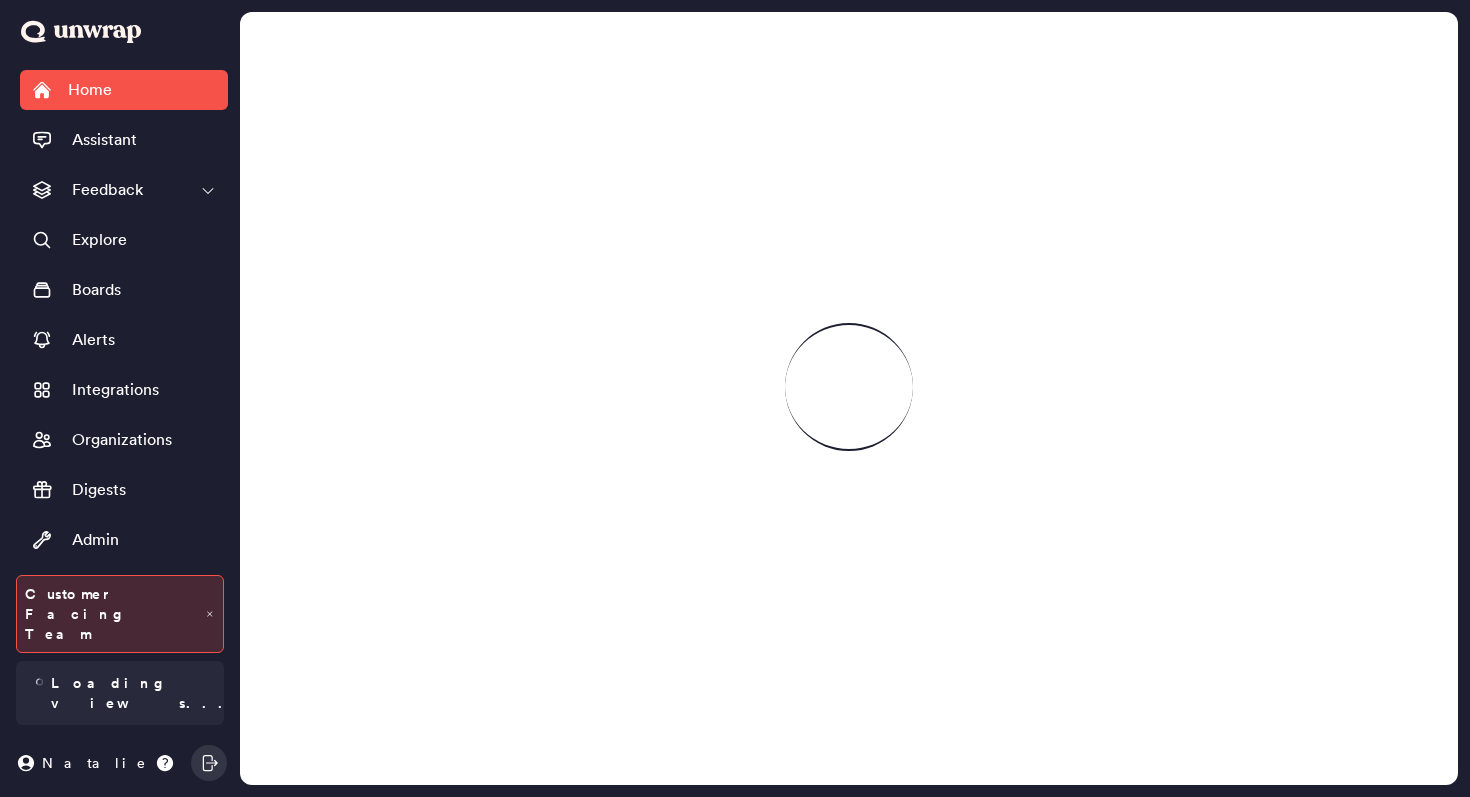 scroll, scrollTop: 0, scrollLeft: 0, axis: both 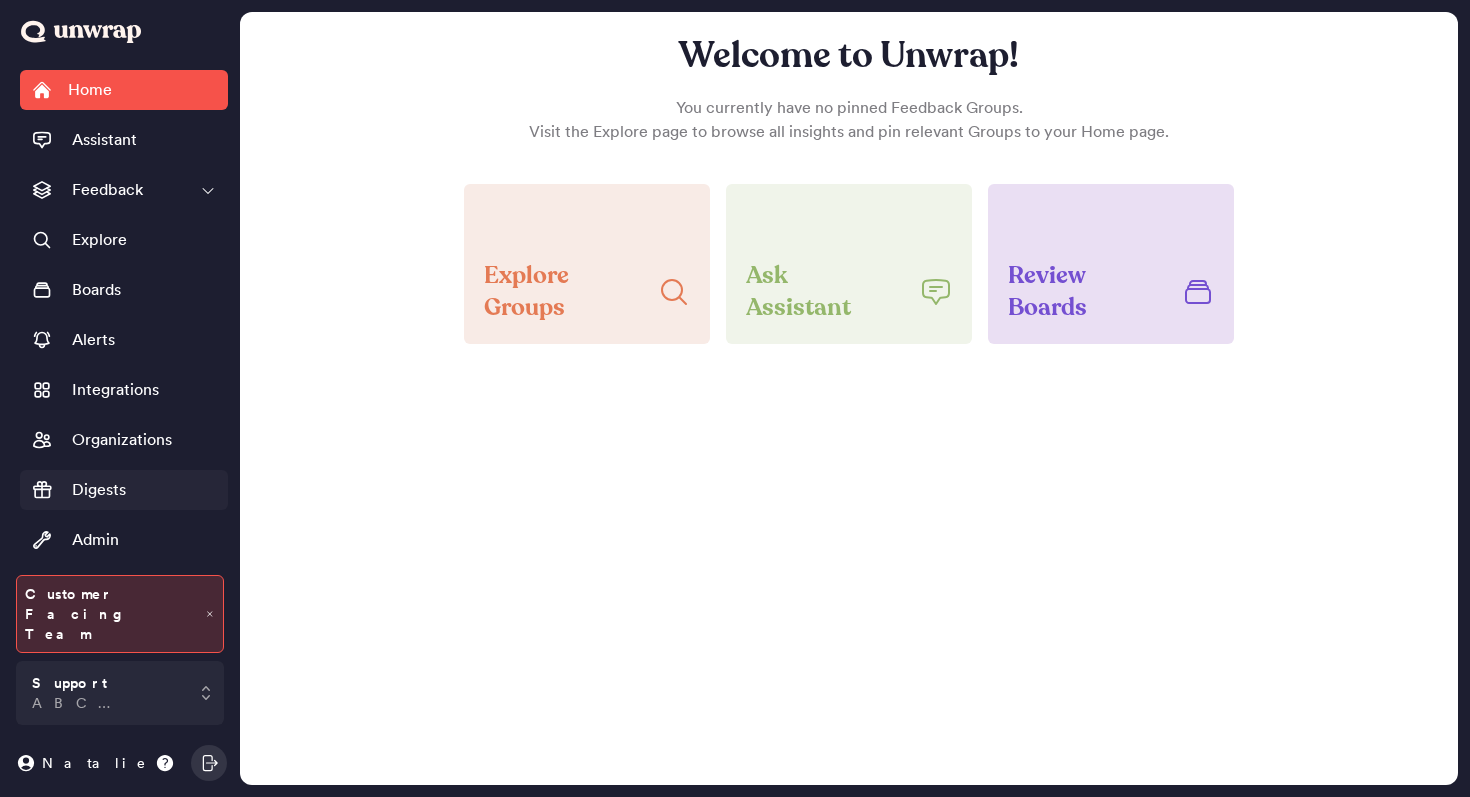 click on "Digests" at bounding box center (99, 490) 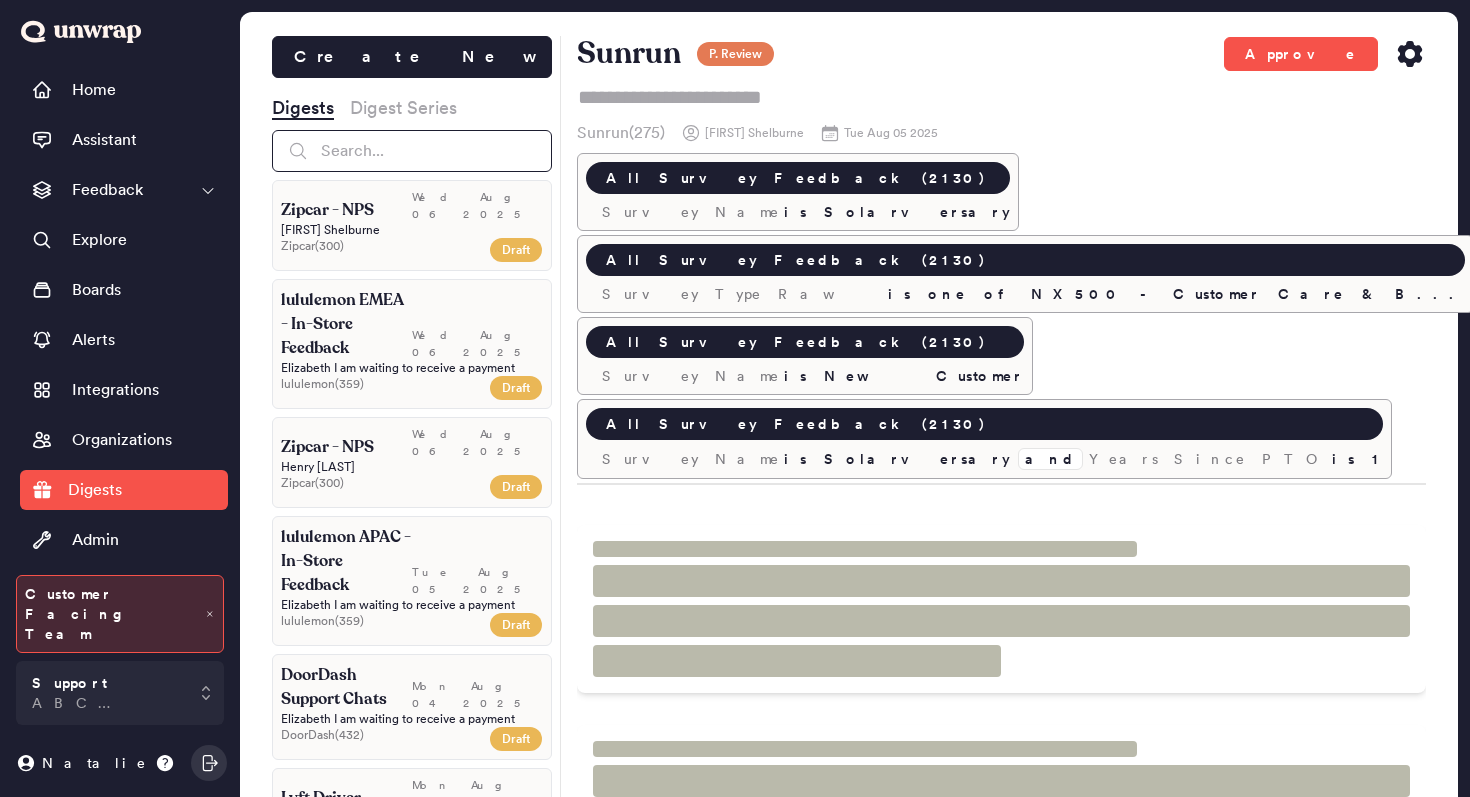 click at bounding box center [412, 151] 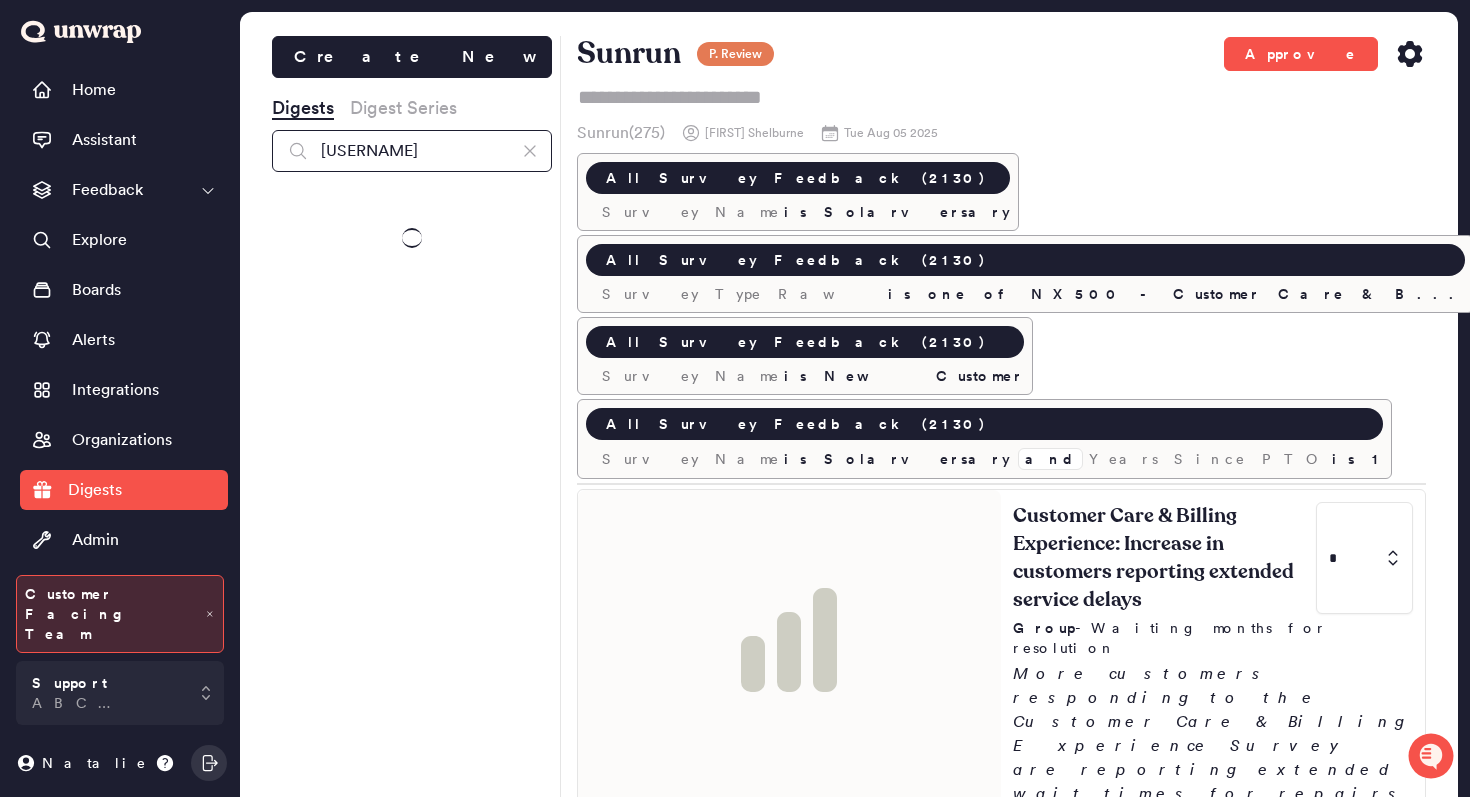 type on "p" 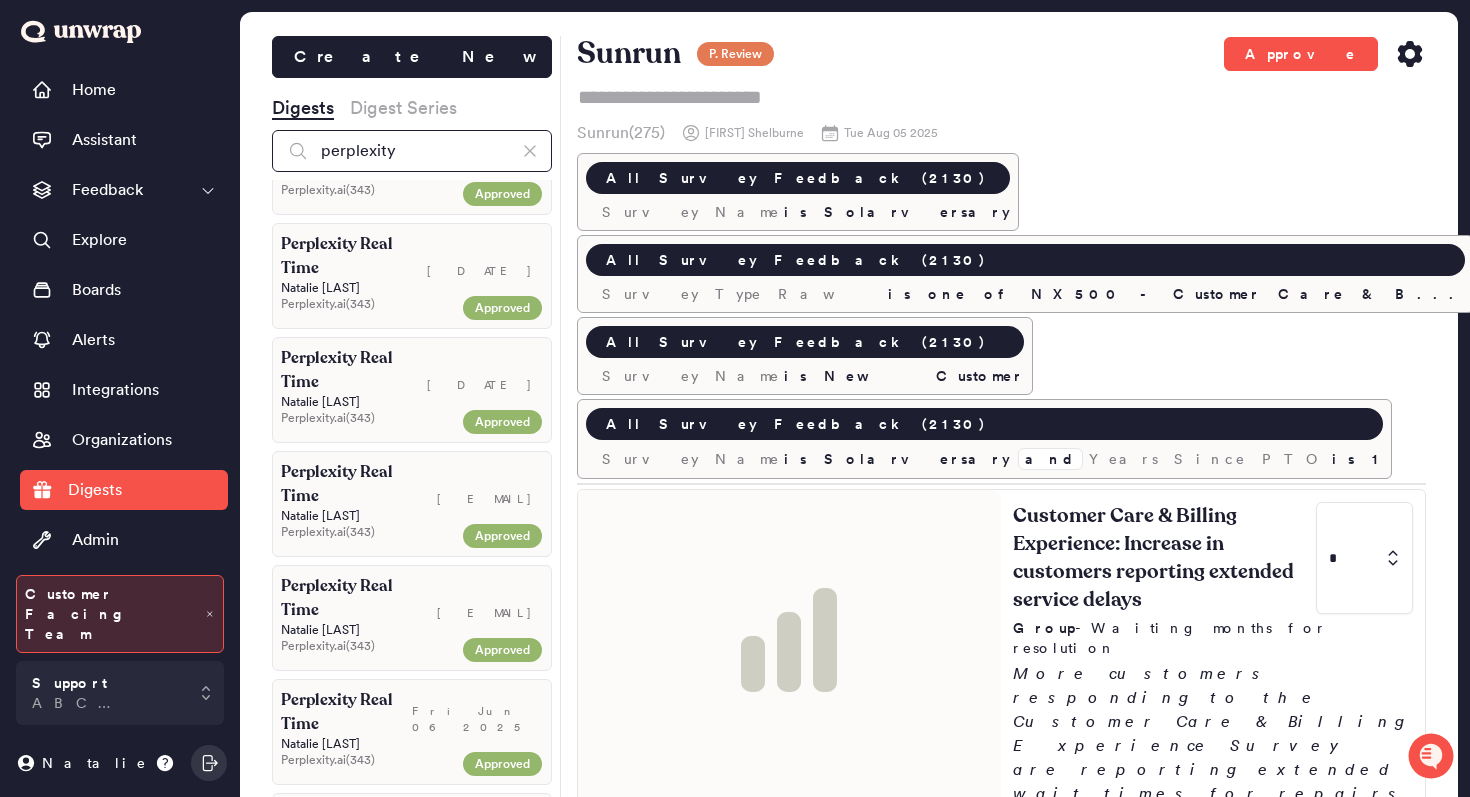 scroll, scrollTop: 5654, scrollLeft: 0, axis: vertical 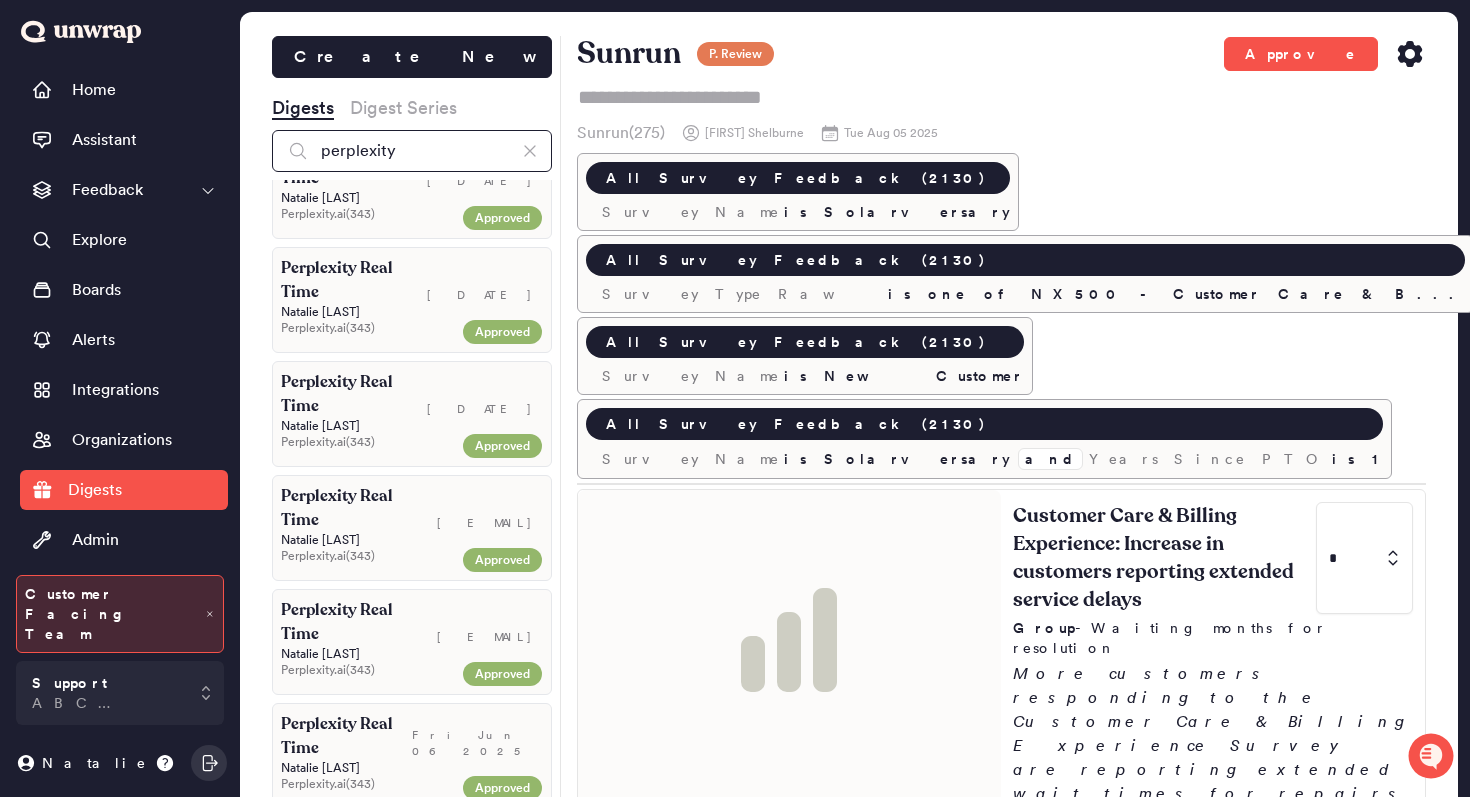 type on "perplexity" 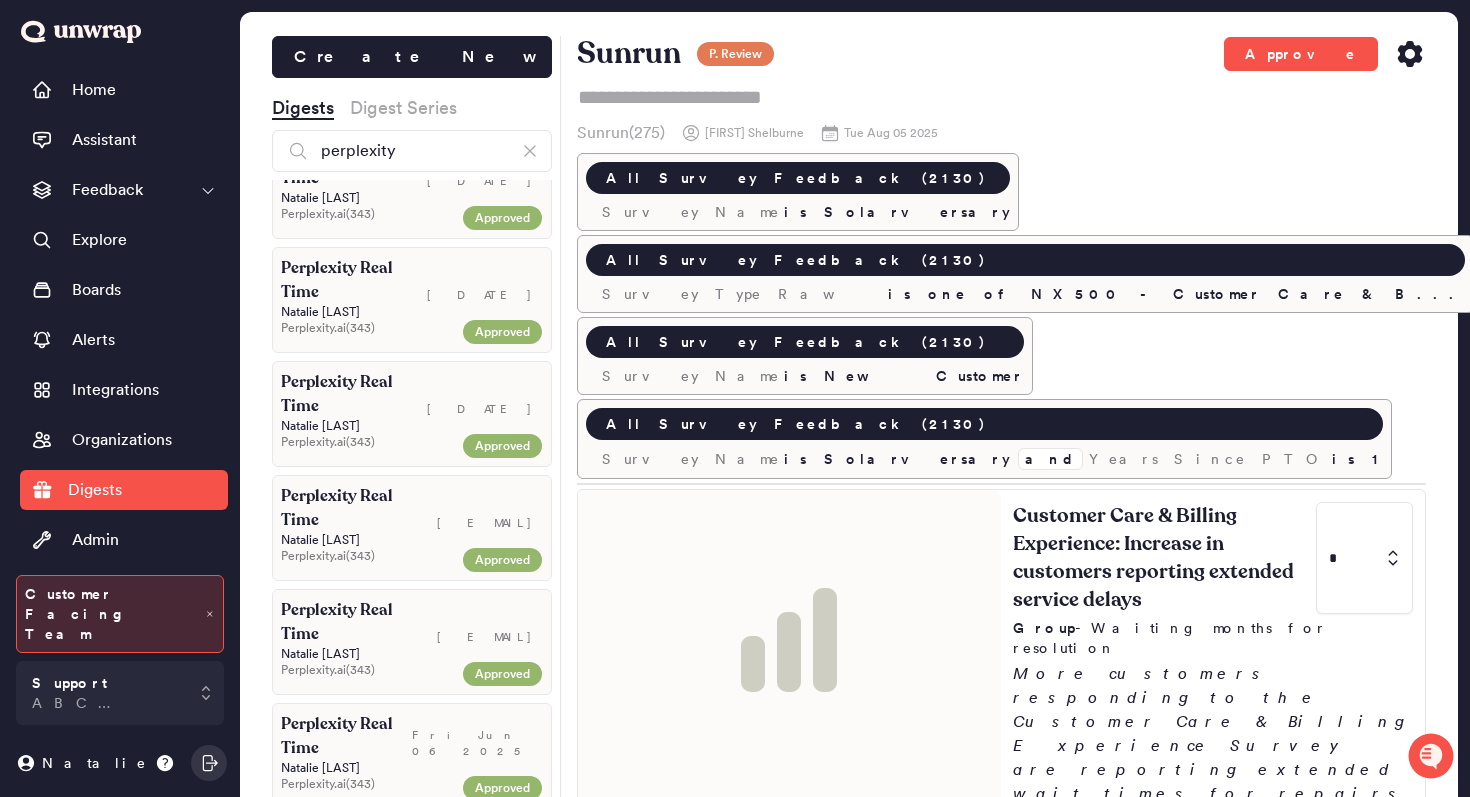 click on "Tue Aug 05 2025" at bounding box center (477, 1186) 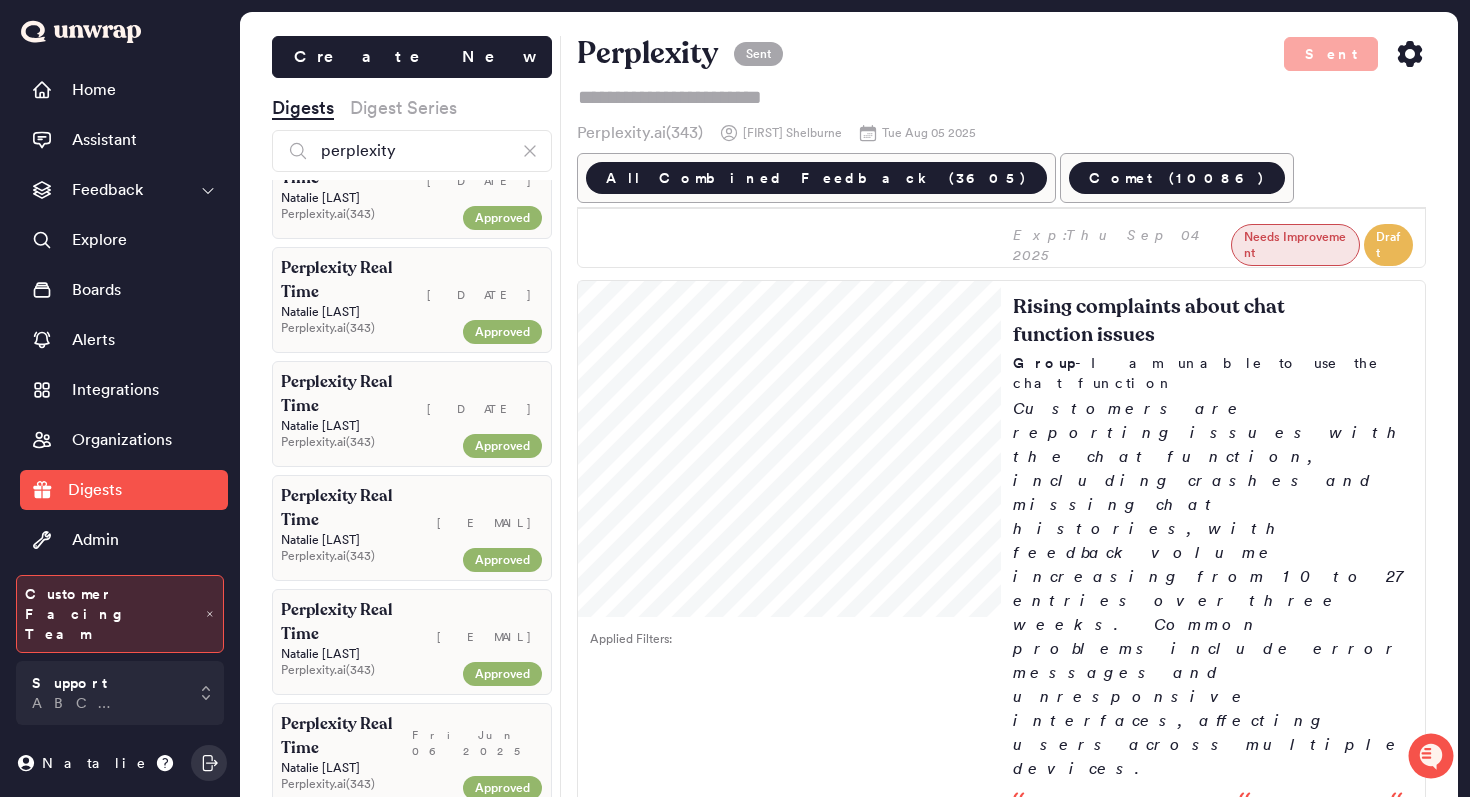 scroll, scrollTop: 8610, scrollLeft: 0, axis: vertical 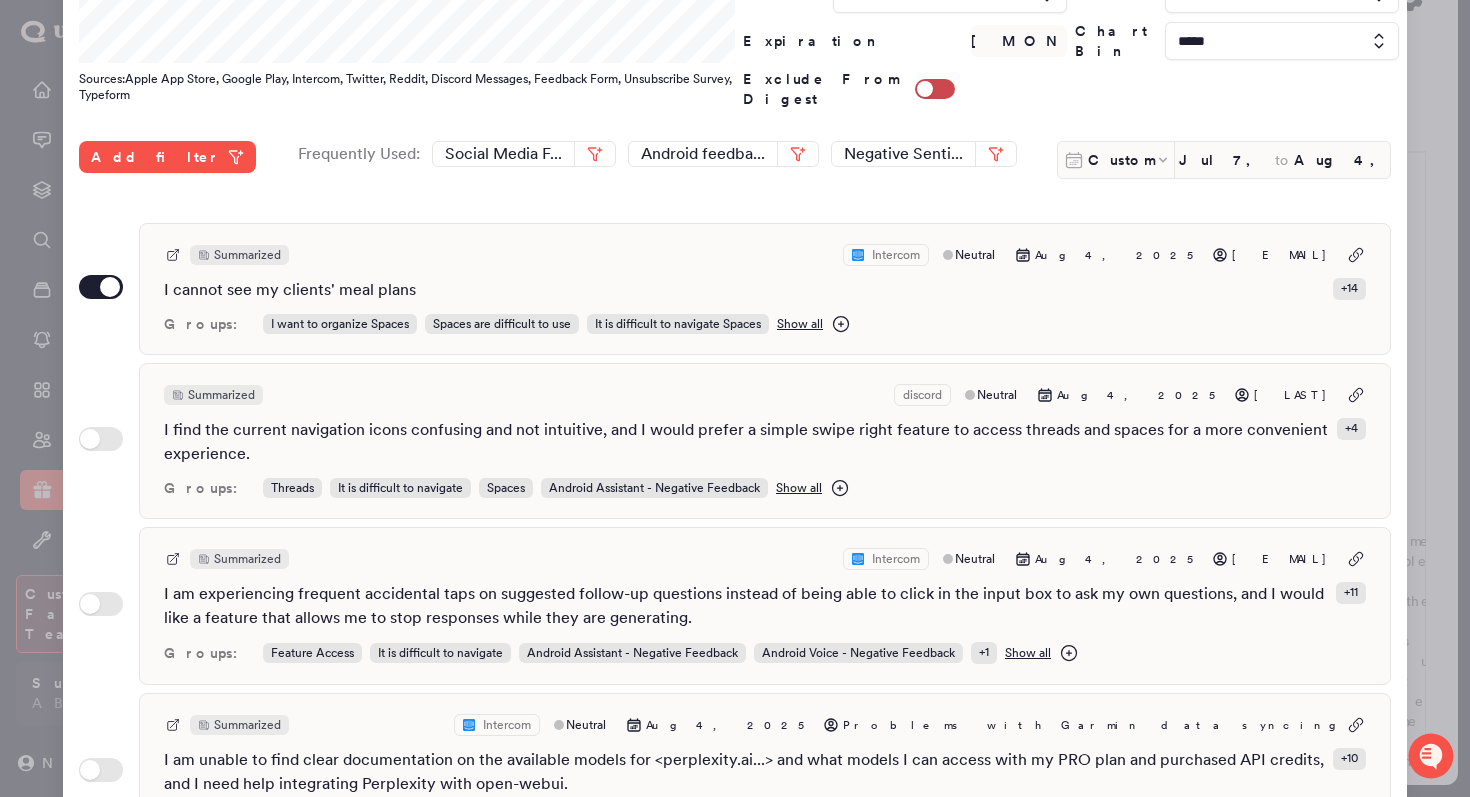 click at bounding box center (735, 398) 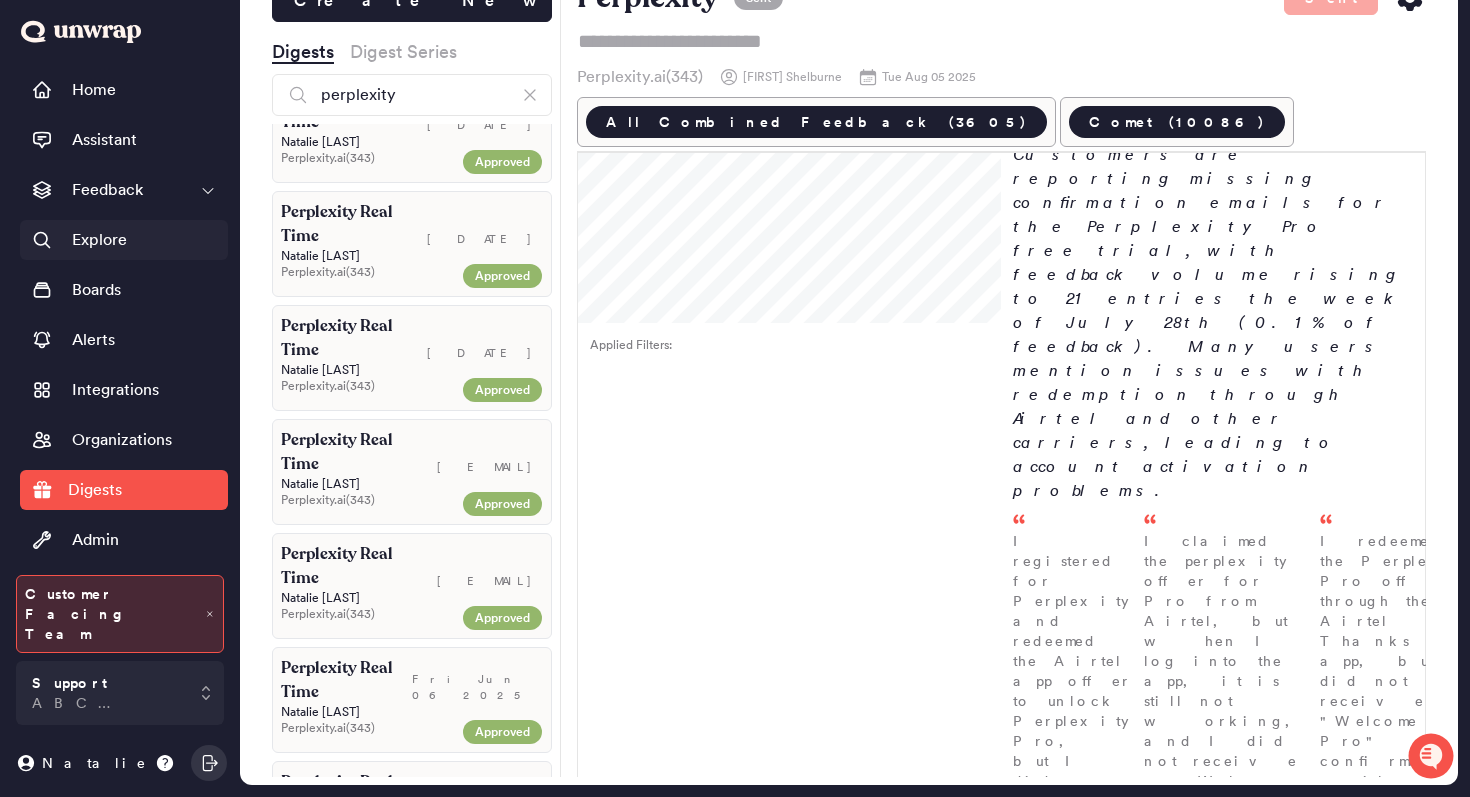 click on "Explore" at bounding box center (124, 240) 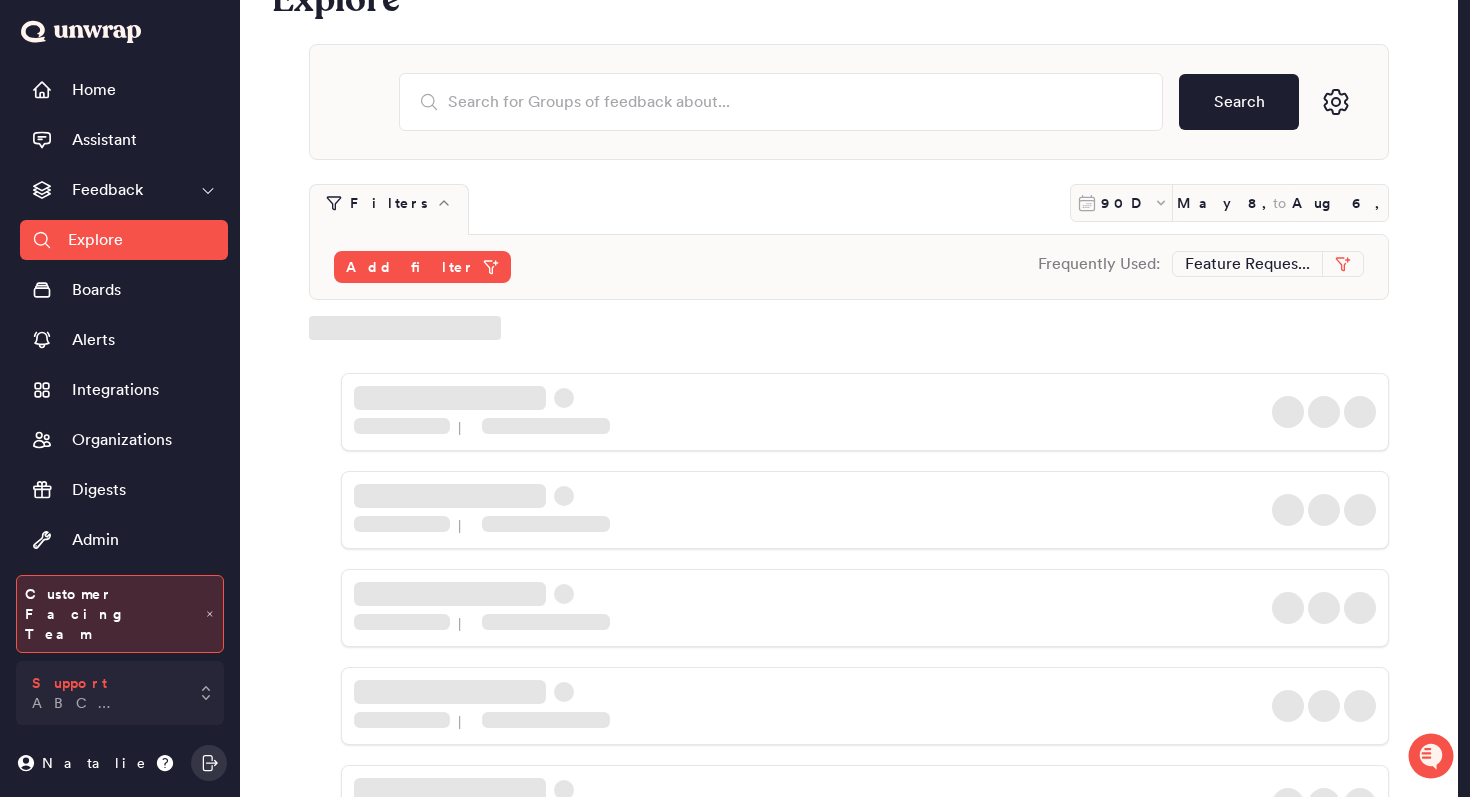 click on "Support ABC Fitness" at bounding box center (106, 693) 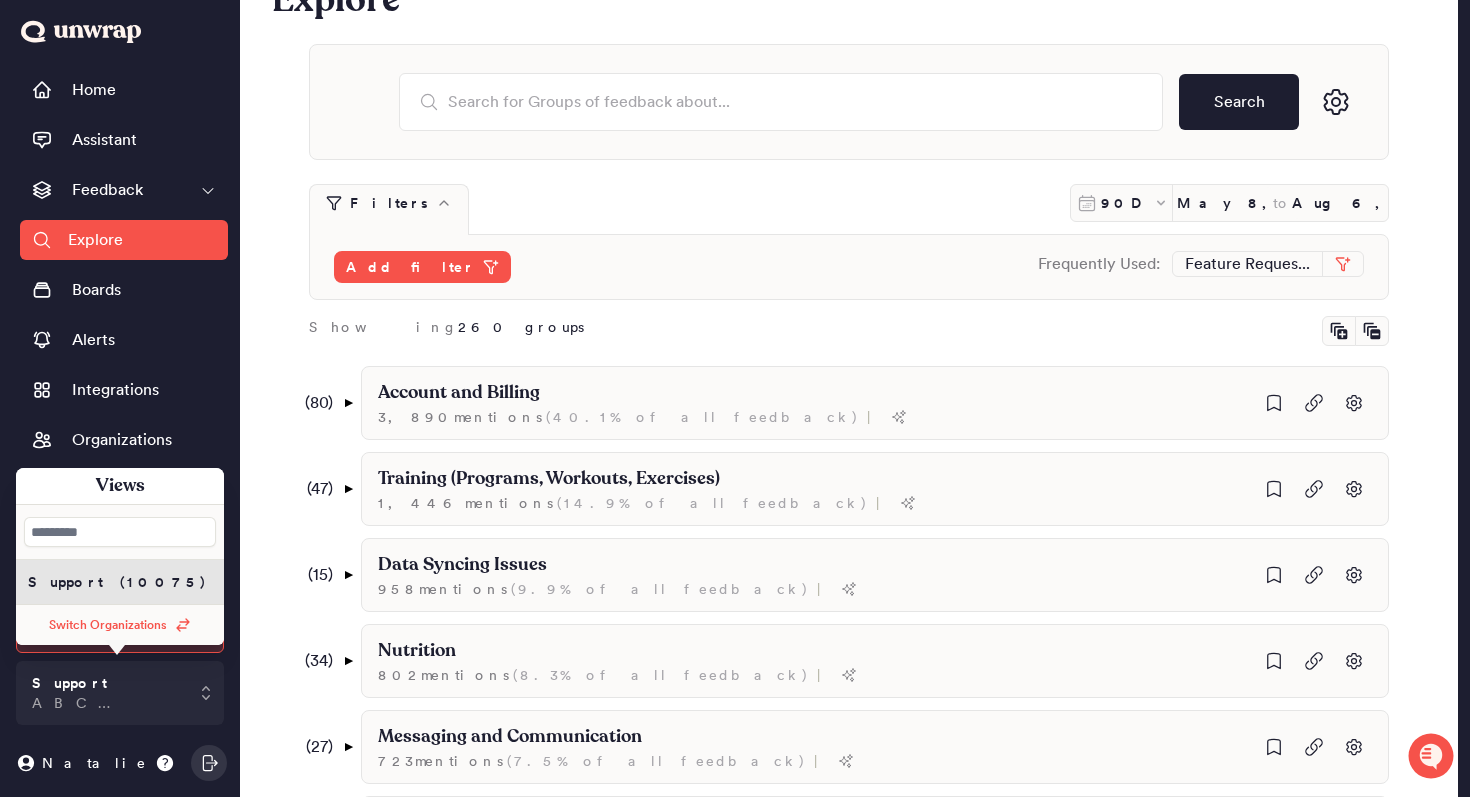 click on "Switch Organizations" at bounding box center [108, 625] 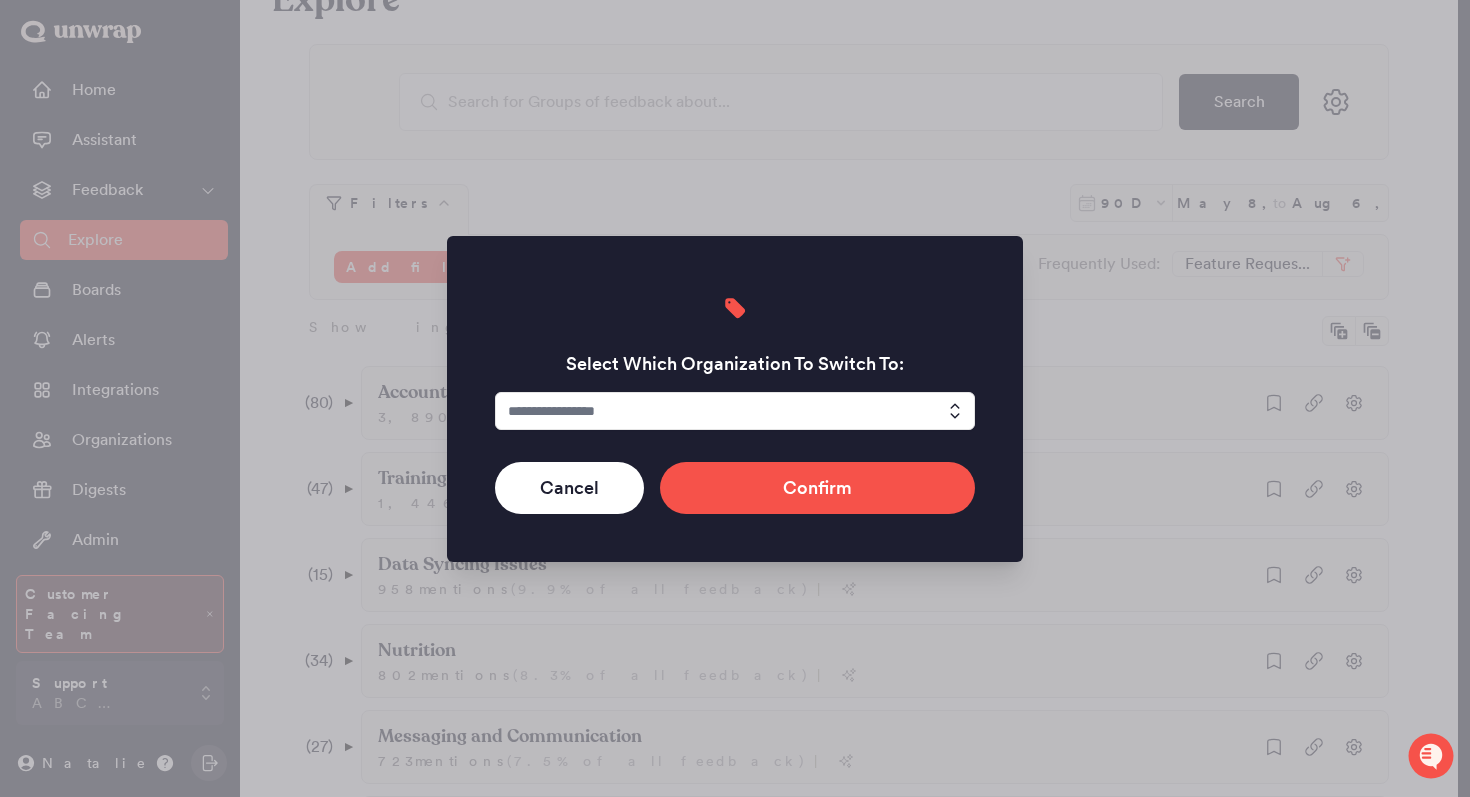 click on "Select Which Organization To Switch To: Cancel Confirm" at bounding box center [735, 399] 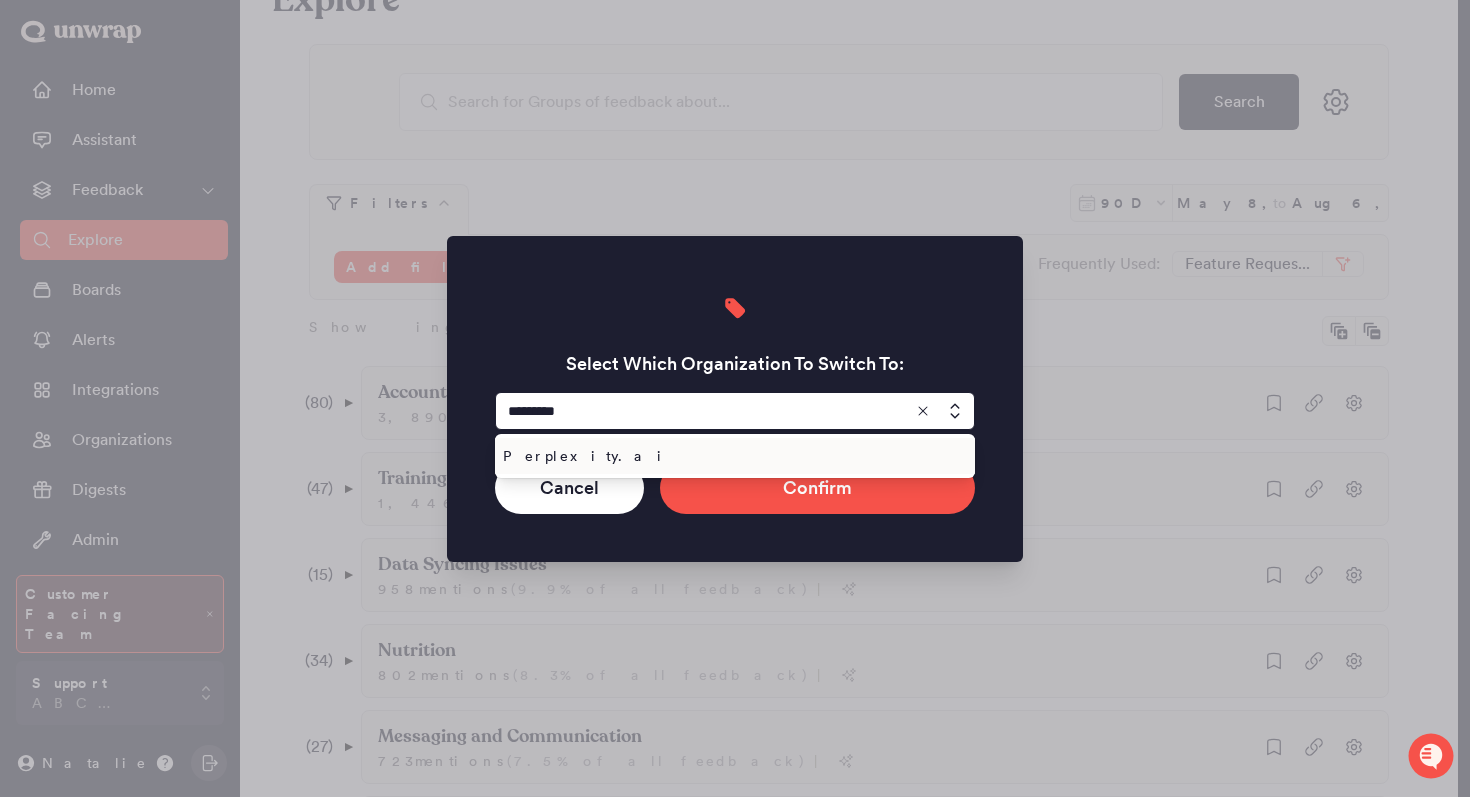 type on "*********" 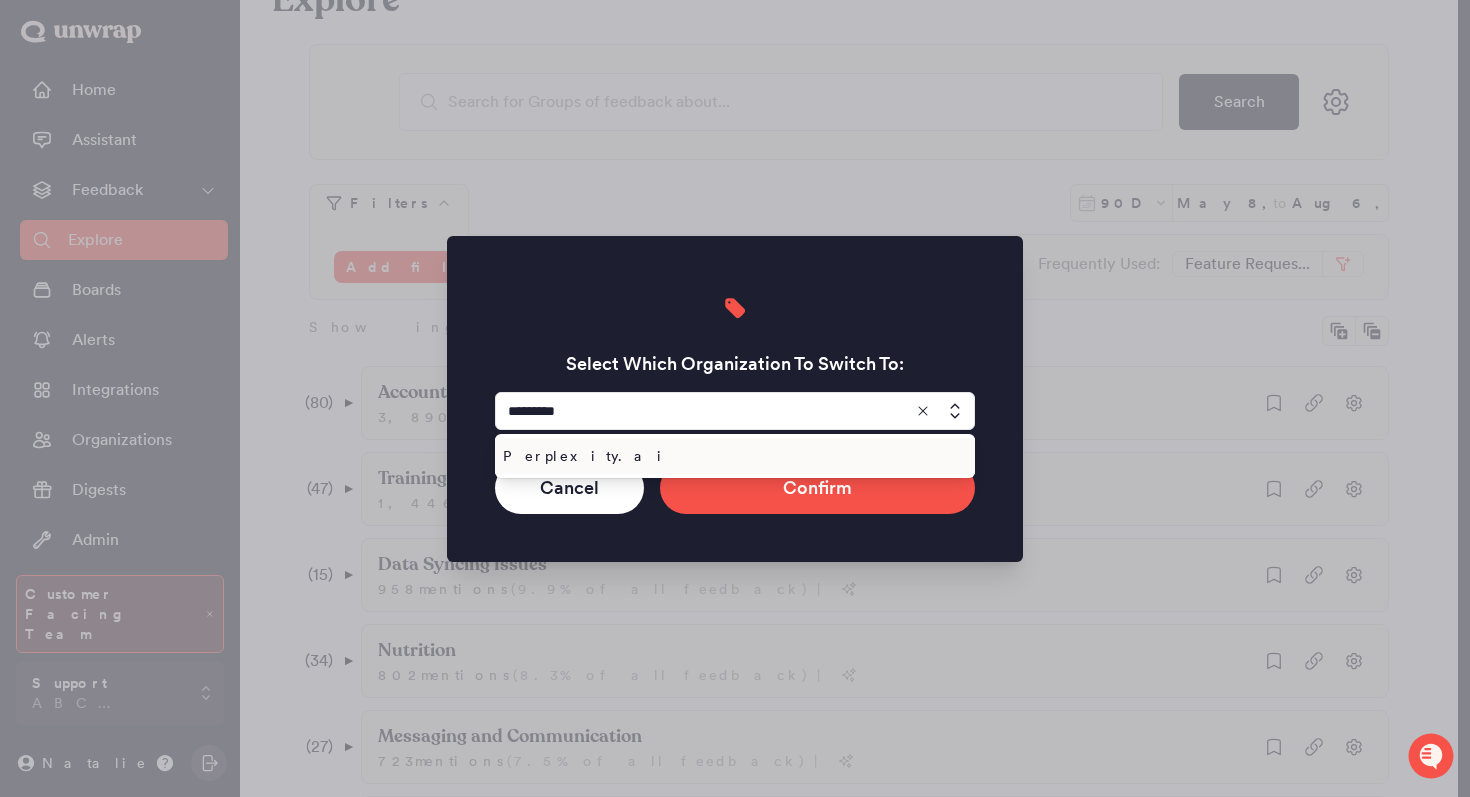 click on "Perplexity.ai" at bounding box center (731, 456) 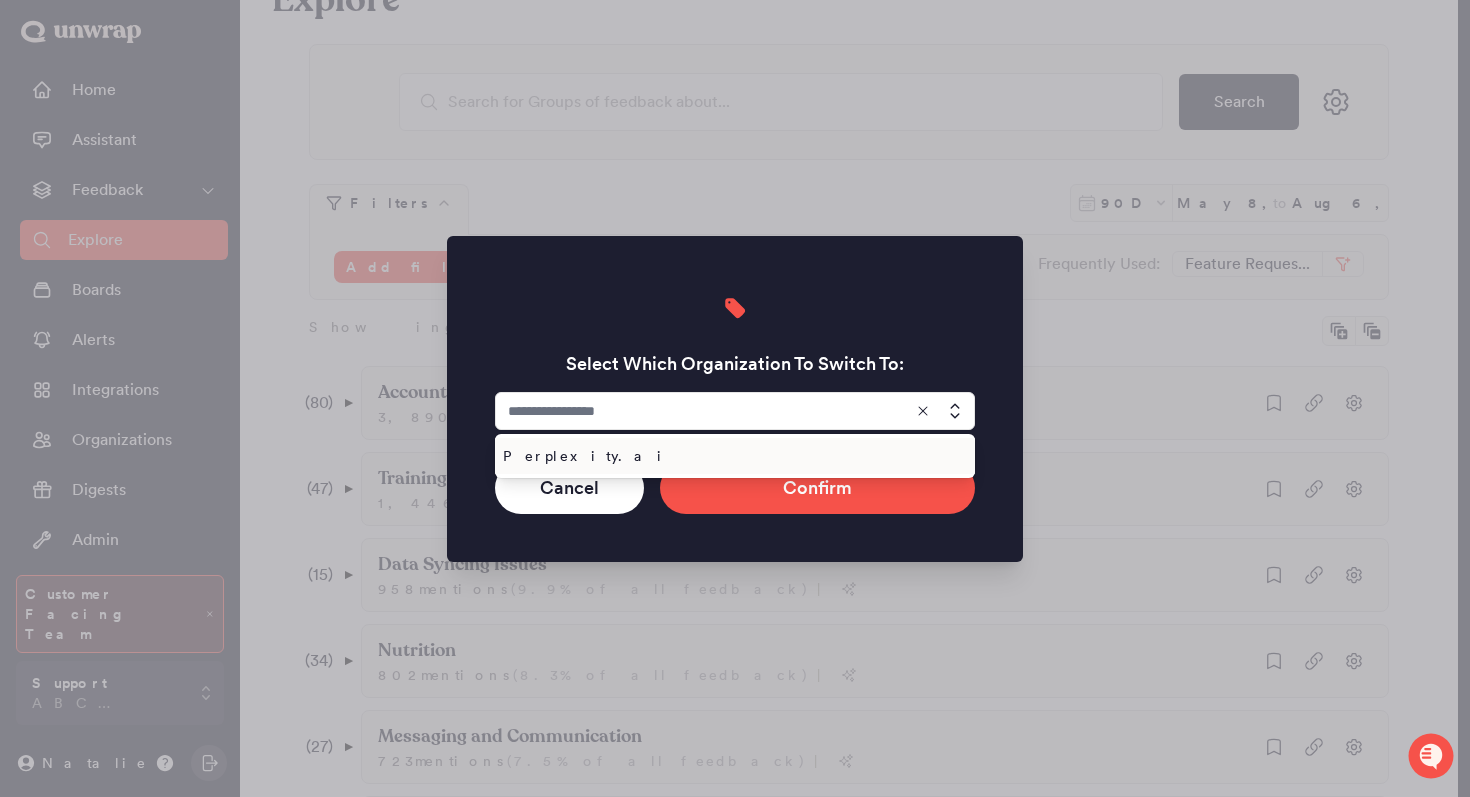 type on "**********" 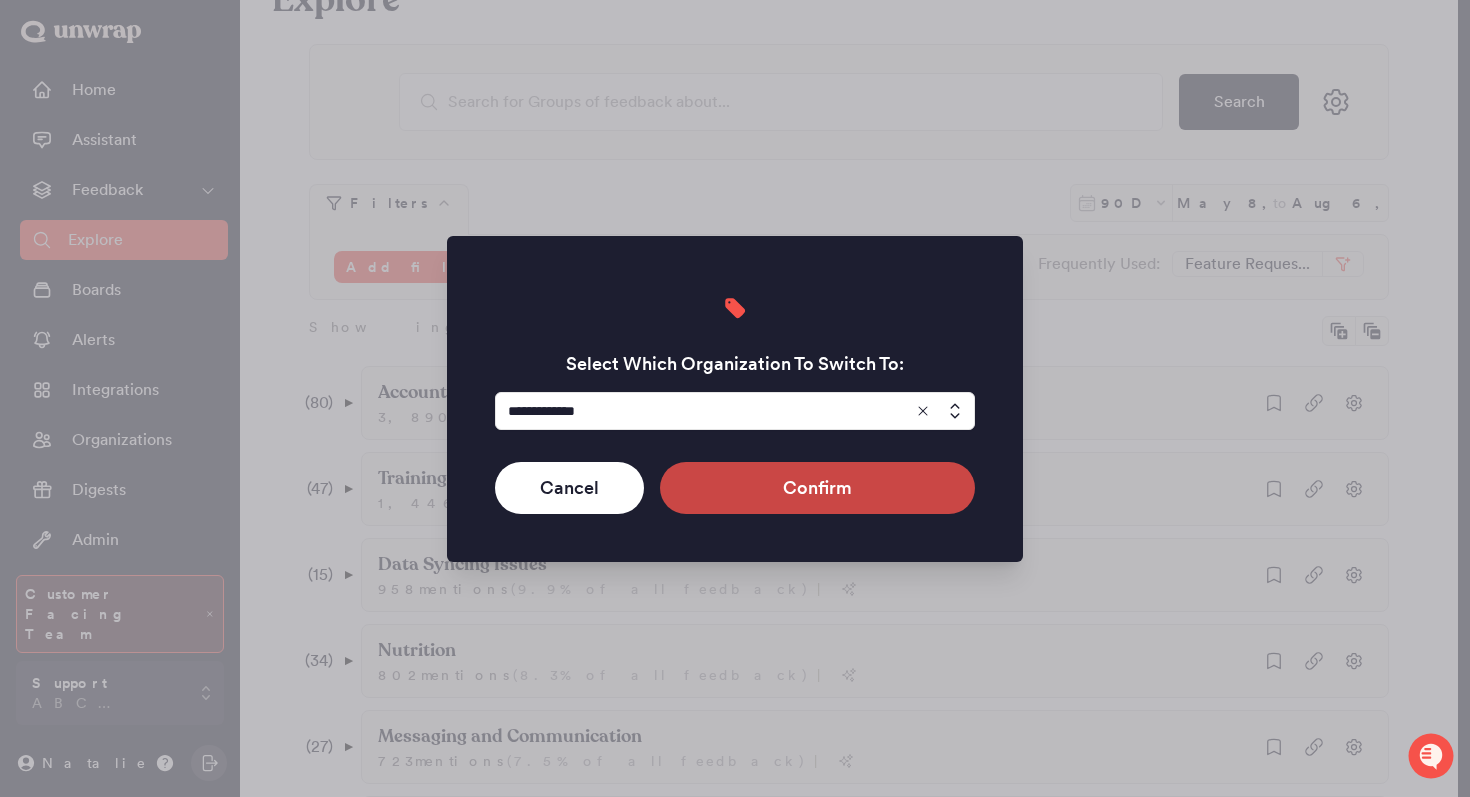 click on "Confirm" at bounding box center (817, 488) 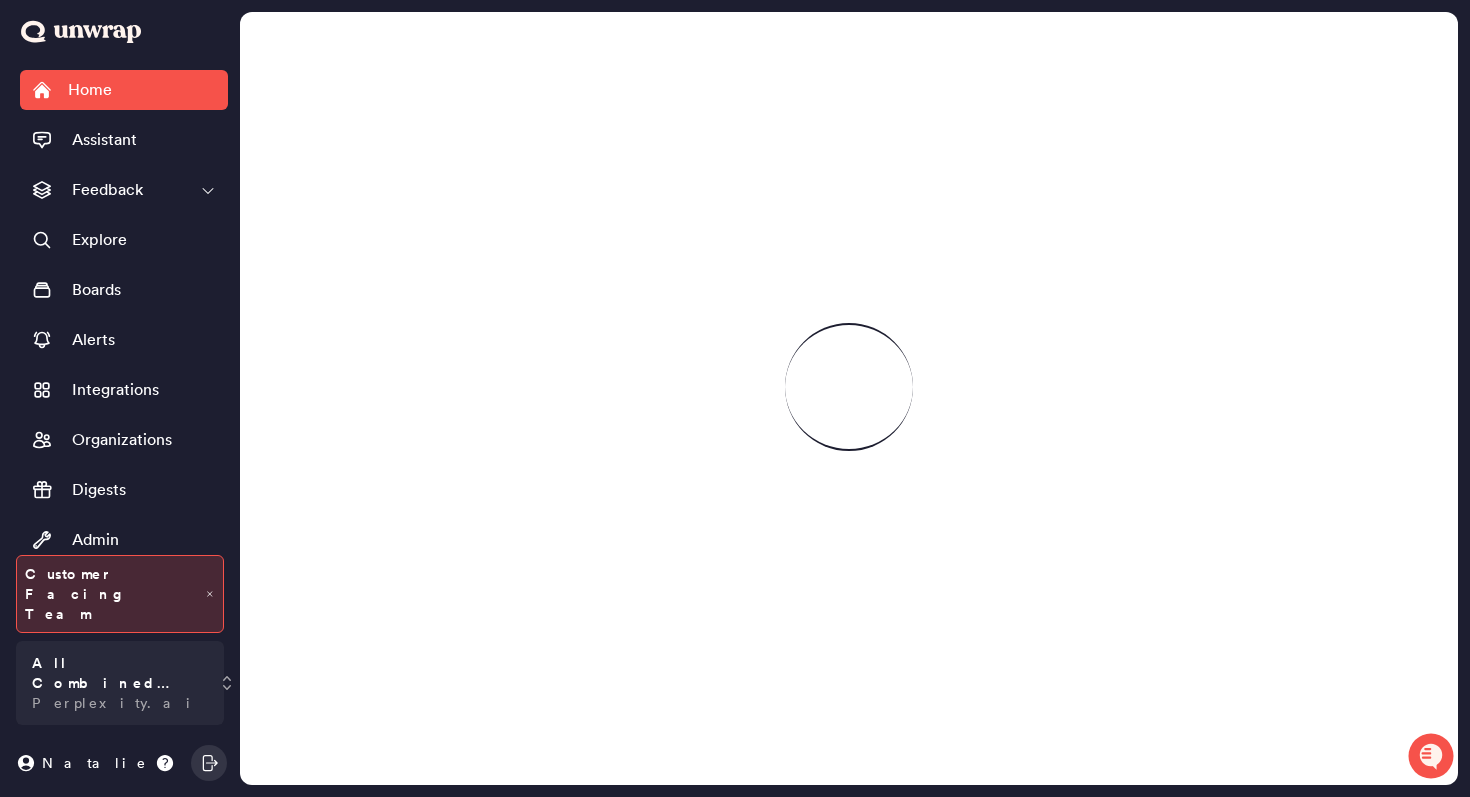 scroll, scrollTop: 0, scrollLeft: 0, axis: both 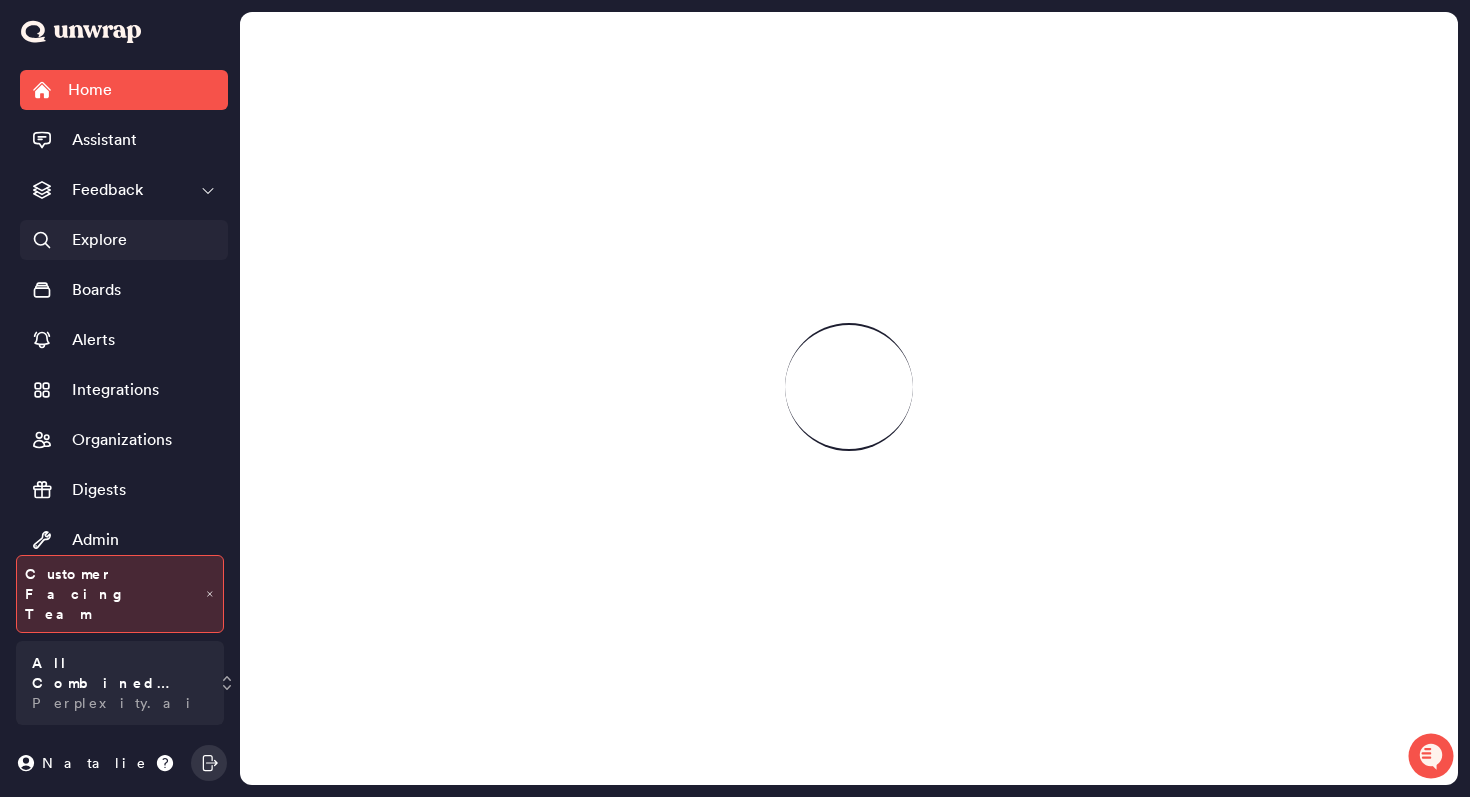 click on "Explore" at bounding box center (124, 240) 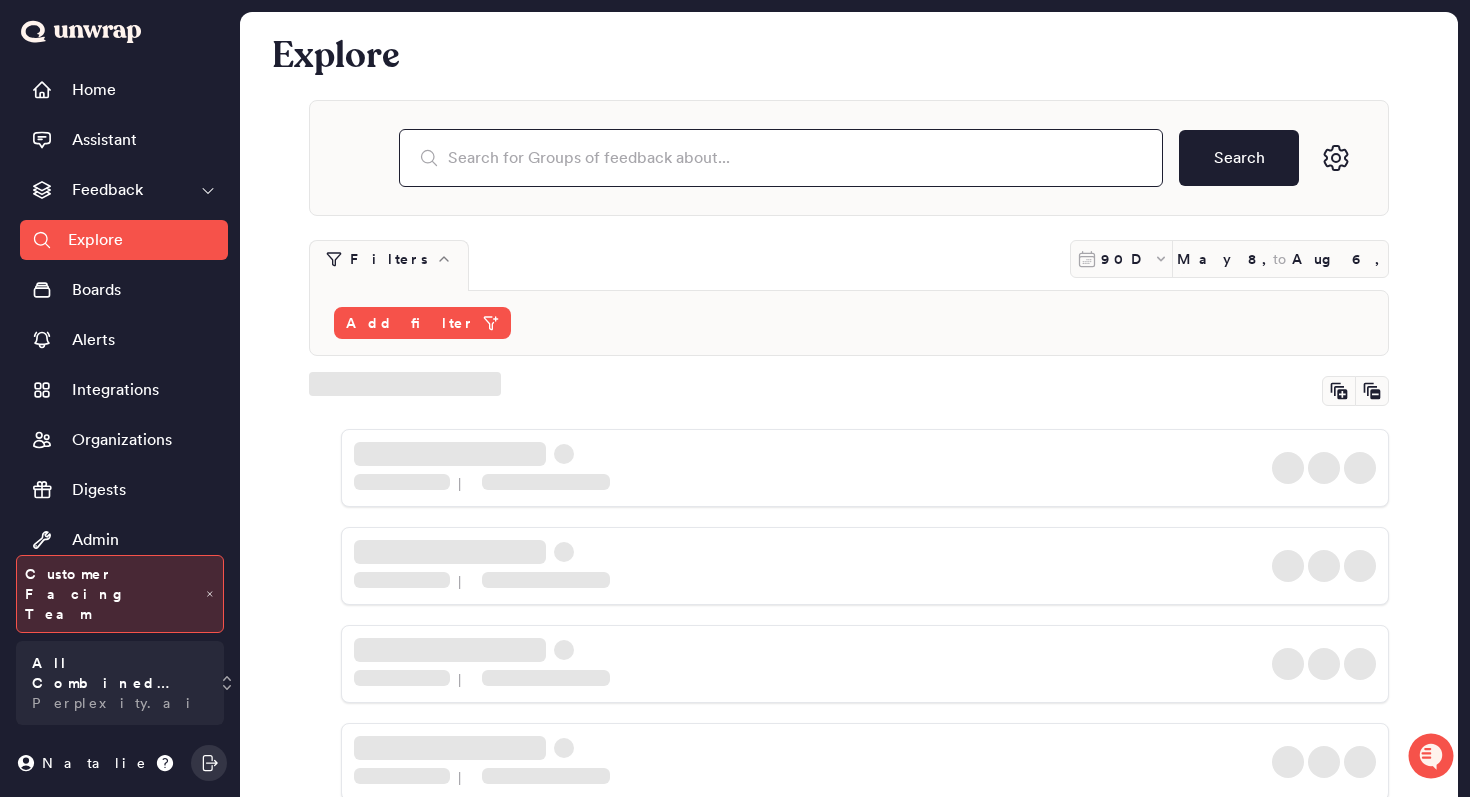 click at bounding box center (781, 158) 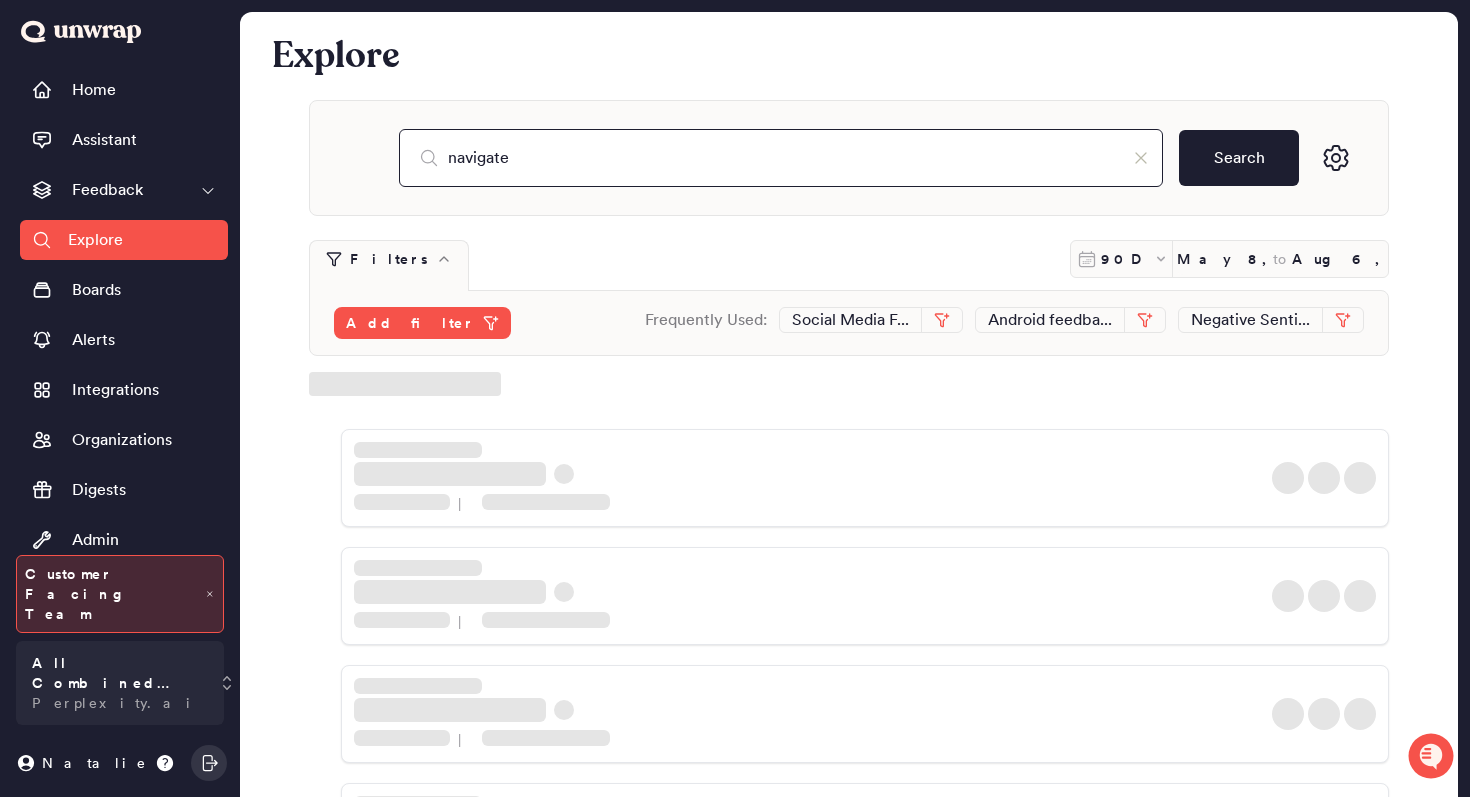 click on "navigate" at bounding box center (781, 158) 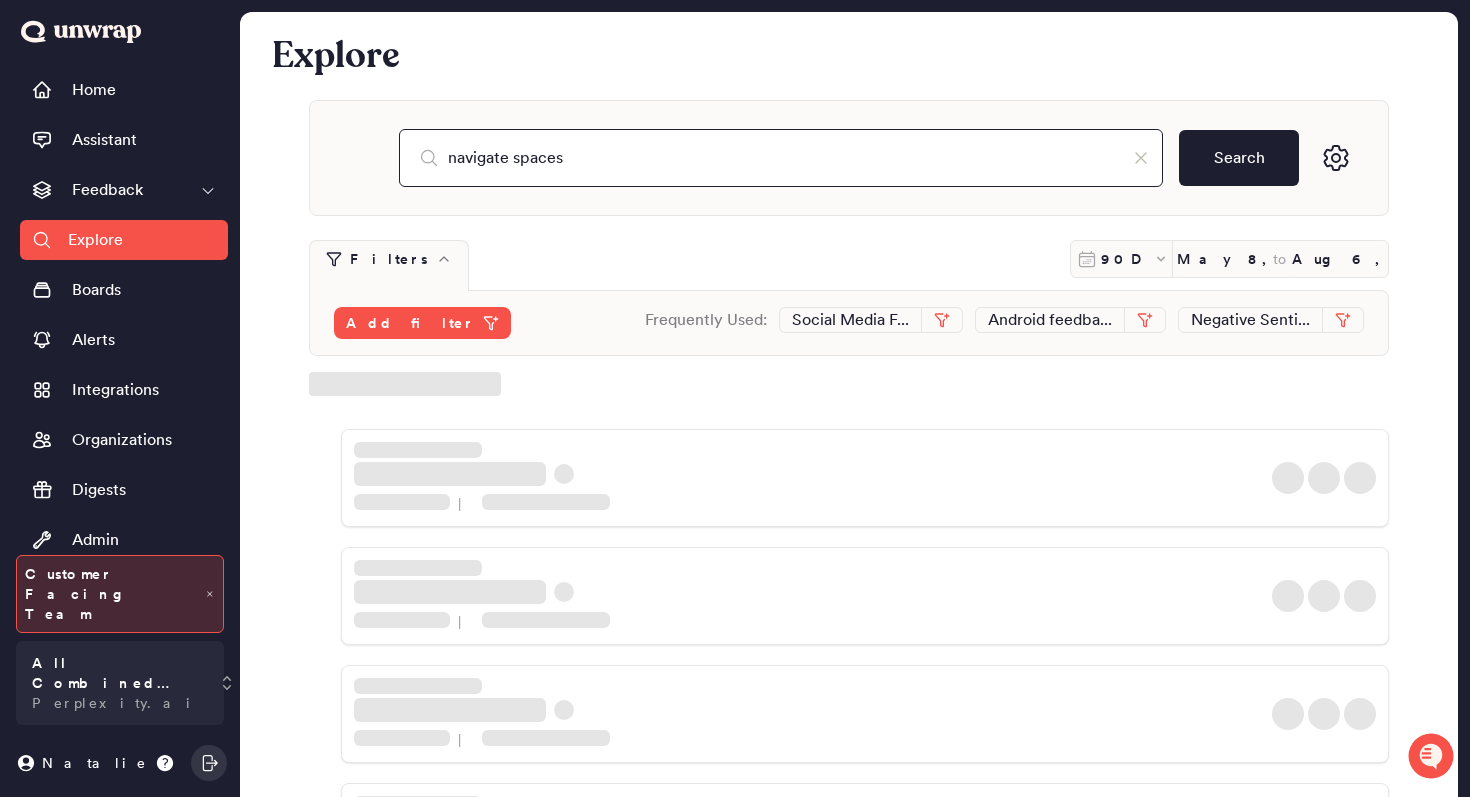type on "navigate spaces" 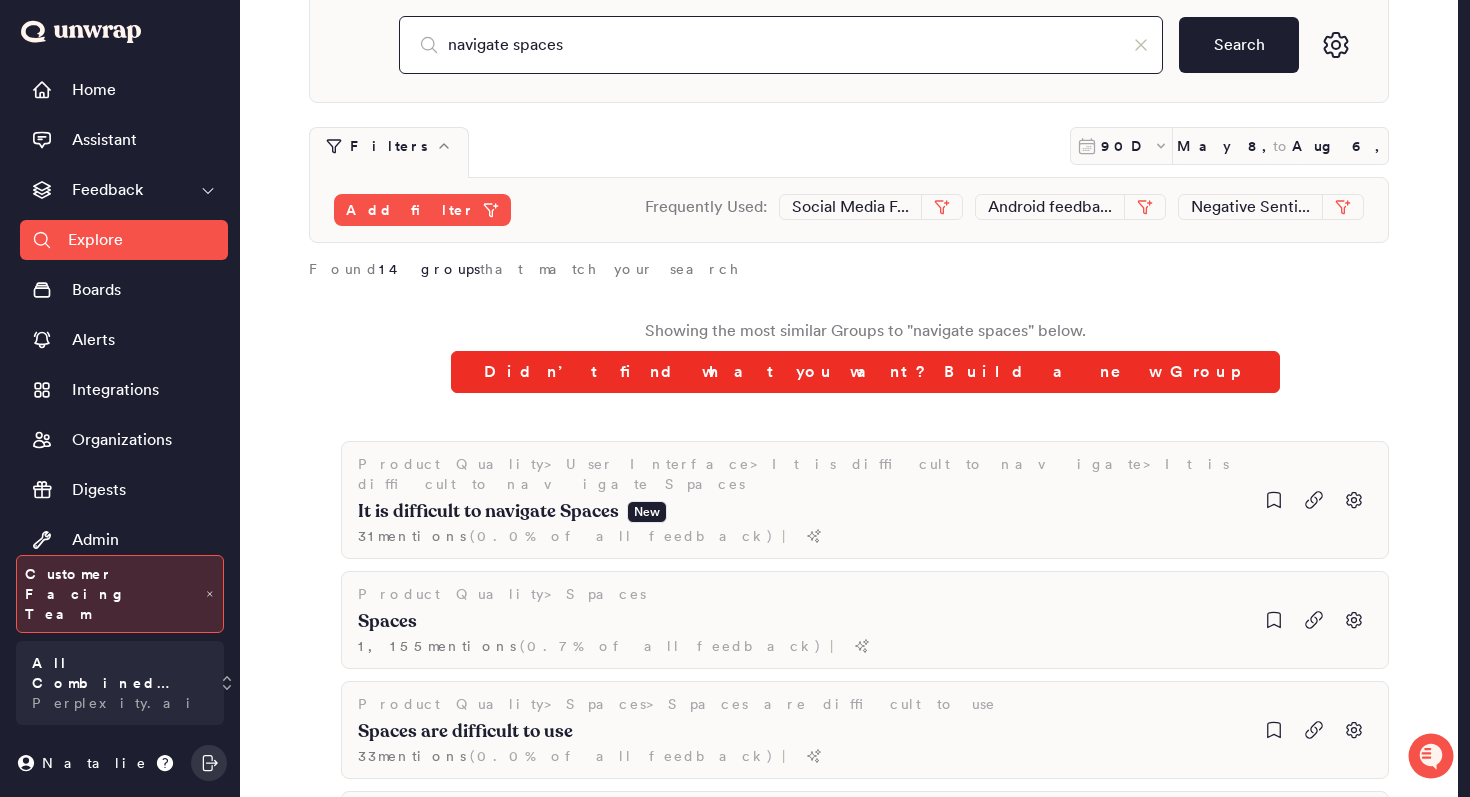scroll, scrollTop: 124, scrollLeft: 0, axis: vertical 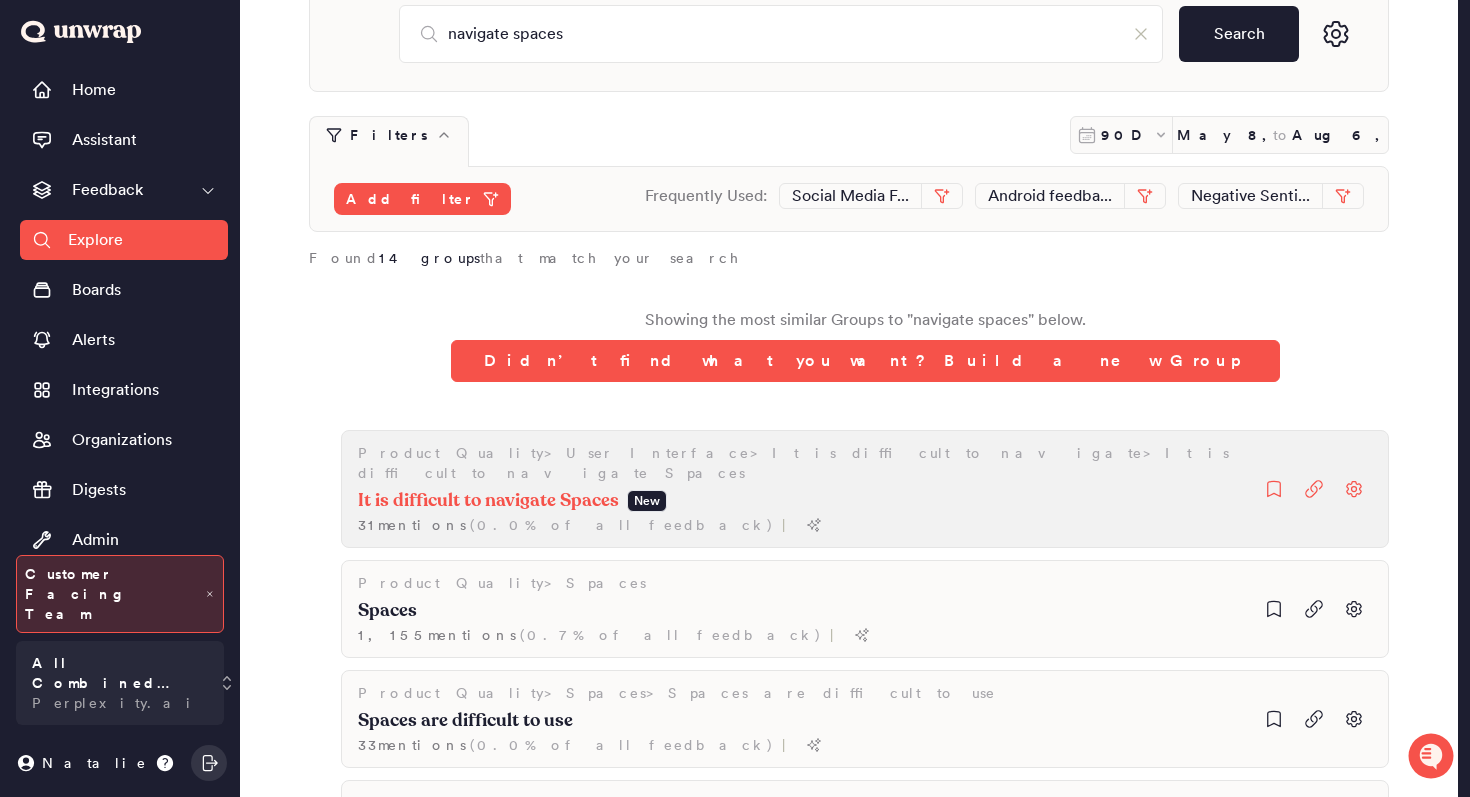 click on "It is difficult to navigate Spaces New 31  mention s   ( 0.0% of all feedback ) |" at bounding box center (805, 511) 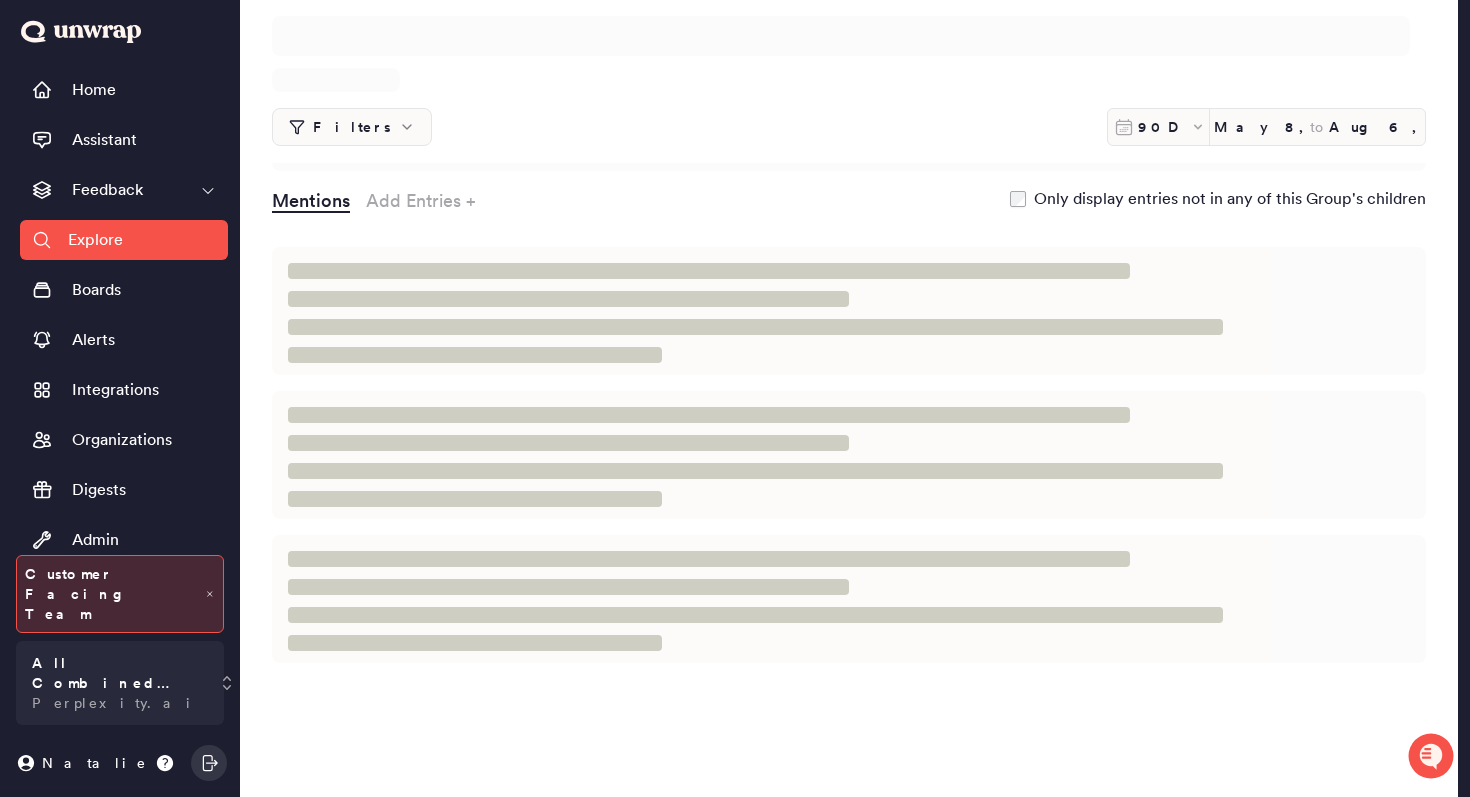 scroll, scrollTop: 0, scrollLeft: 0, axis: both 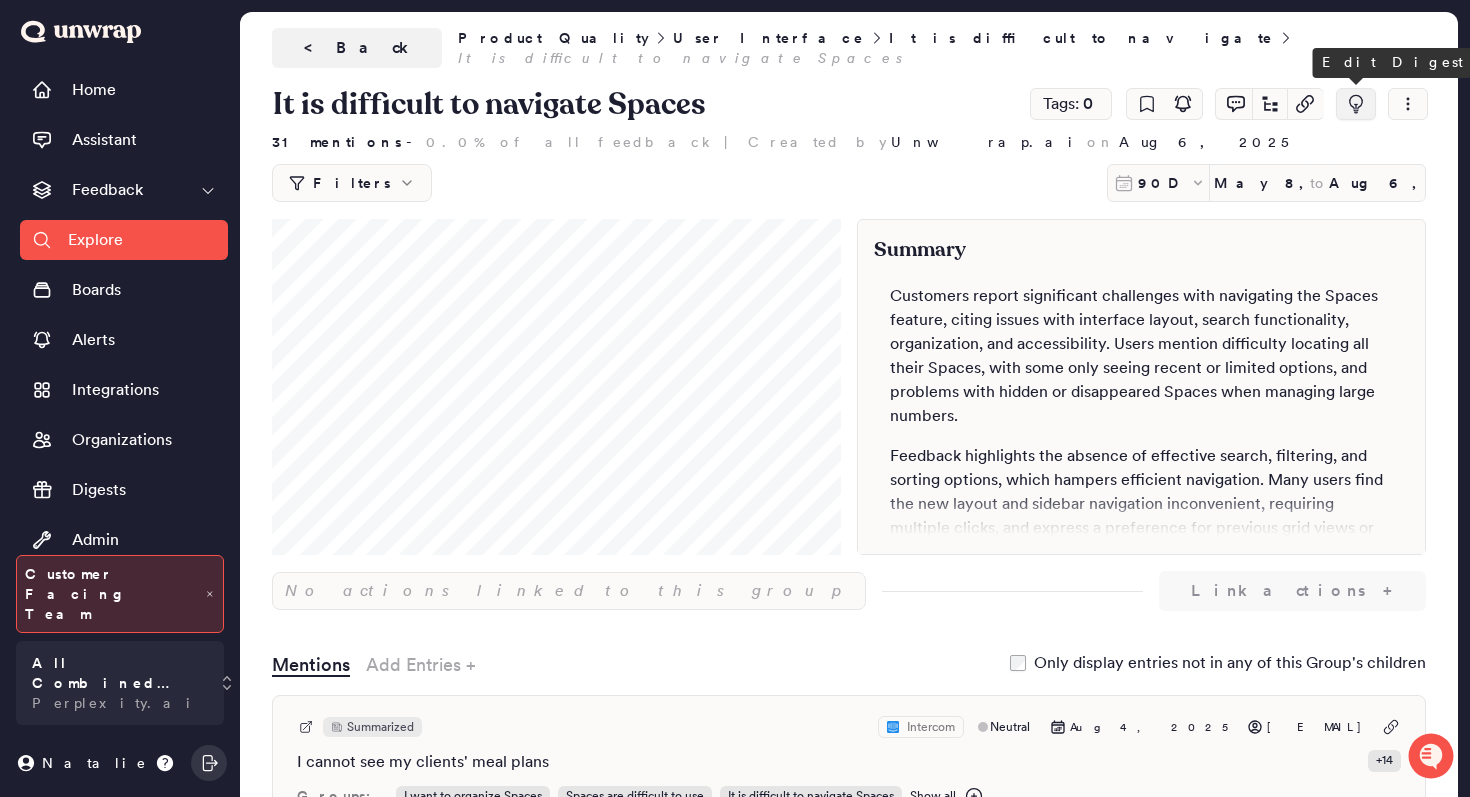 click 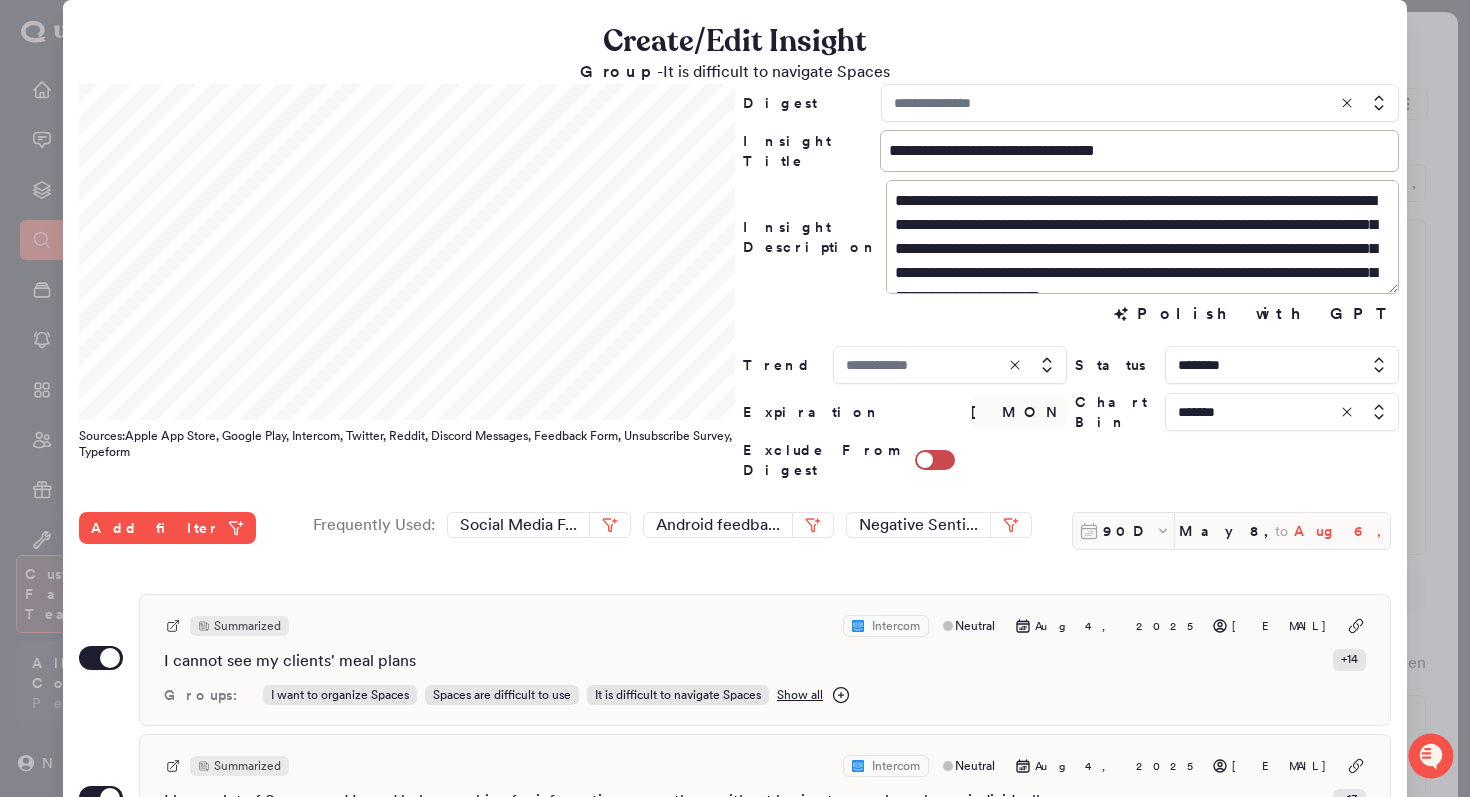 click on "Aug 6, 2025" at bounding box center [1342, 531] 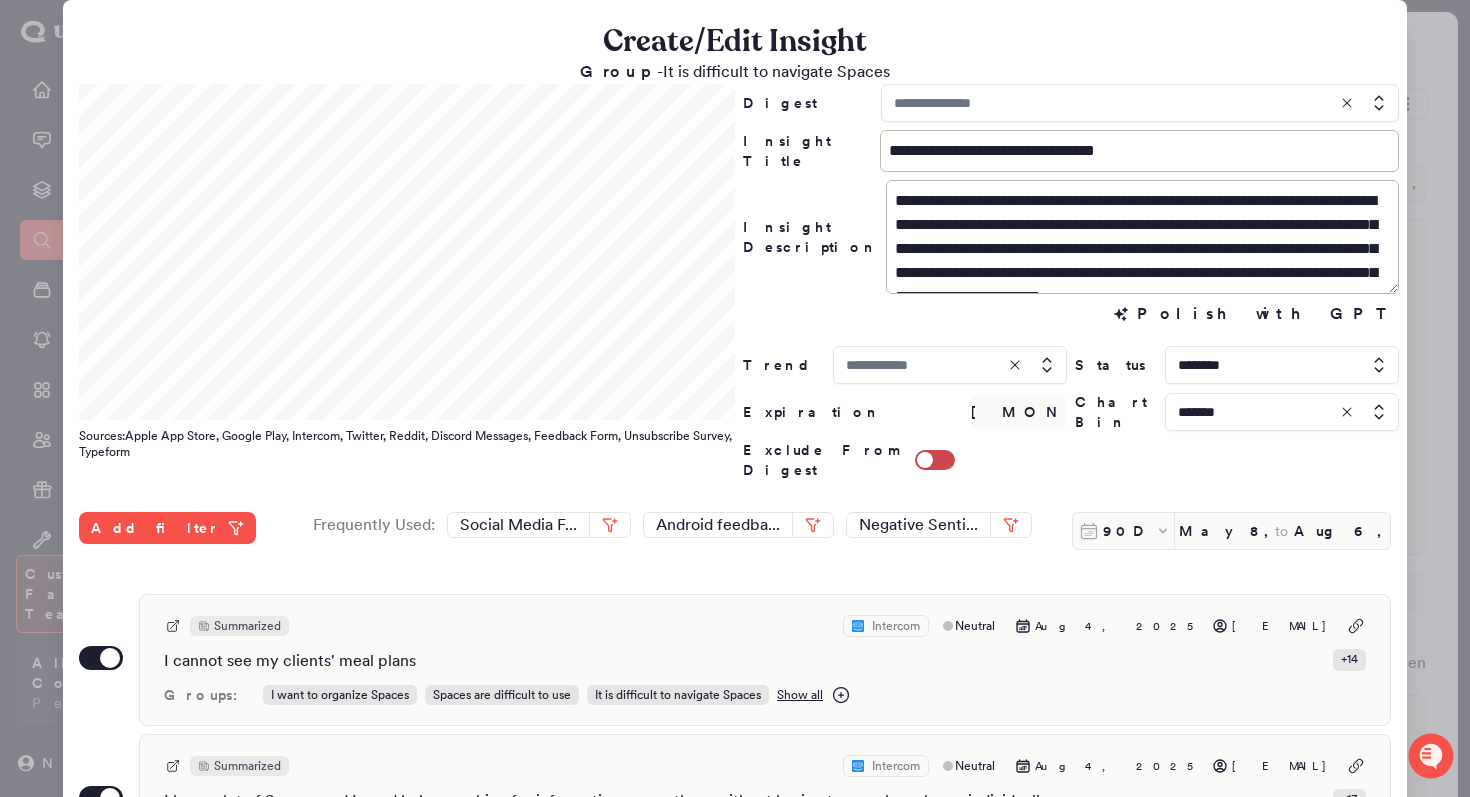 click at bounding box center (1282, 412) 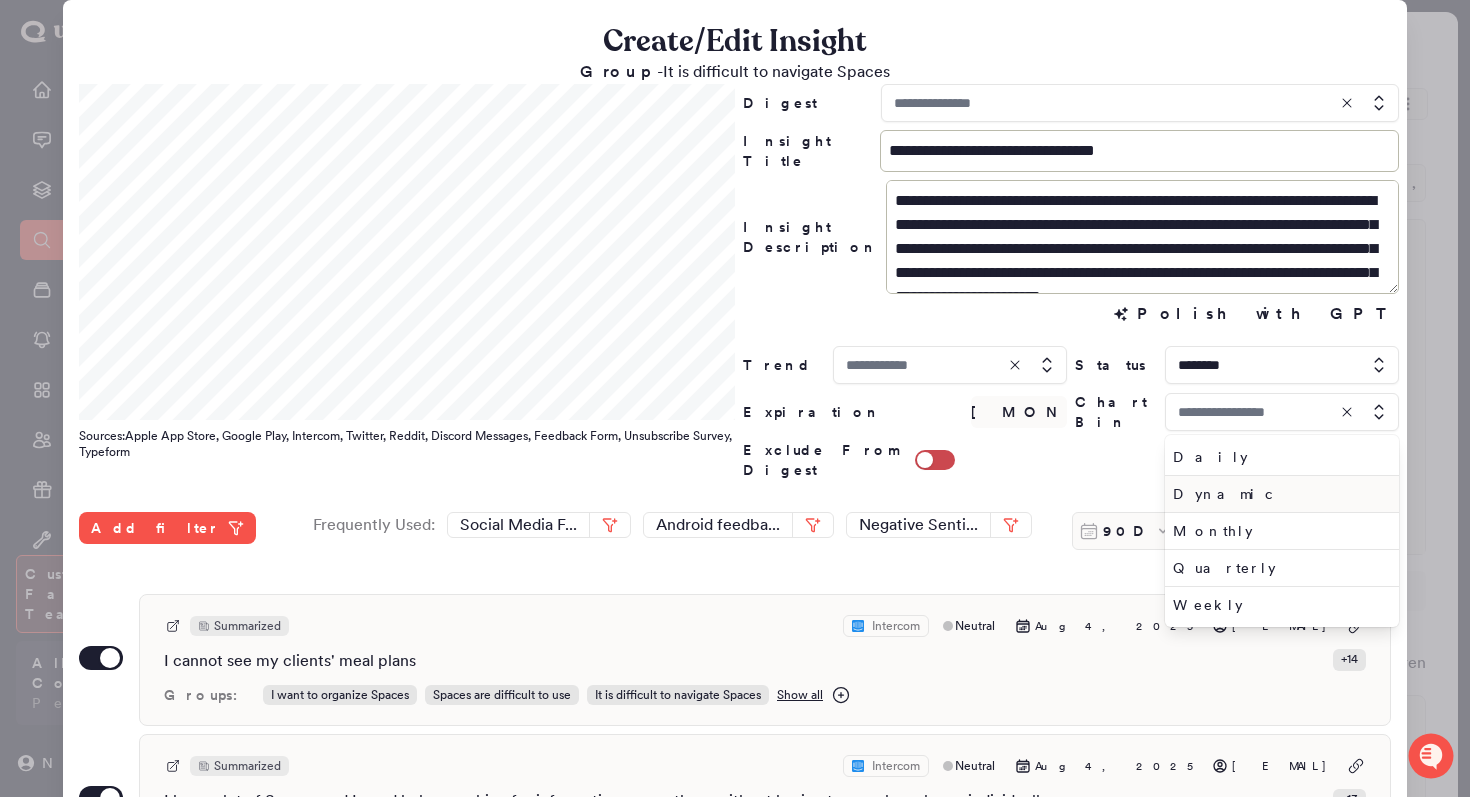 type on "*******" 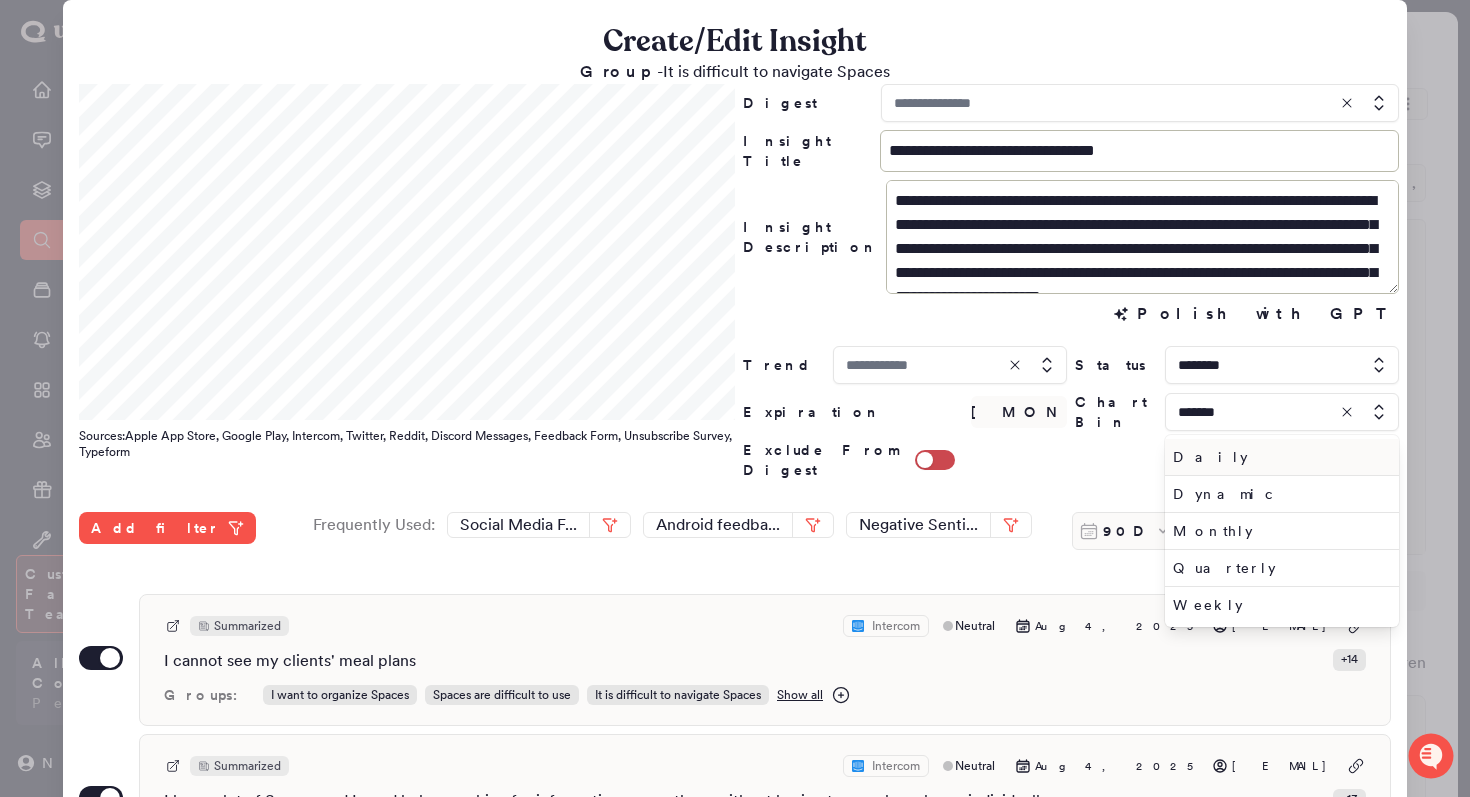 click on "Daily" at bounding box center (1278, 457) 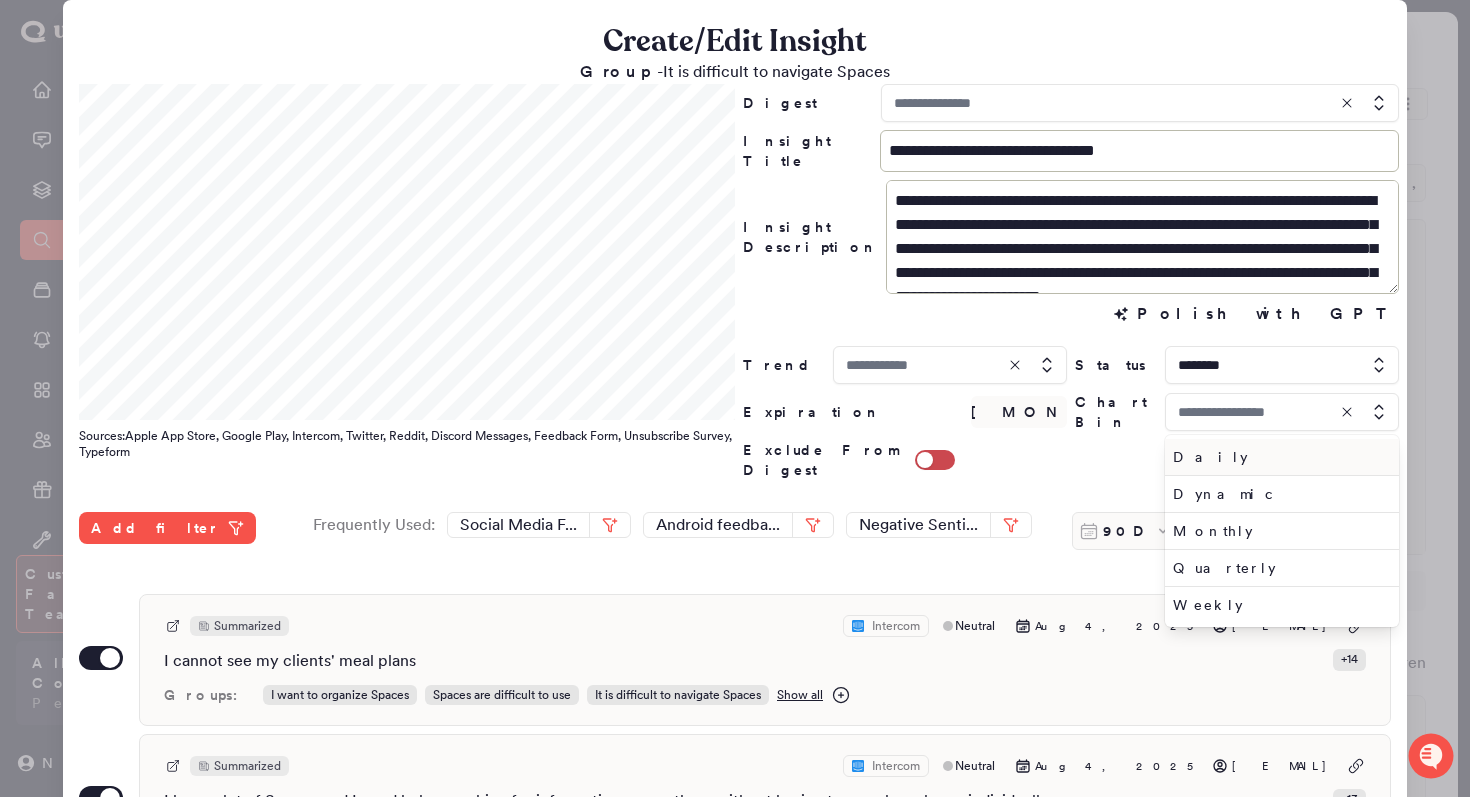 type on "*****" 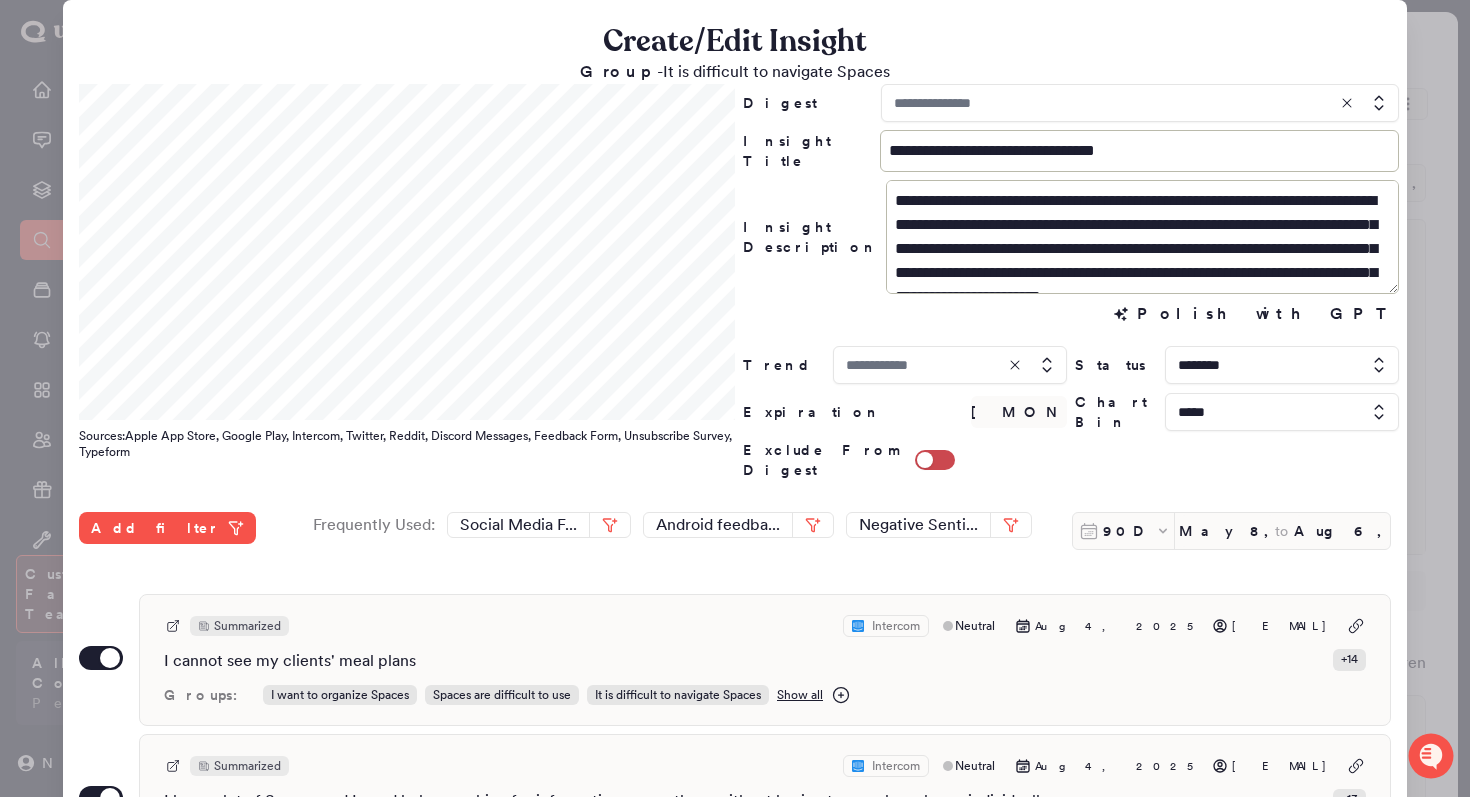 click at bounding box center (735, 398) 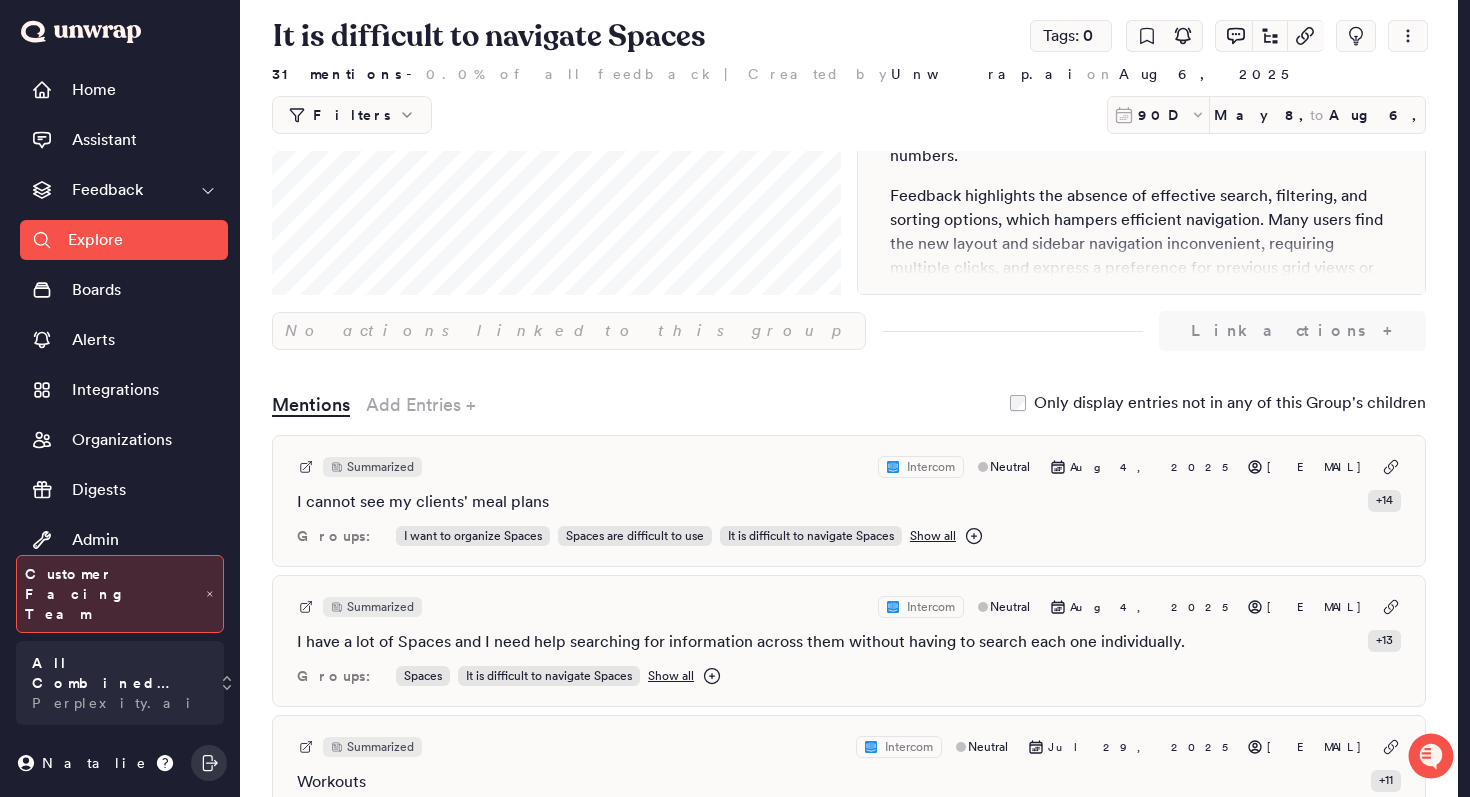 scroll, scrollTop: 0, scrollLeft: 0, axis: both 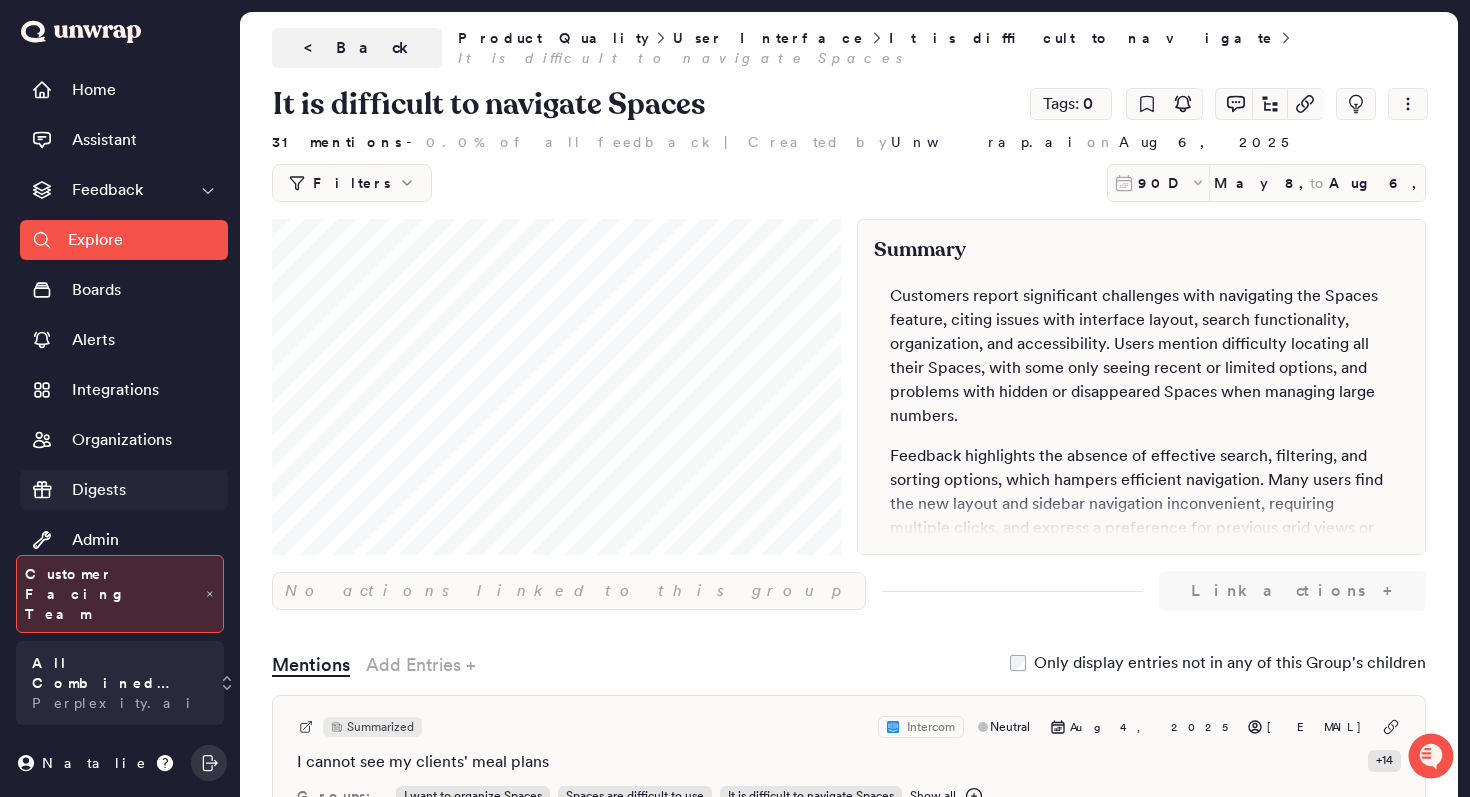 click on "Digests" at bounding box center (124, 490) 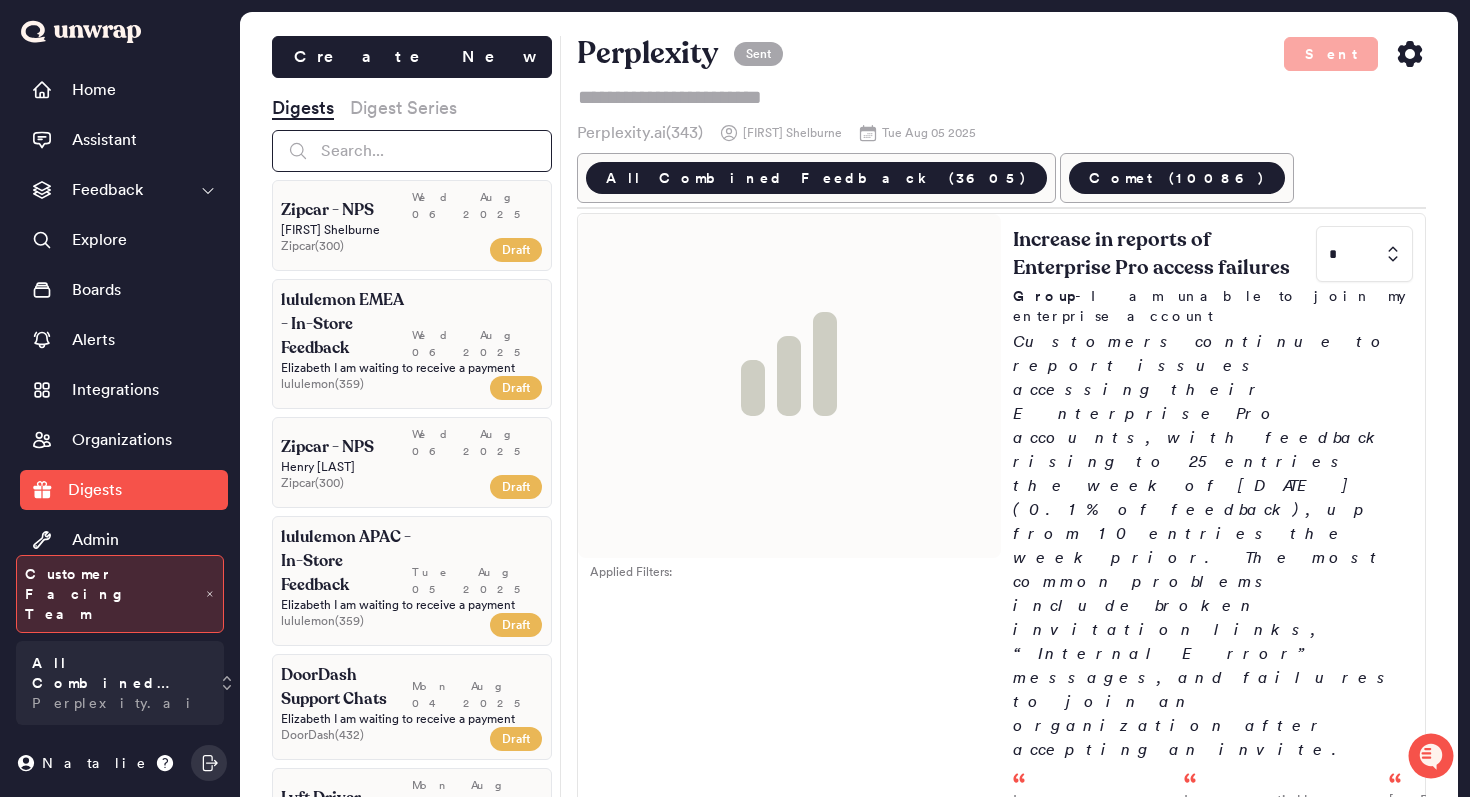 click at bounding box center (412, 151) 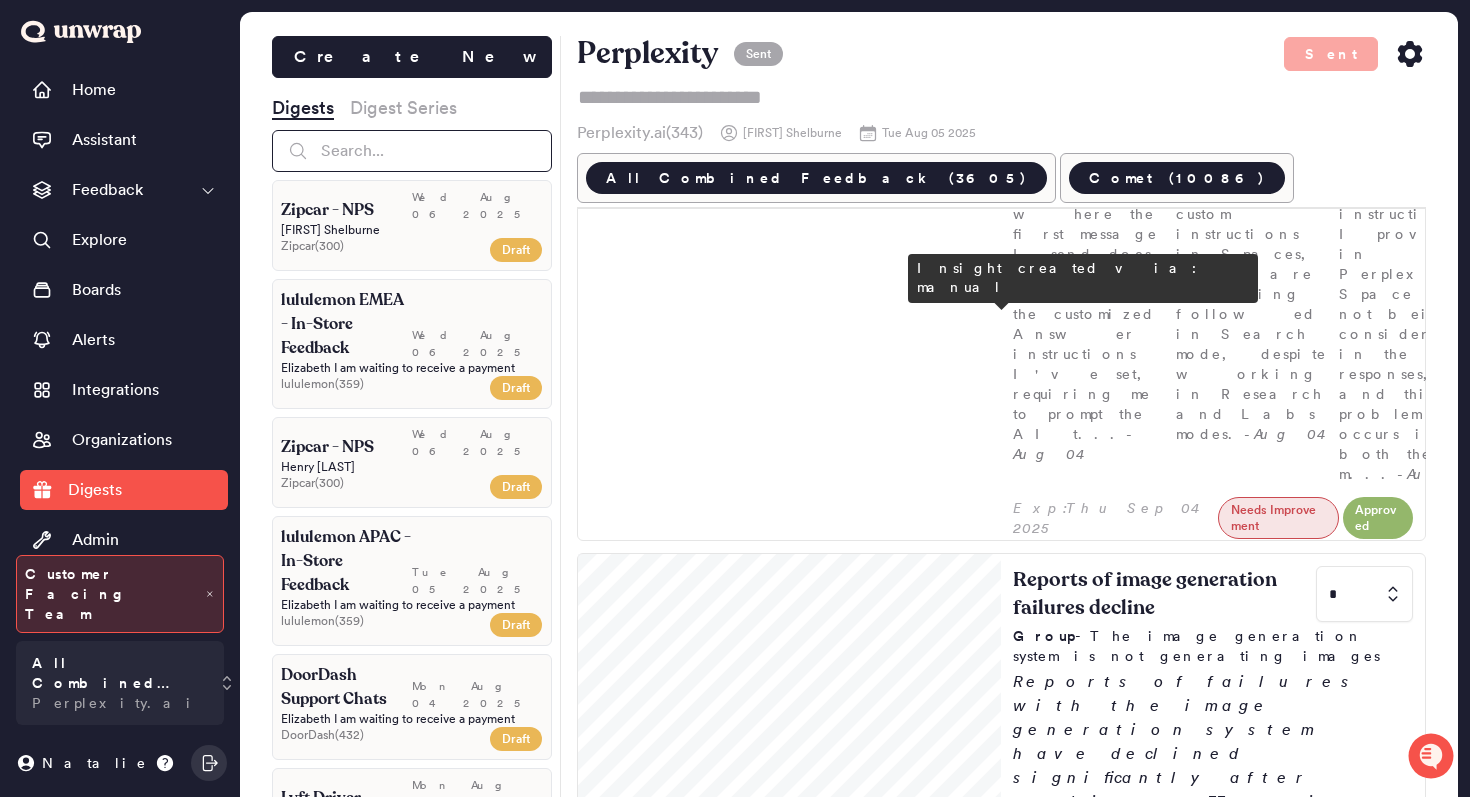 scroll, scrollTop: 1627, scrollLeft: 0, axis: vertical 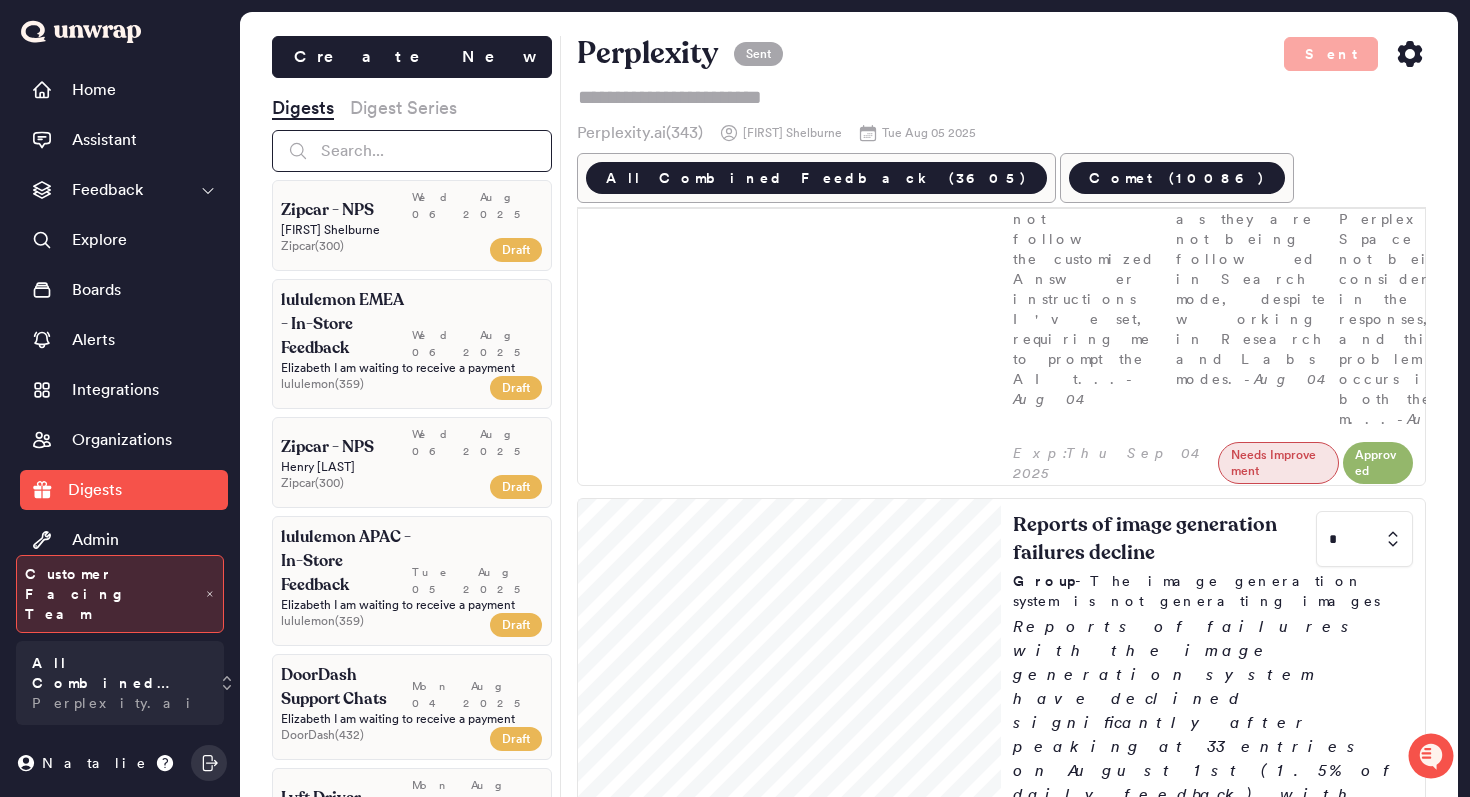 click at bounding box center [412, 151] 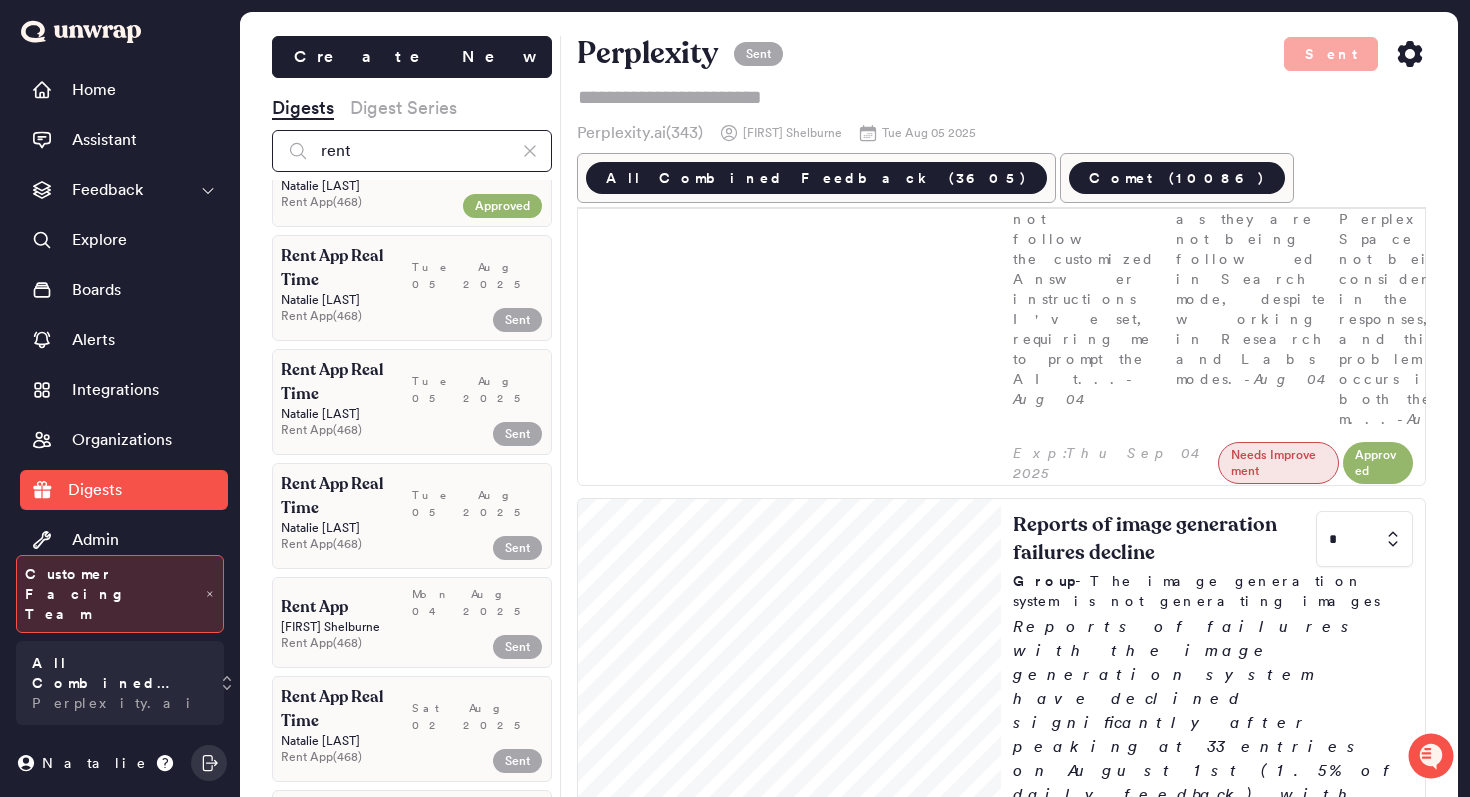 scroll, scrollTop: 1439, scrollLeft: 0, axis: vertical 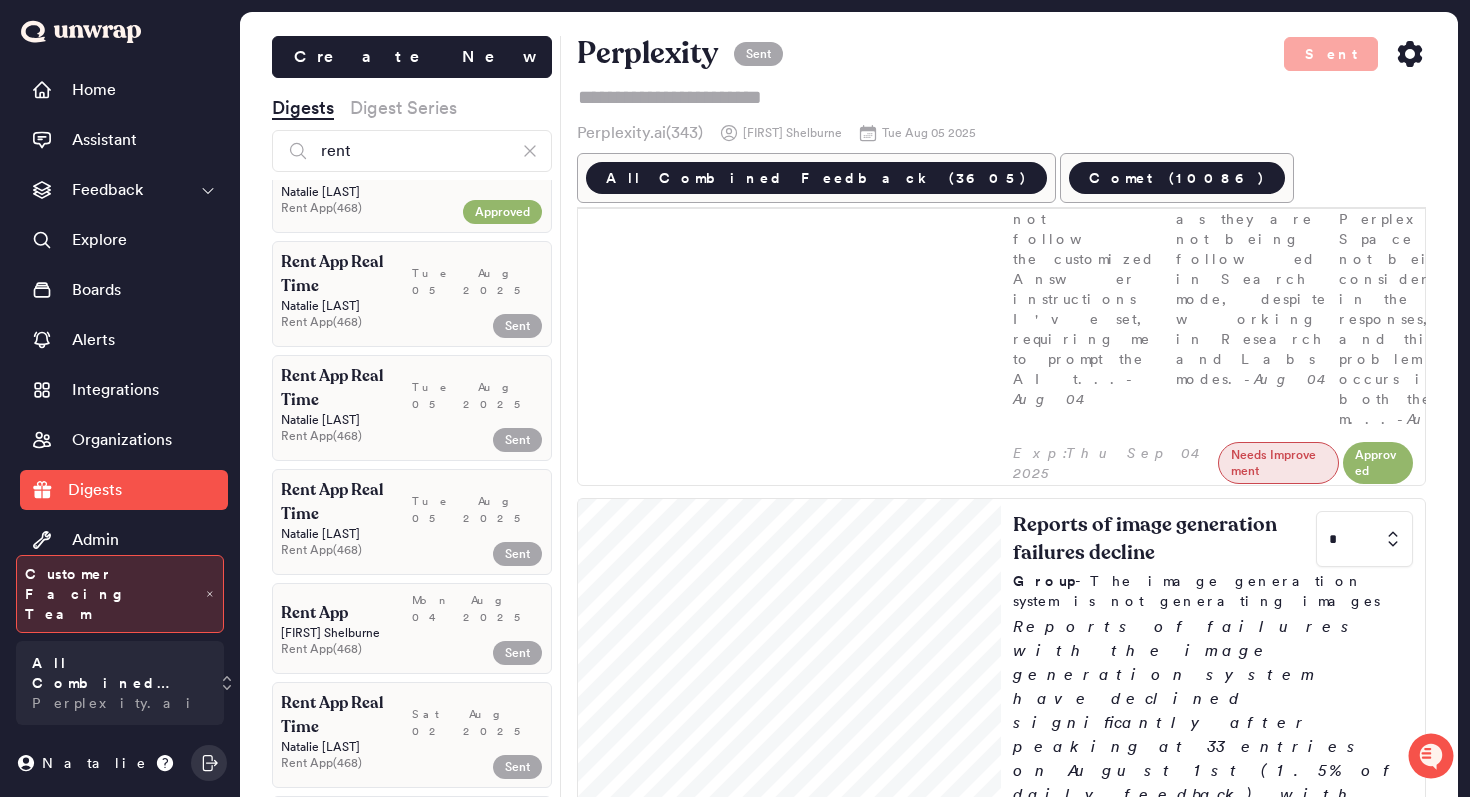 click on "Rent App  ( 468 )" at bounding box center (368, 653) 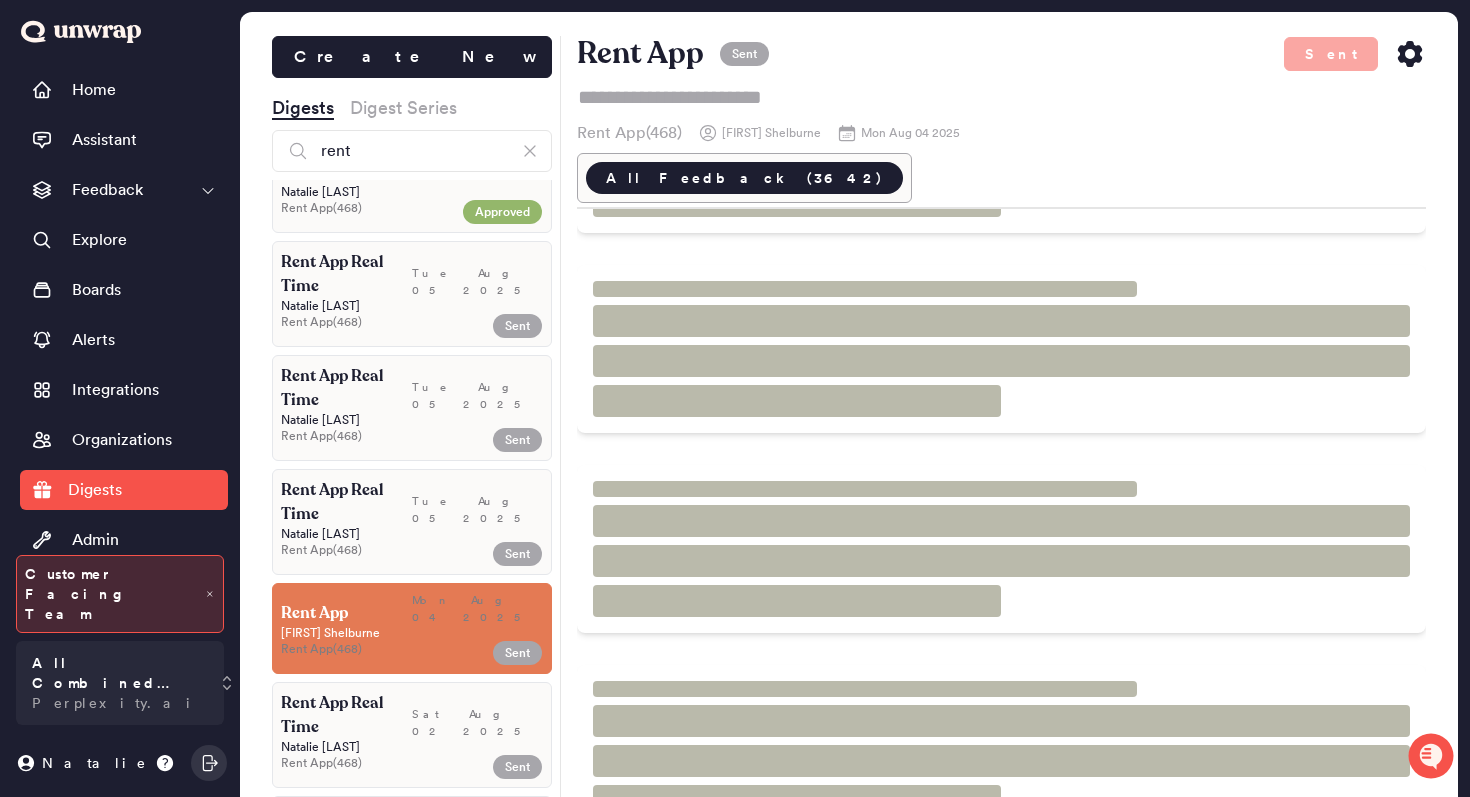 scroll, scrollTop: 384, scrollLeft: 0, axis: vertical 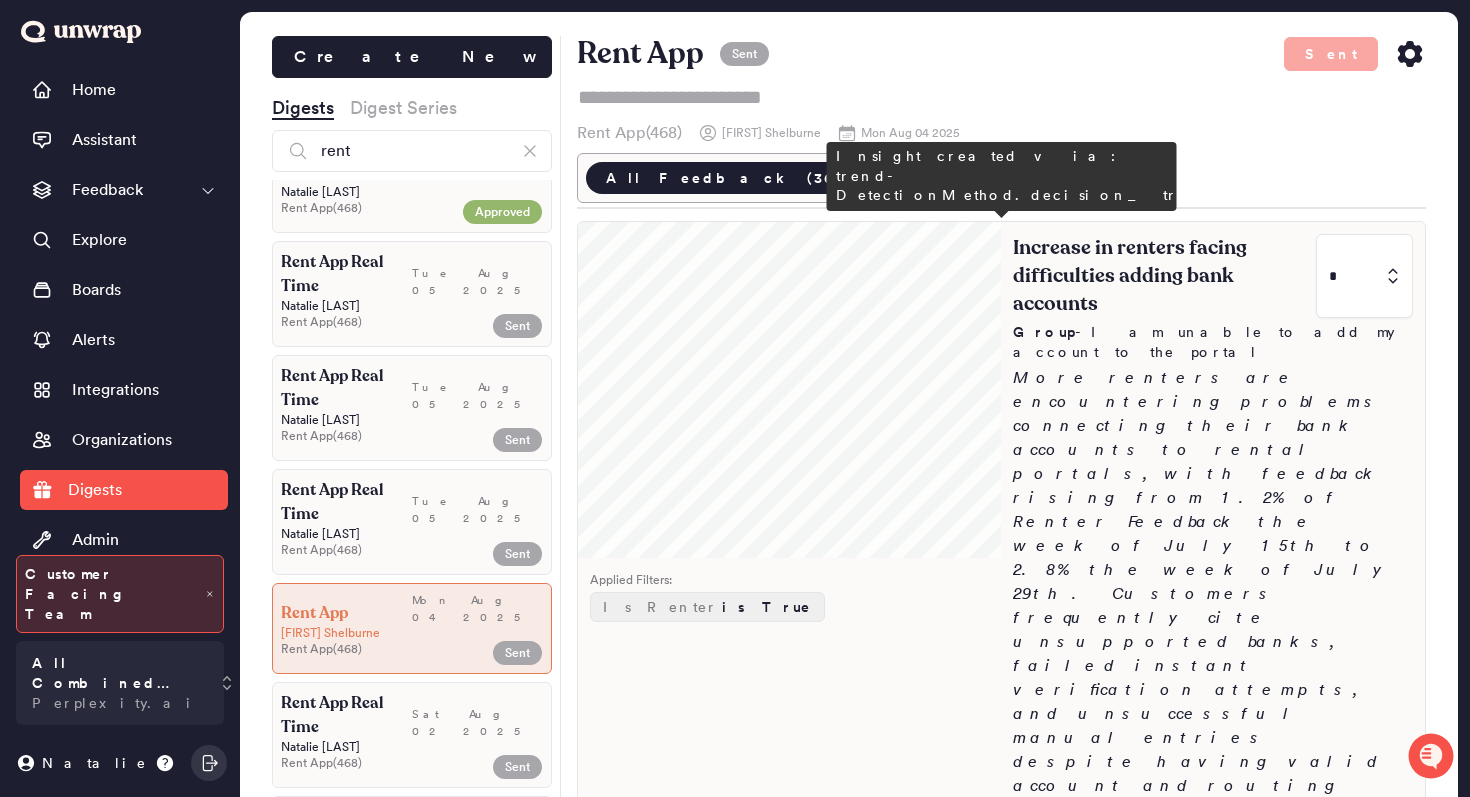 click on "Increase in renters facing difficulties adding bank accounts * Group  -  I am unable to add my account to the portal More renters are encountering problems connecting their bank accounts to rental portals, with feedback rising from 1.2% of Renter Feedback the week of July 15th to 2.8% the week of July 29th. Customers frequently cite unsupported banks, failed instant verification attempts, and unsuccessful manual entries despite having valid account and routing numbers. I was trying to set up my RentUp account but couldn't find the name of the bank required for the portal, even though I had my account and routing numbers.  -  Aug 04 I am trying to connect my bank account to my Rent App portal, but I am encountering issues with the system not recognizing my bank and displaying a message that...  -  Aug 04 I am trying to add my Rent App routing and account numbers to my bank account, but the system is not recognizing Rent App as a valid bank, and I am unable to co...  -  Aug 01" at bounding box center [1213, 772] 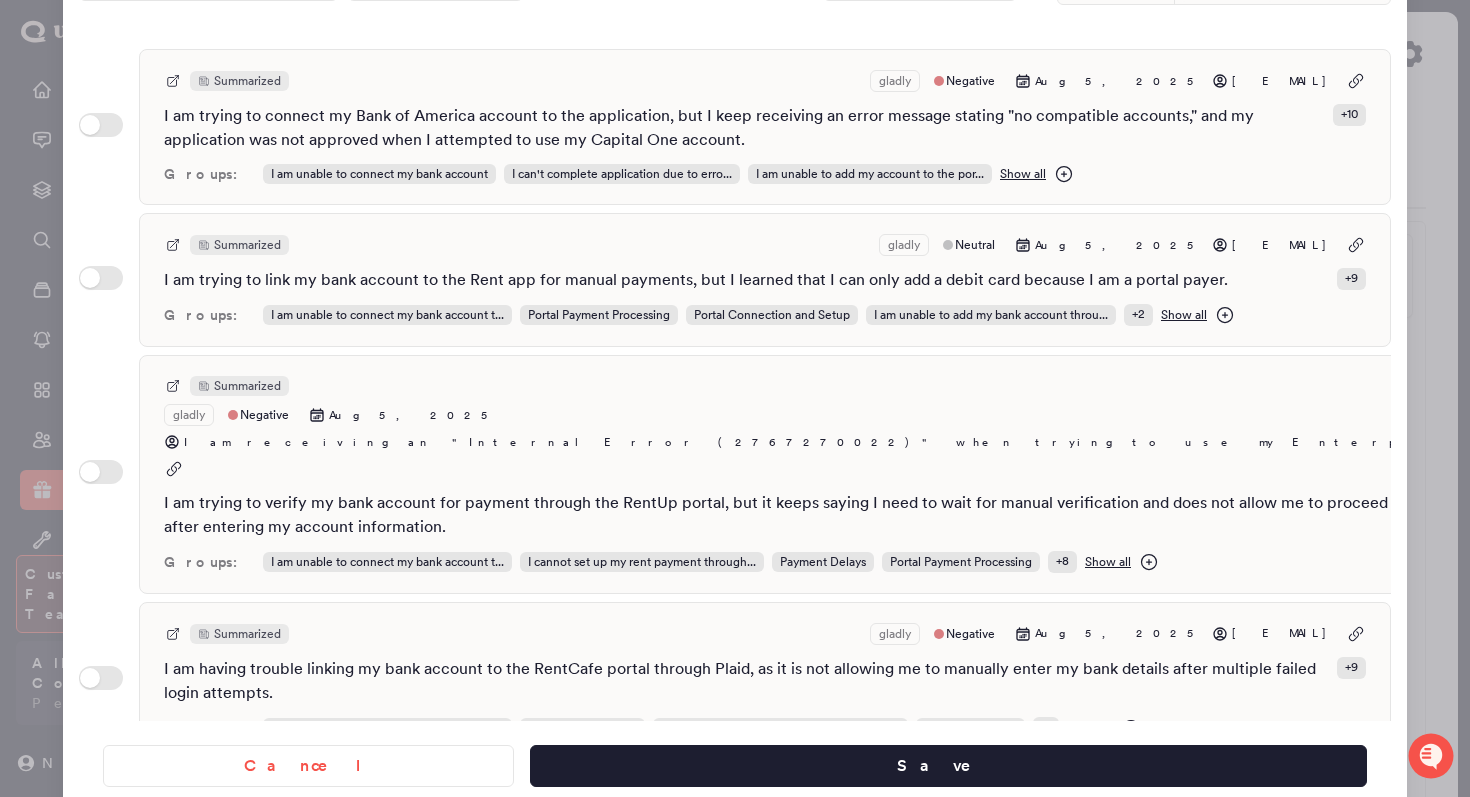 scroll, scrollTop: 0, scrollLeft: 0, axis: both 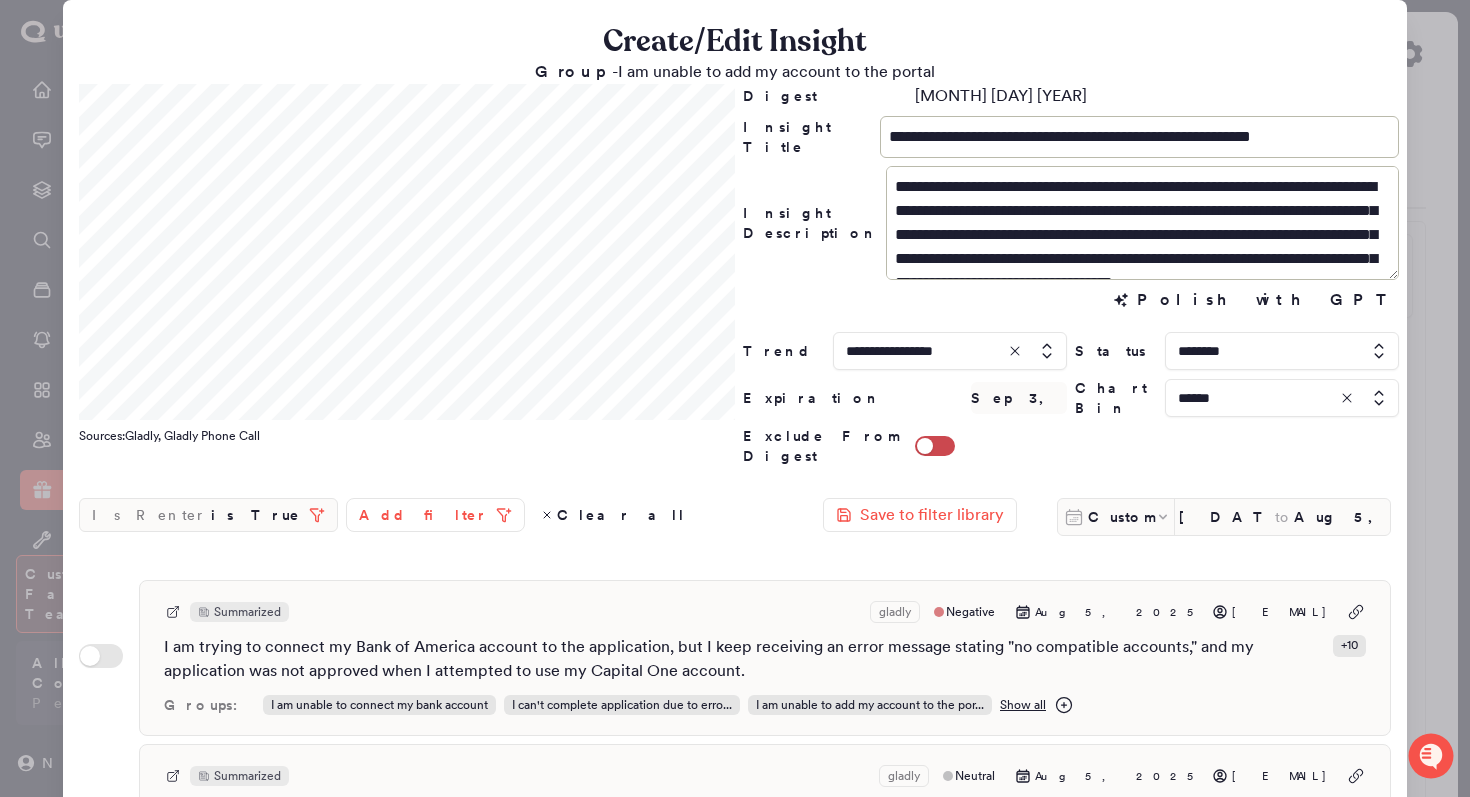 click at bounding box center (735, 398) 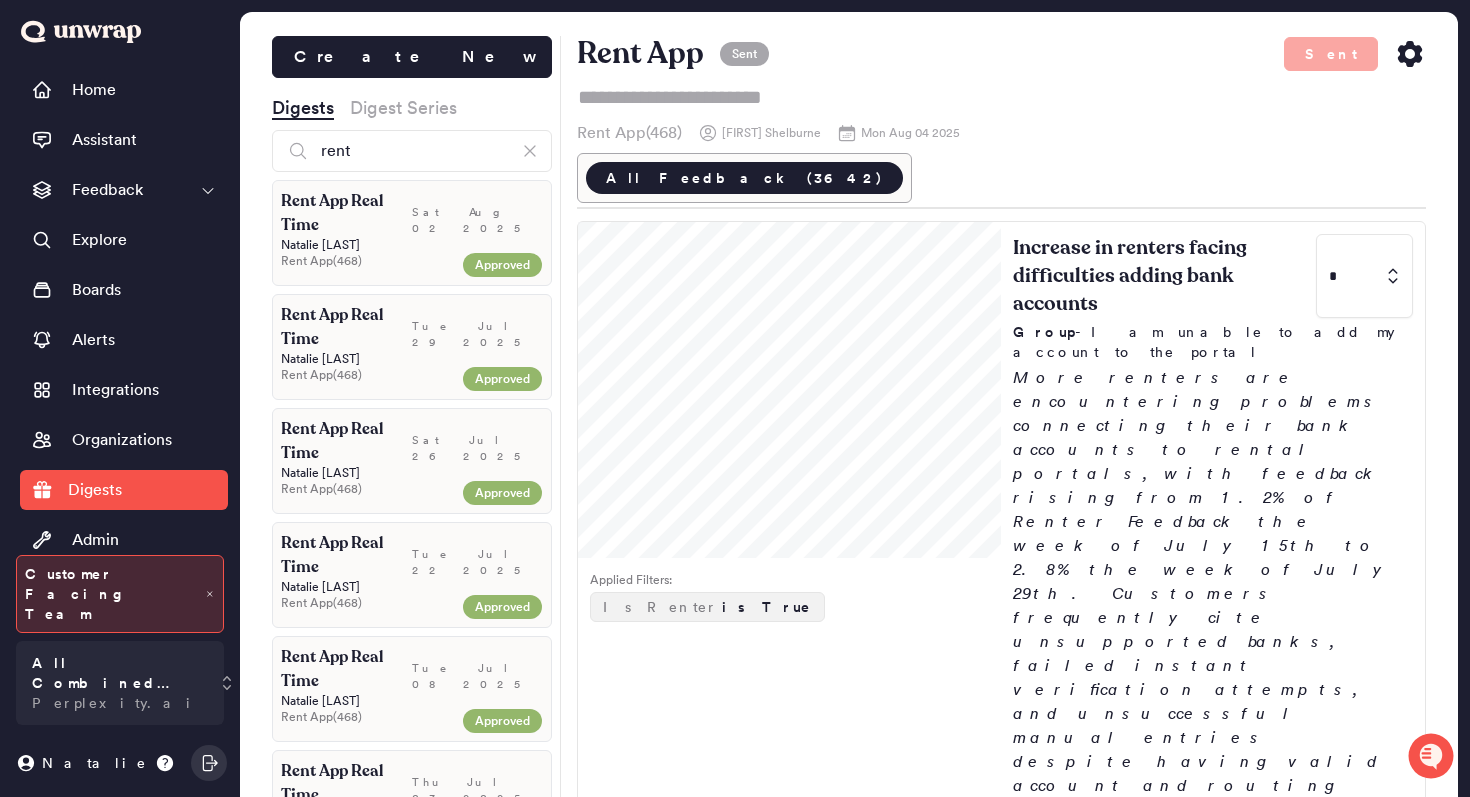 scroll, scrollTop: 937, scrollLeft: 0, axis: vertical 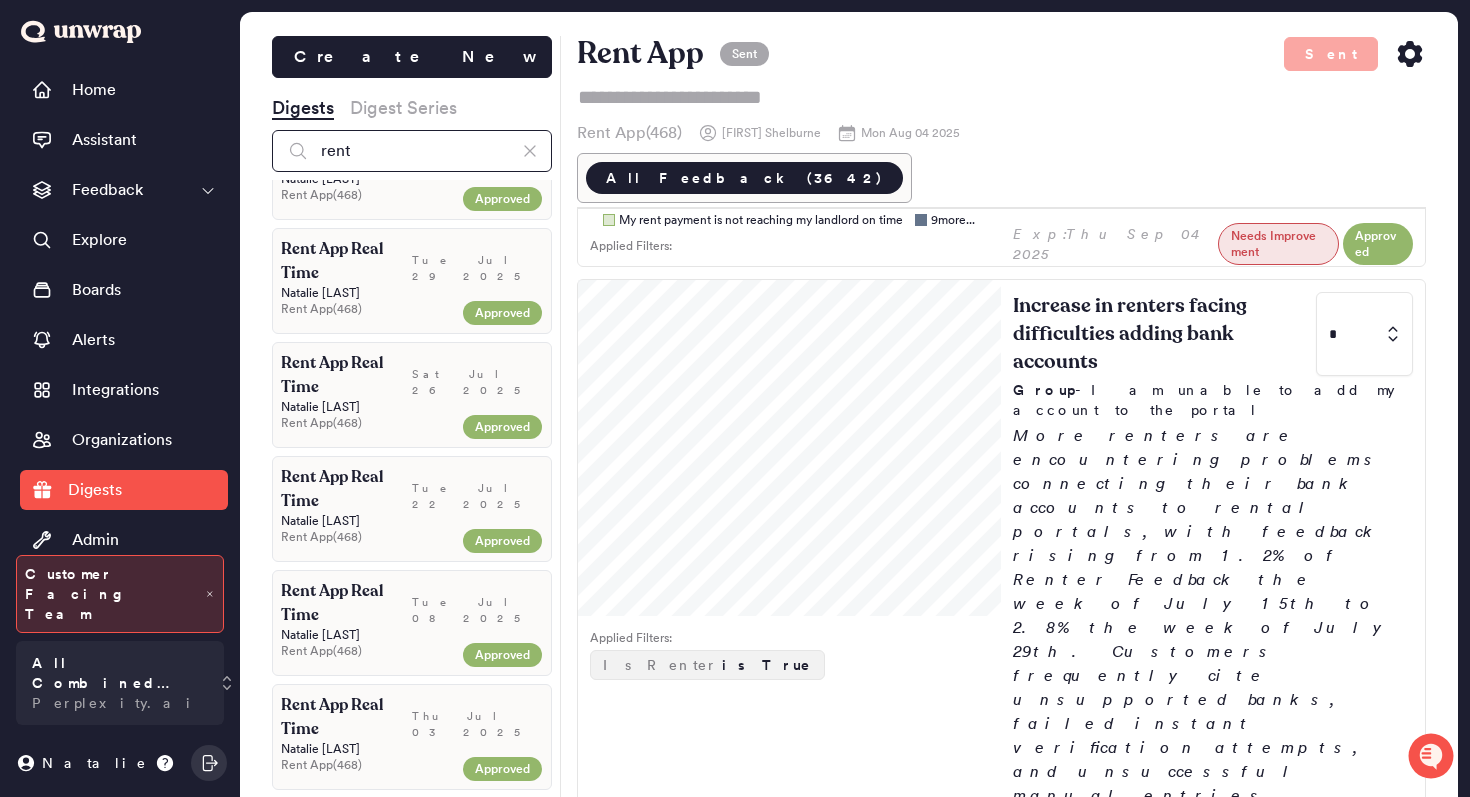 click on "rent" at bounding box center [412, 151] 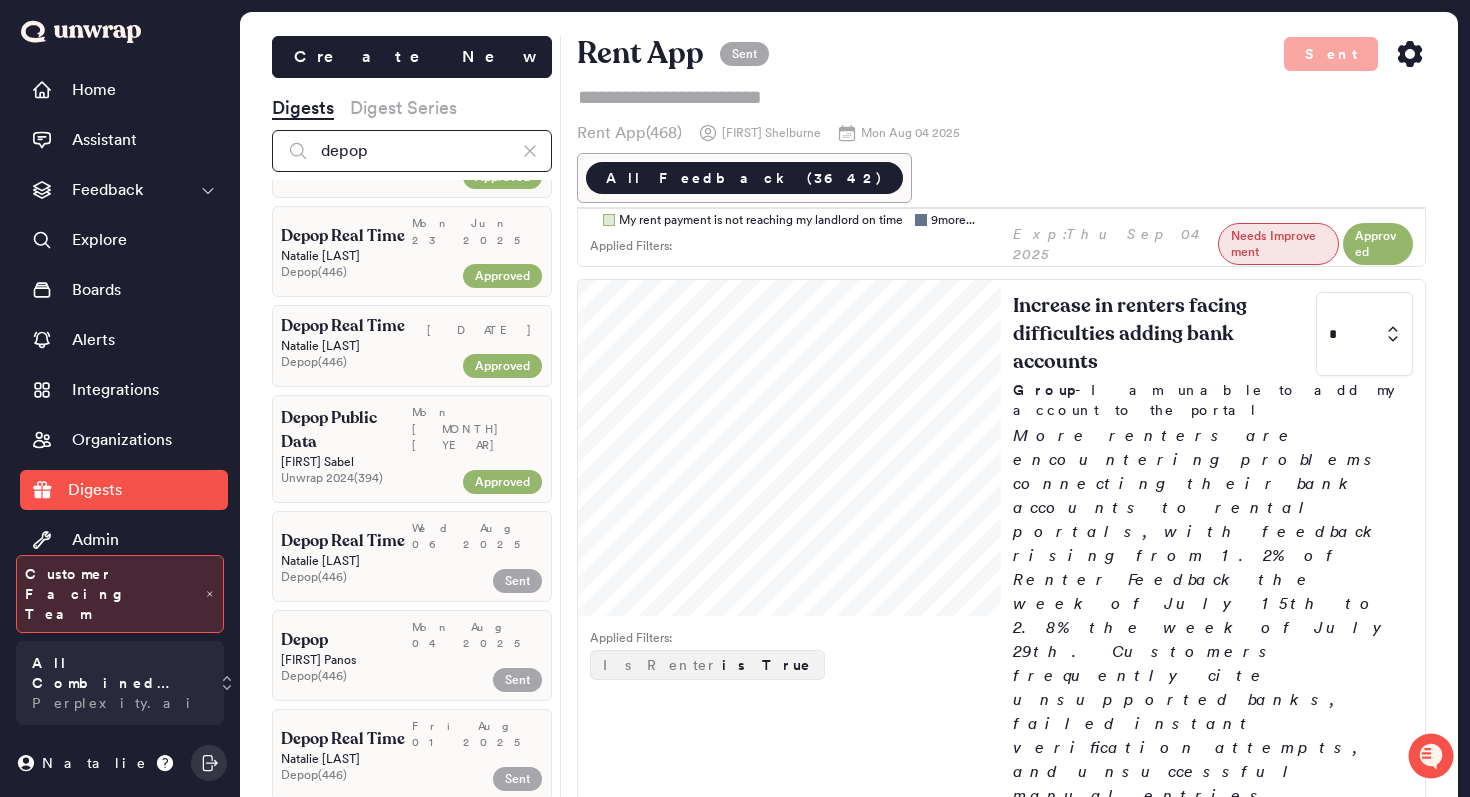 scroll, scrollTop: 484, scrollLeft: 0, axis: vertical 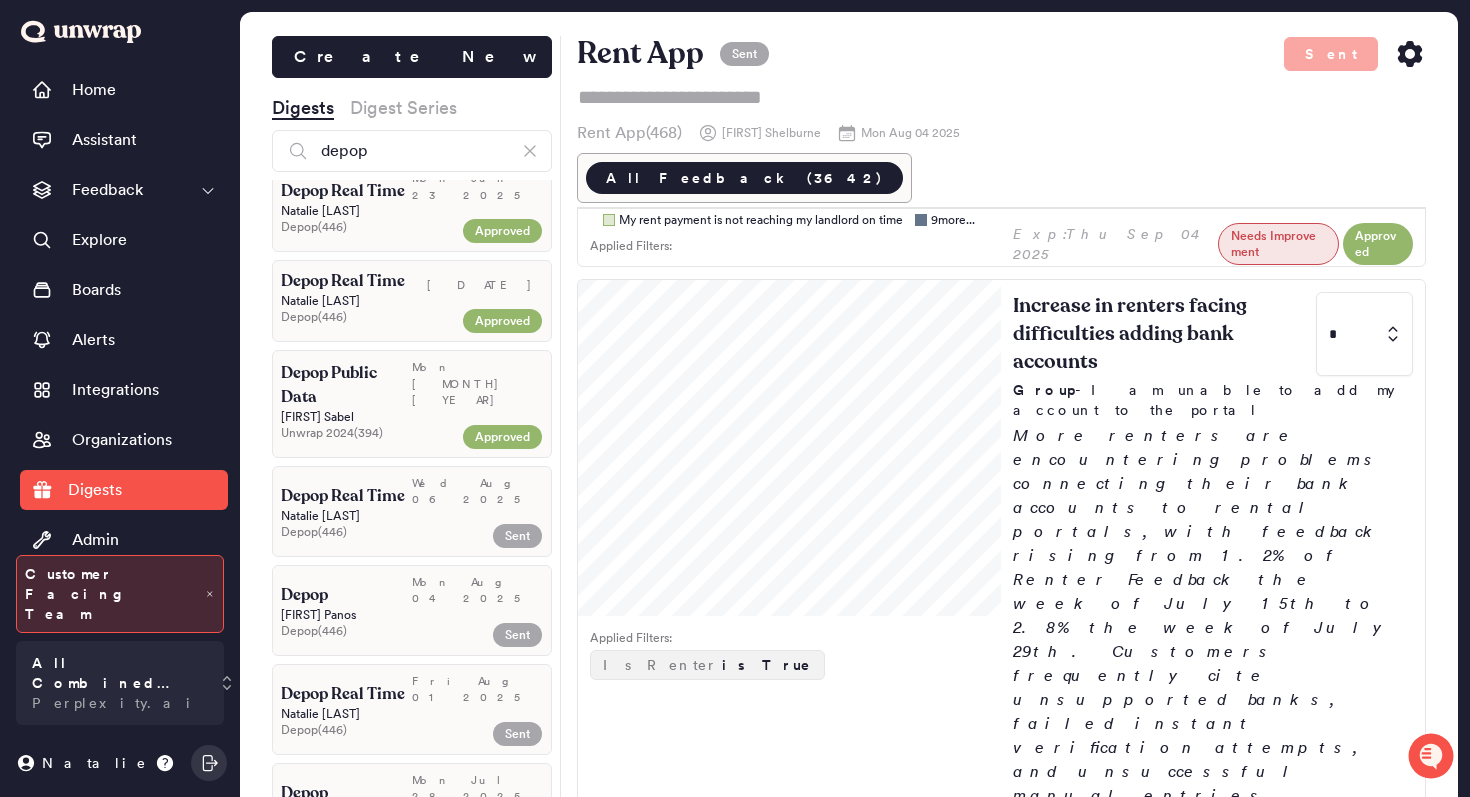 click on "Mon Aug 04 2025" at bounding box center (477, 590) 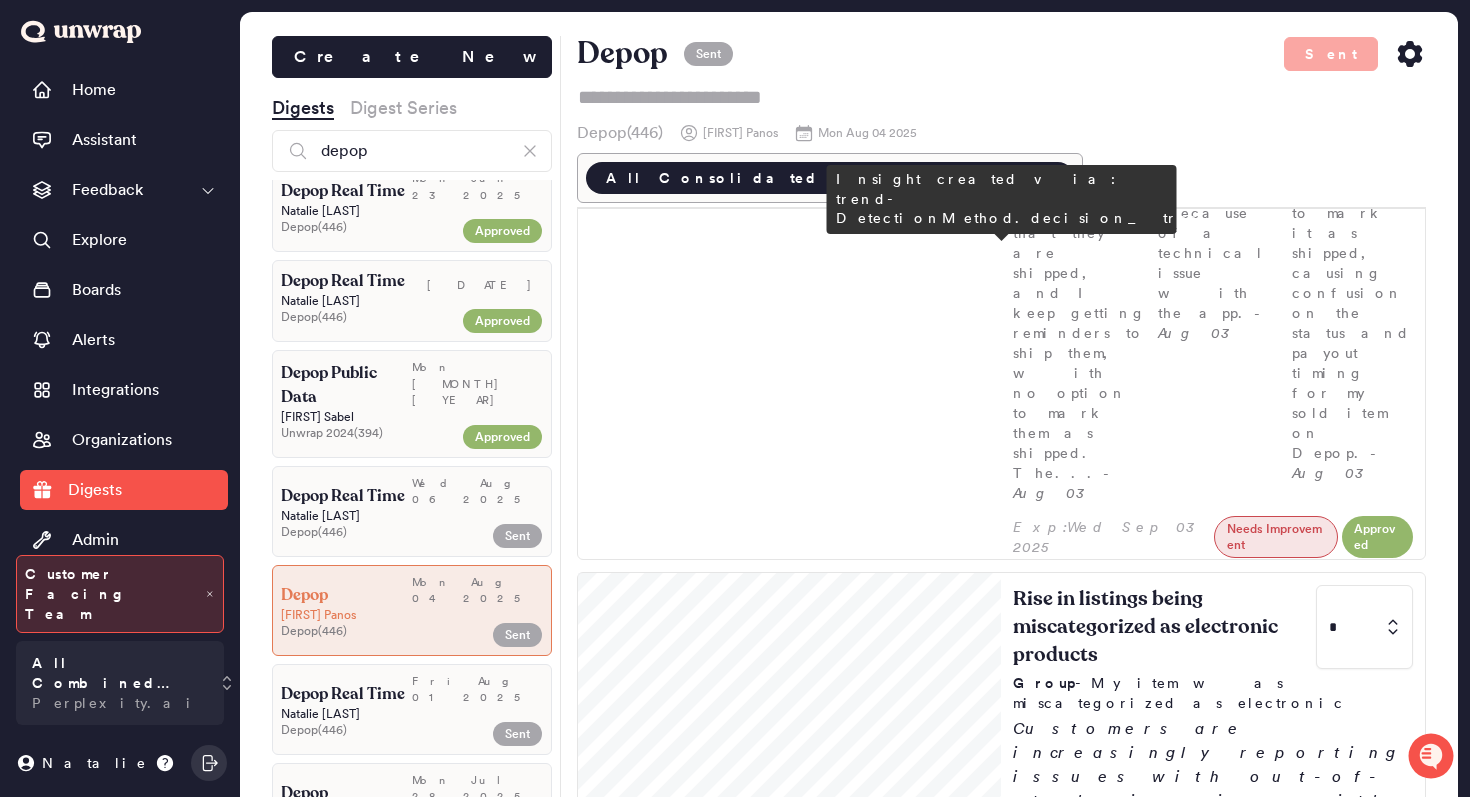 scroll, scrollTop: 2943, scrollLeft: 0, axis: vertical 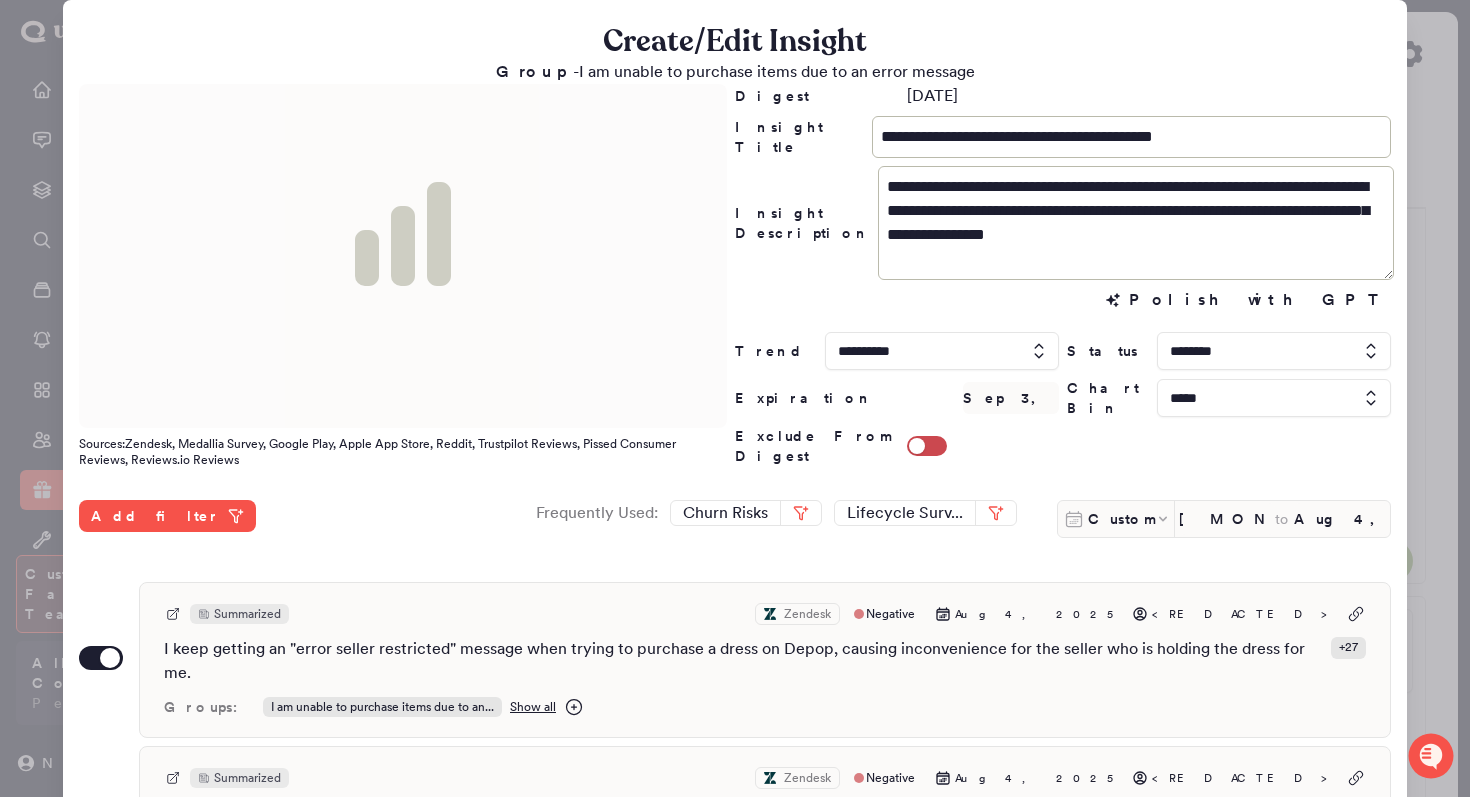click at bounding box center [735, 398] 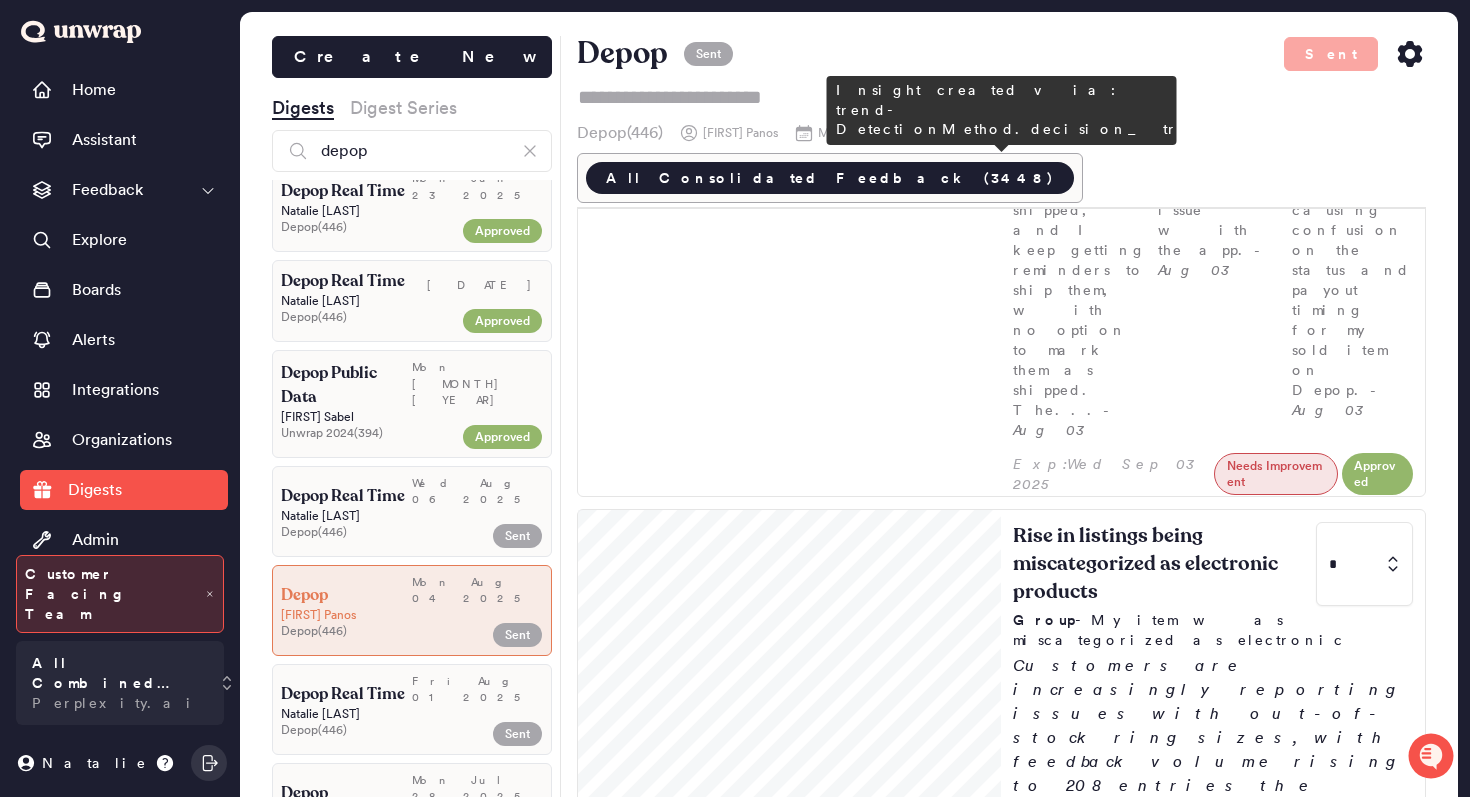 scroll, scrollTop: 3038, scrollLeft: 0, axis: vertical 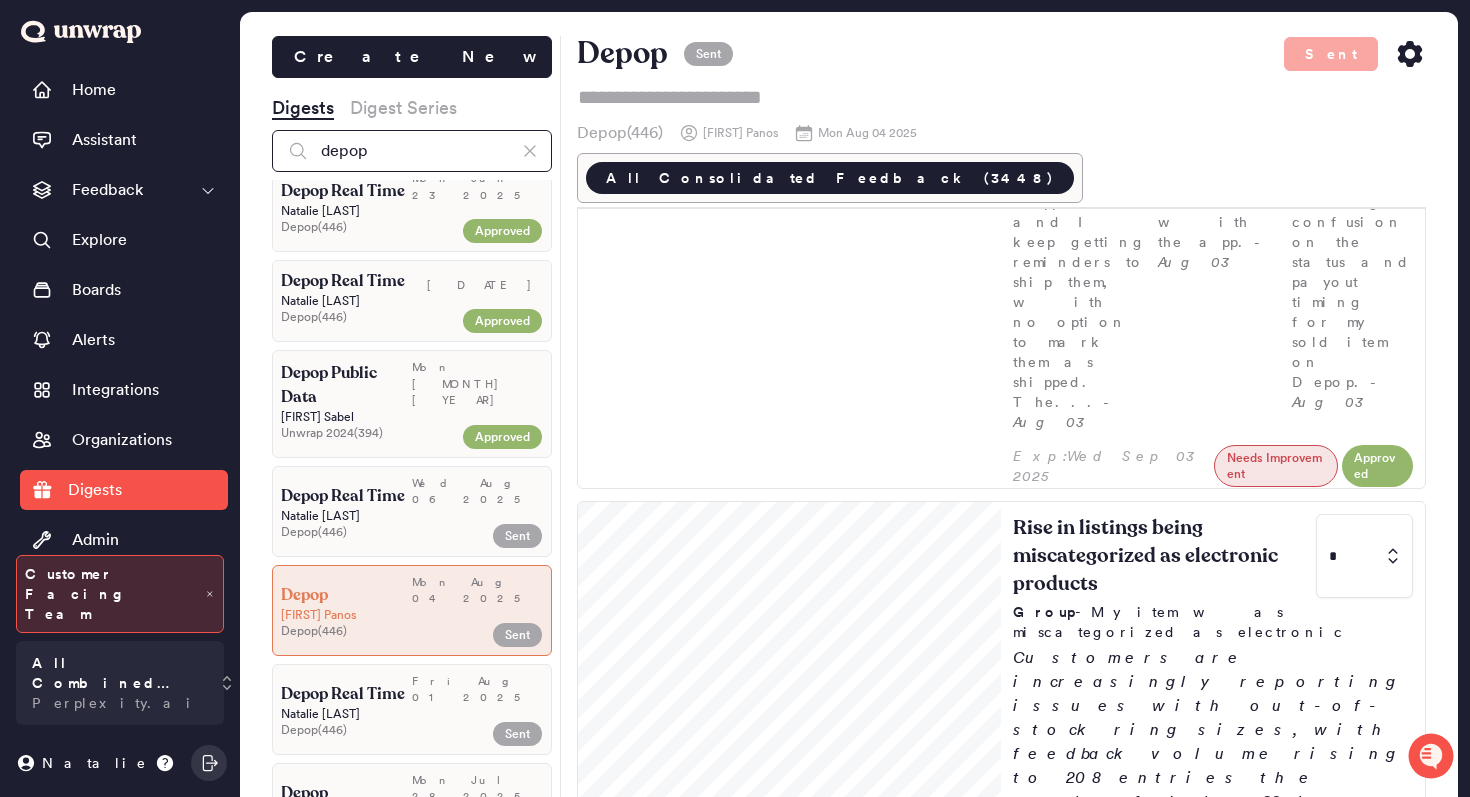 click on "depop" at bounding box center (412, 151) 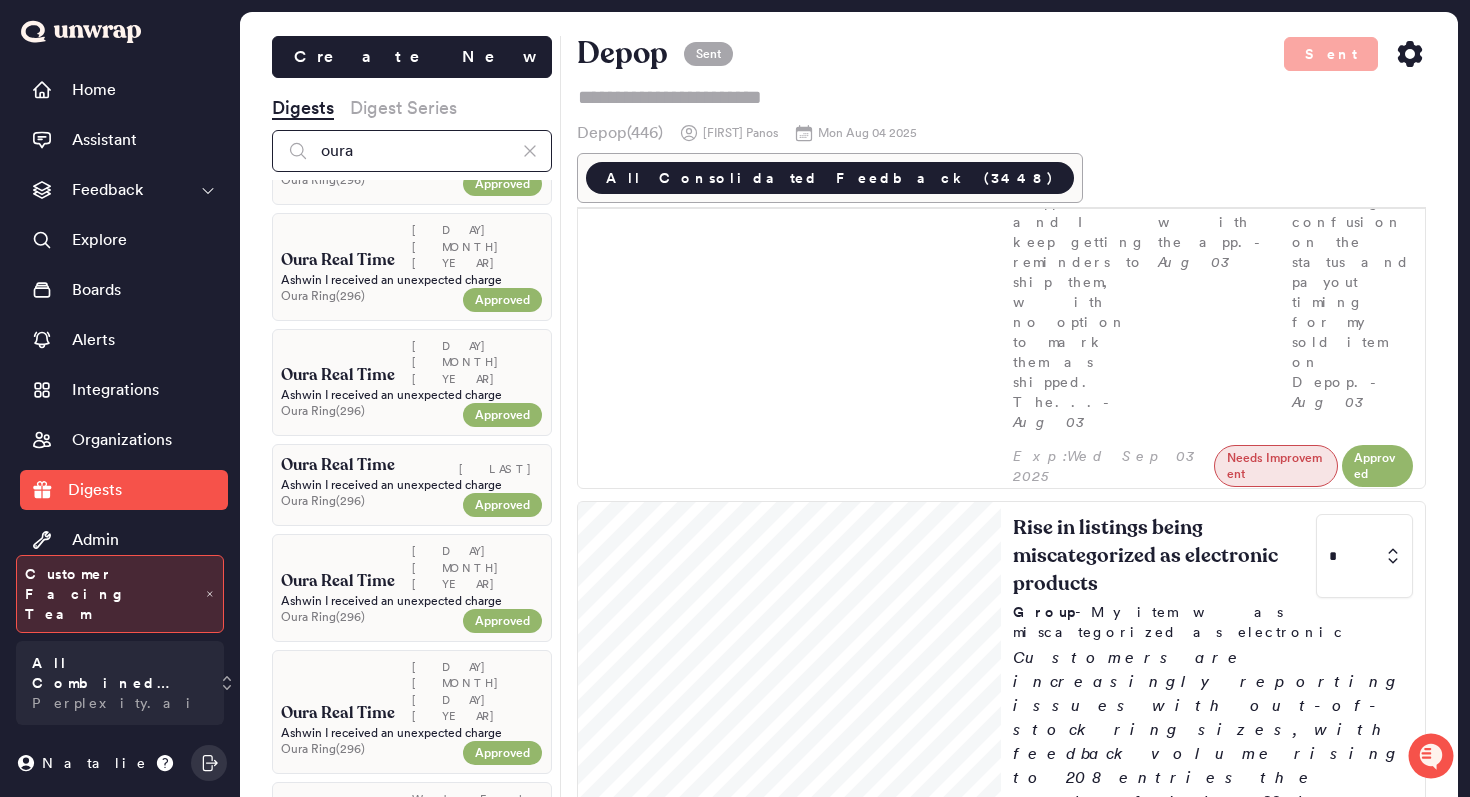 scroll, scrollTop: 3658, scrollLeft: 0, axis: vertical 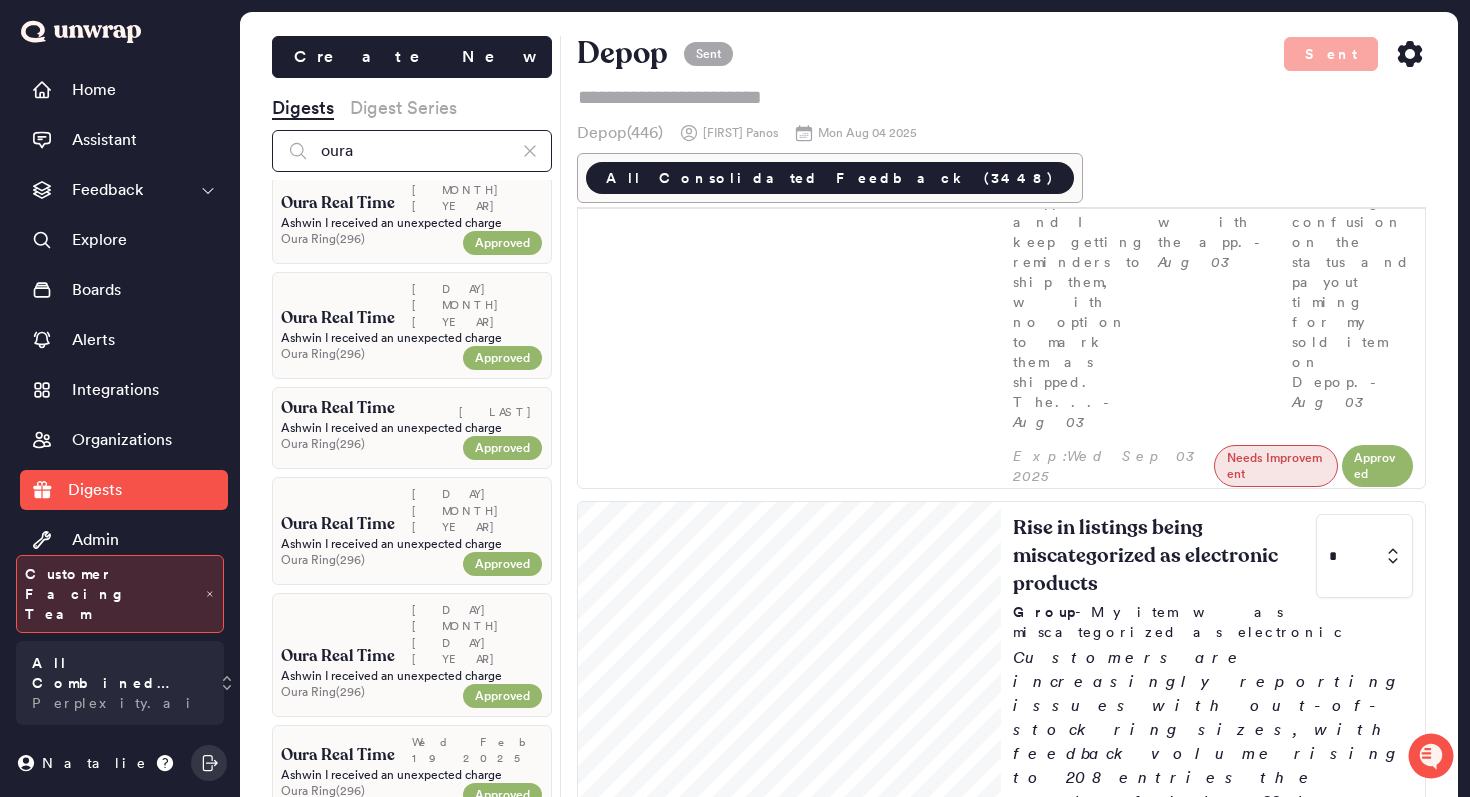 type on "oura" 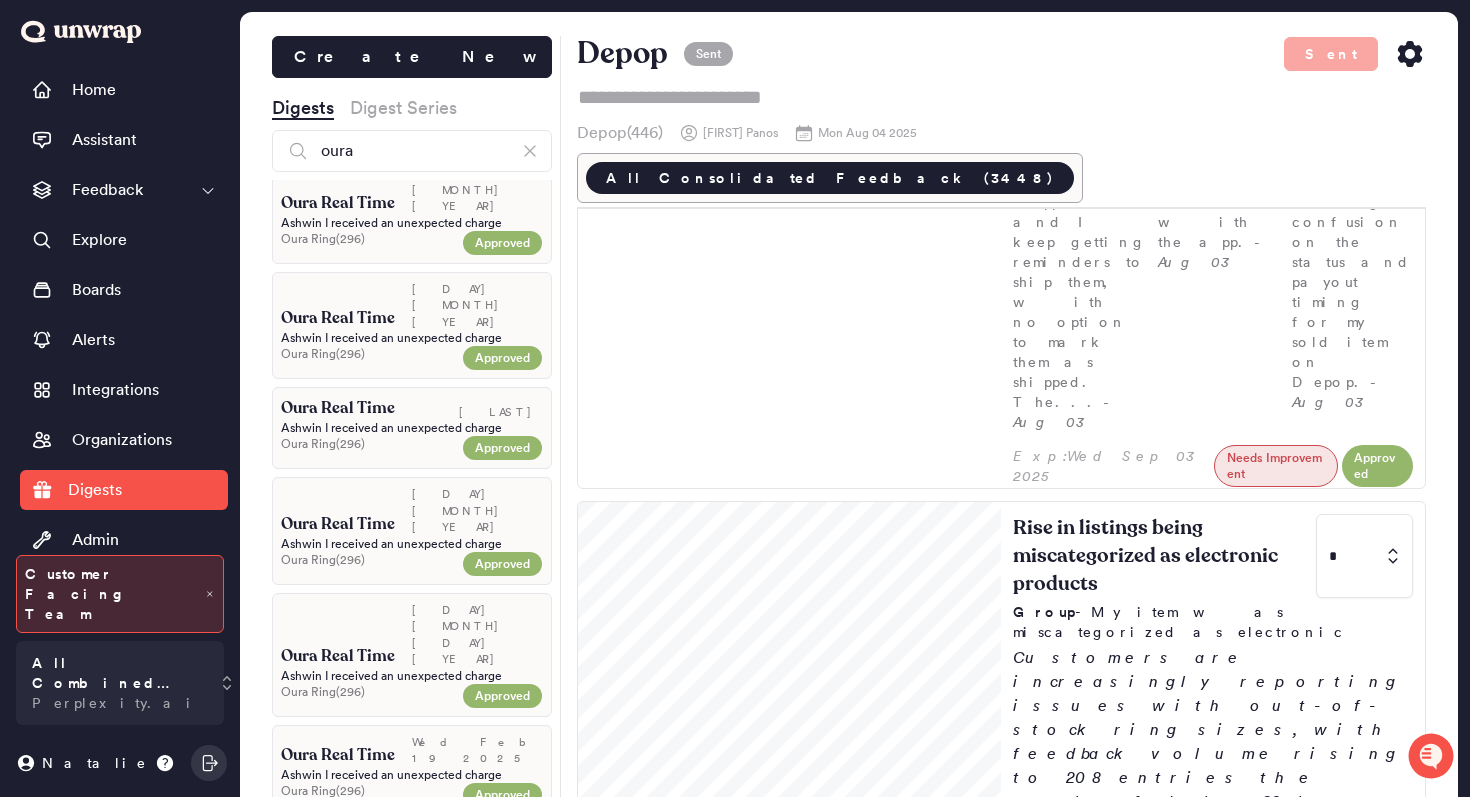 click on "Mon Aug 04 2025" at bounding box center [477, 1047] 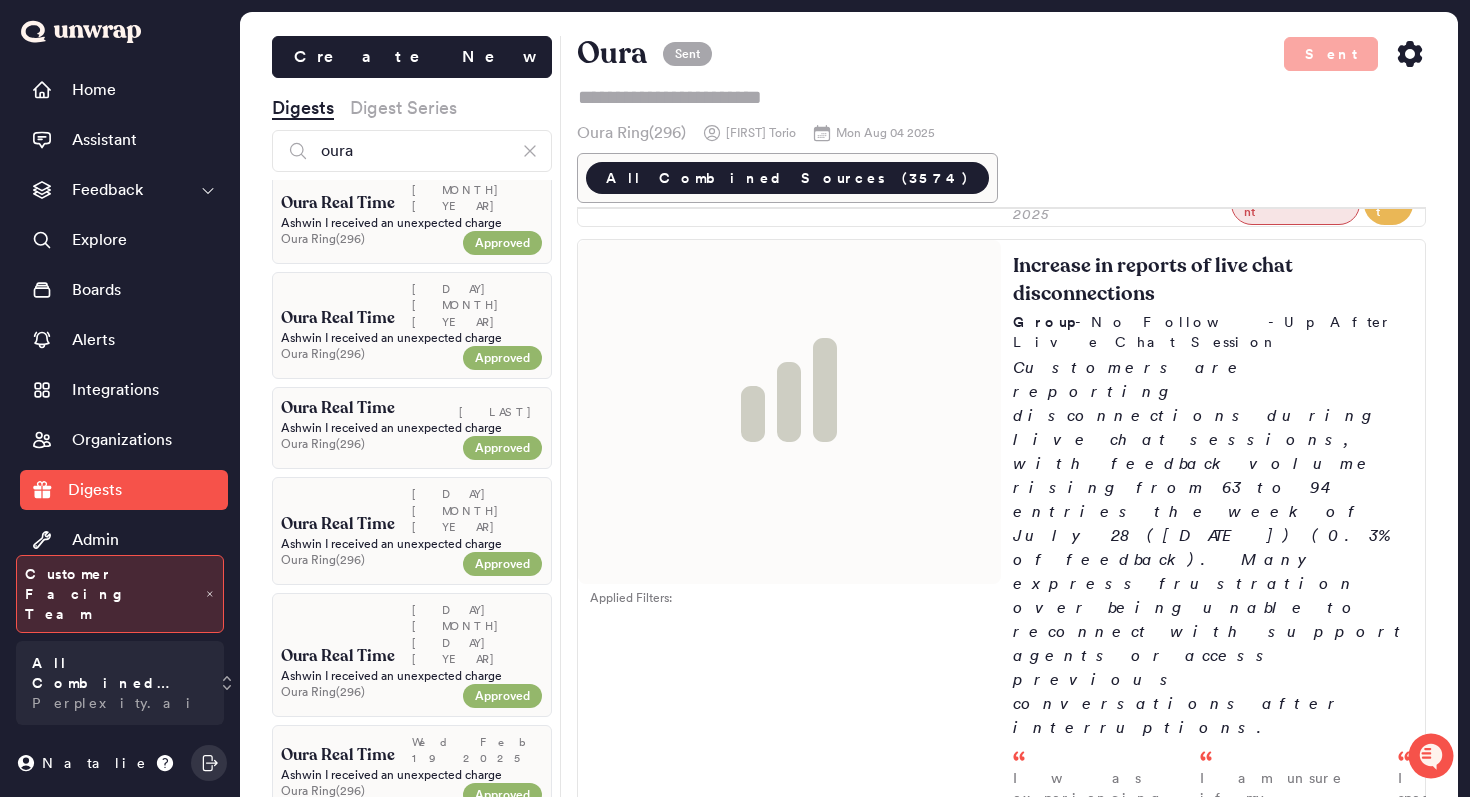 scroll, scrollTop: 15555, scrollLeft: 0, axis: vertical 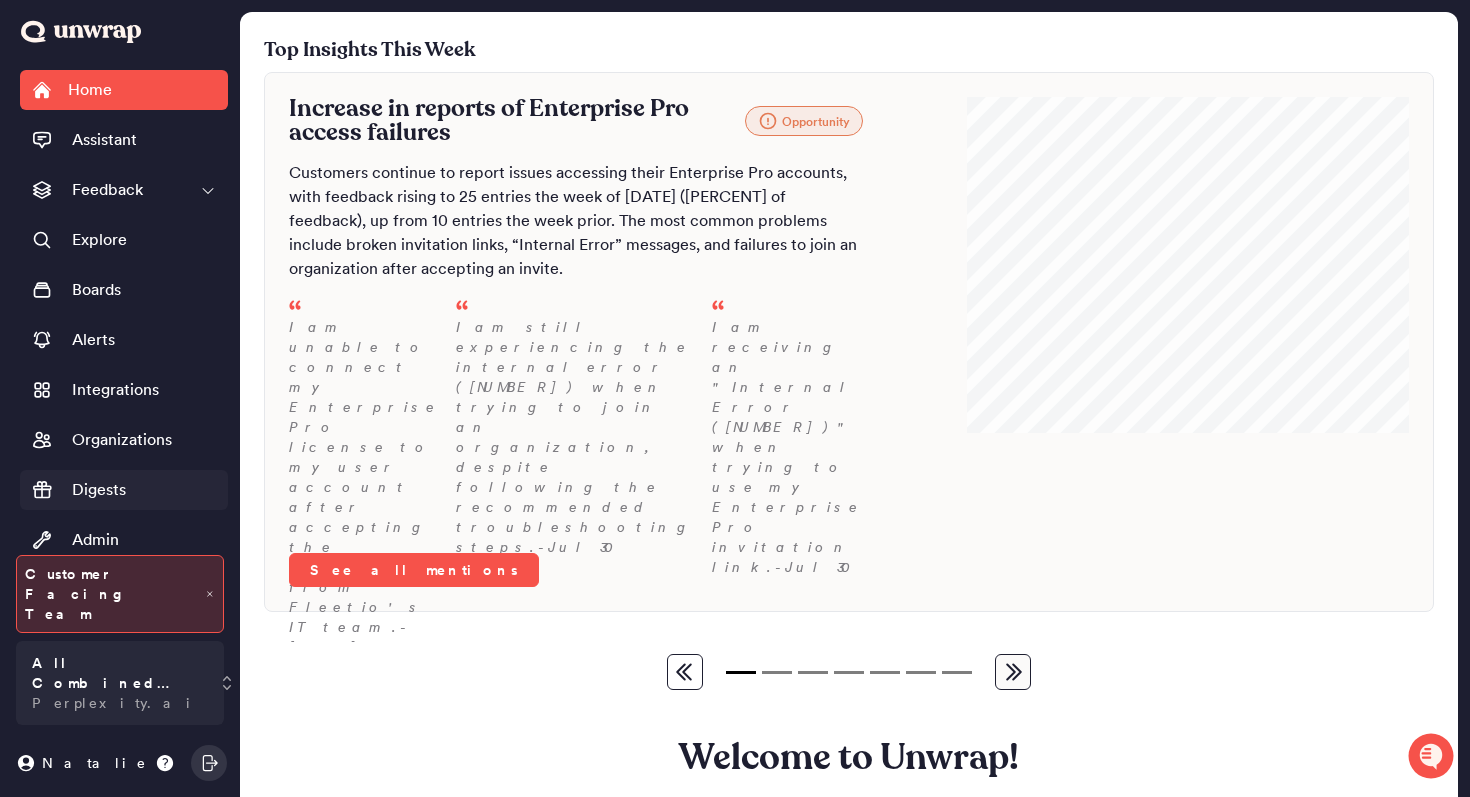 click on "Digests" at bounding box center [99, 490] 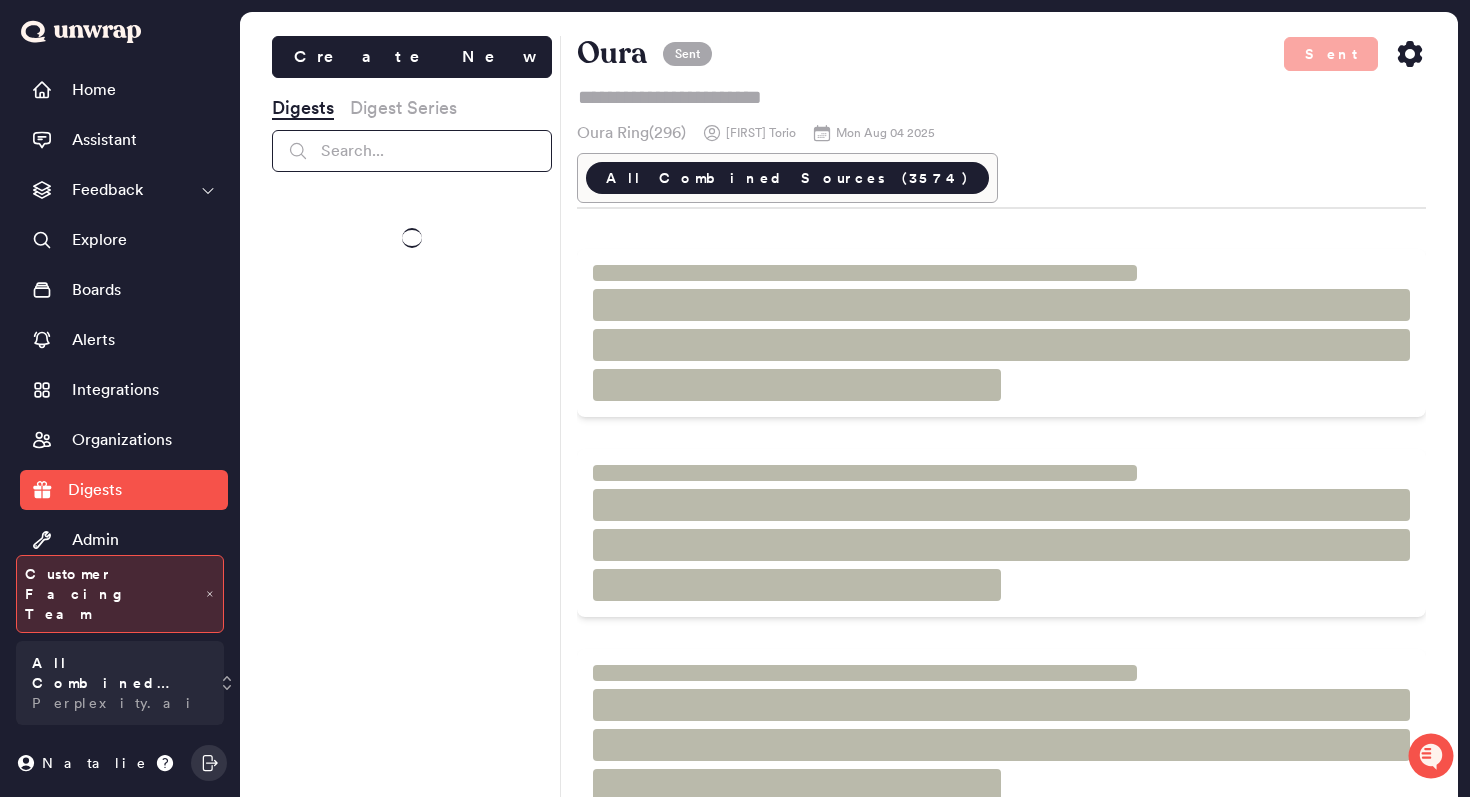 click at bounding box center (412, 151) 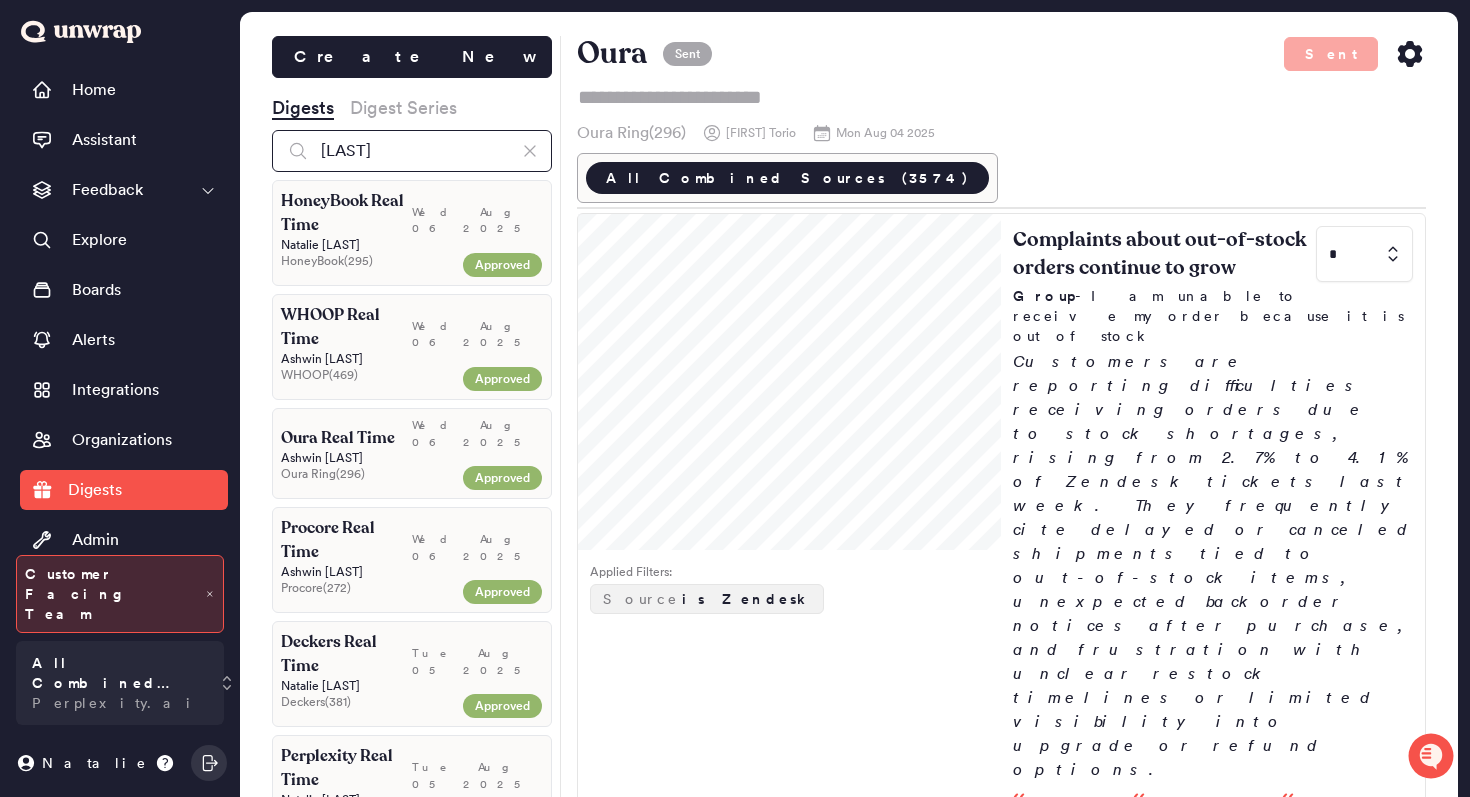 type on "[LAST]" 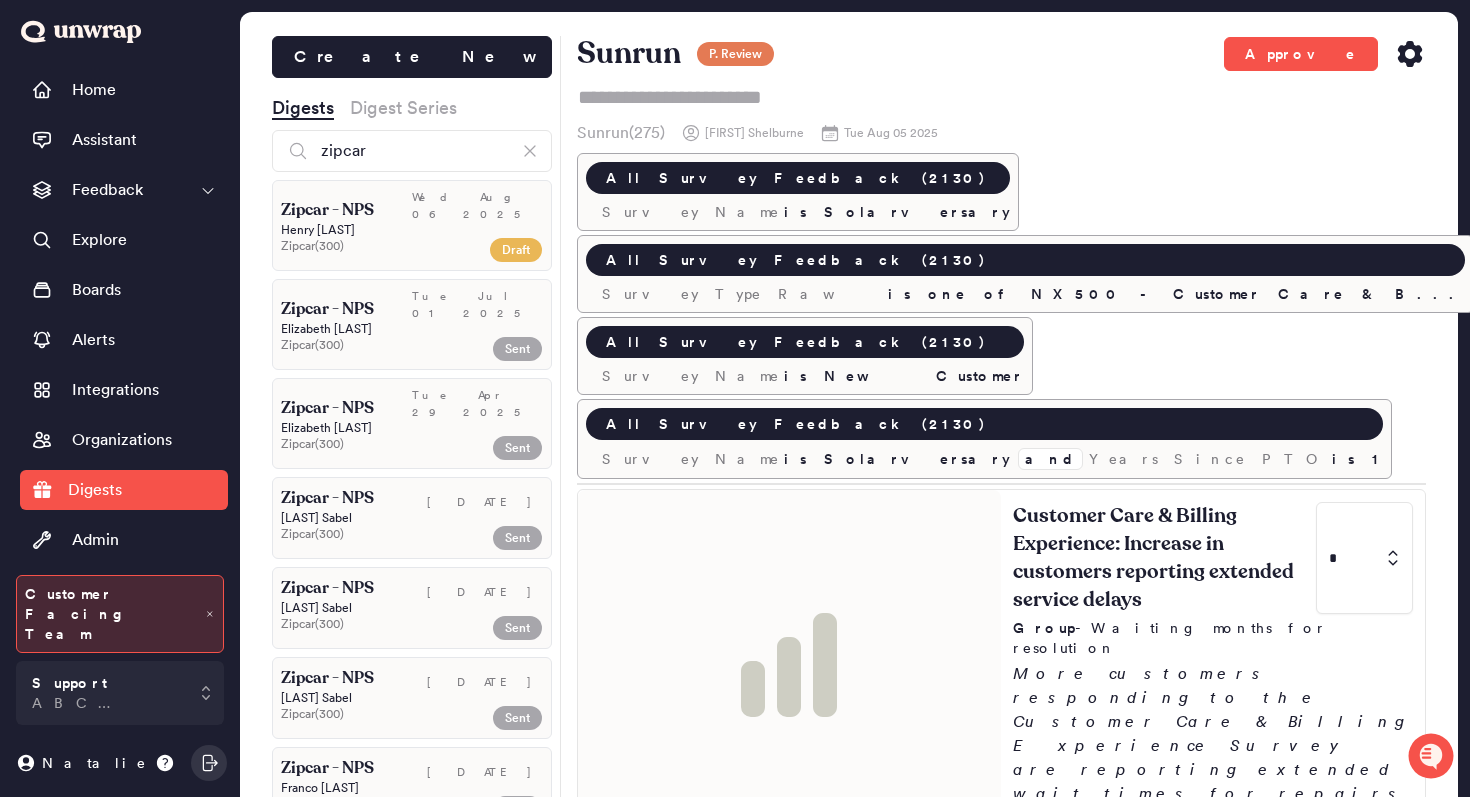scroll, scrollTop: 0, scrollLeft: 0, axis: both 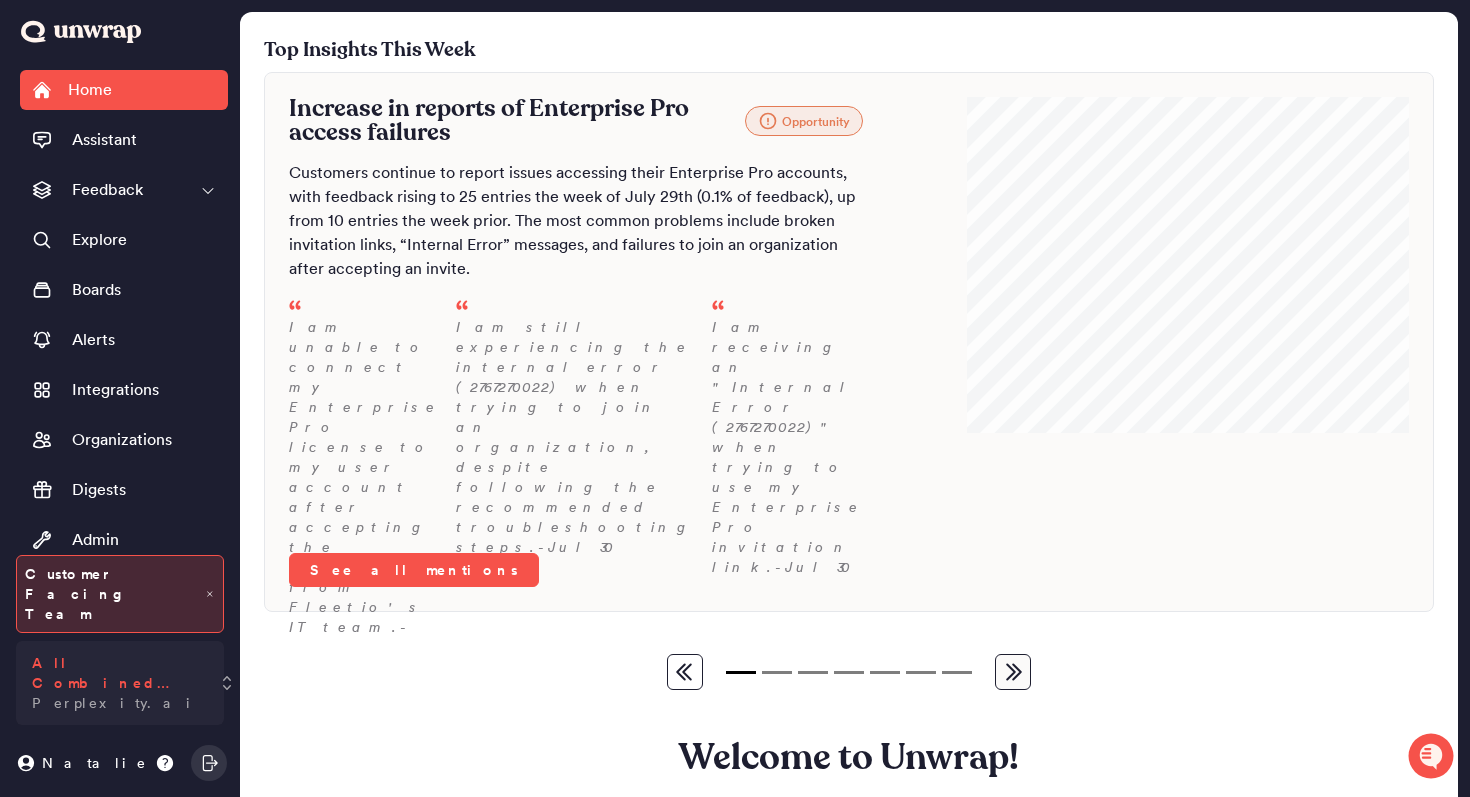 click on "All Combined Feedback" at bounding box center (116, 673) 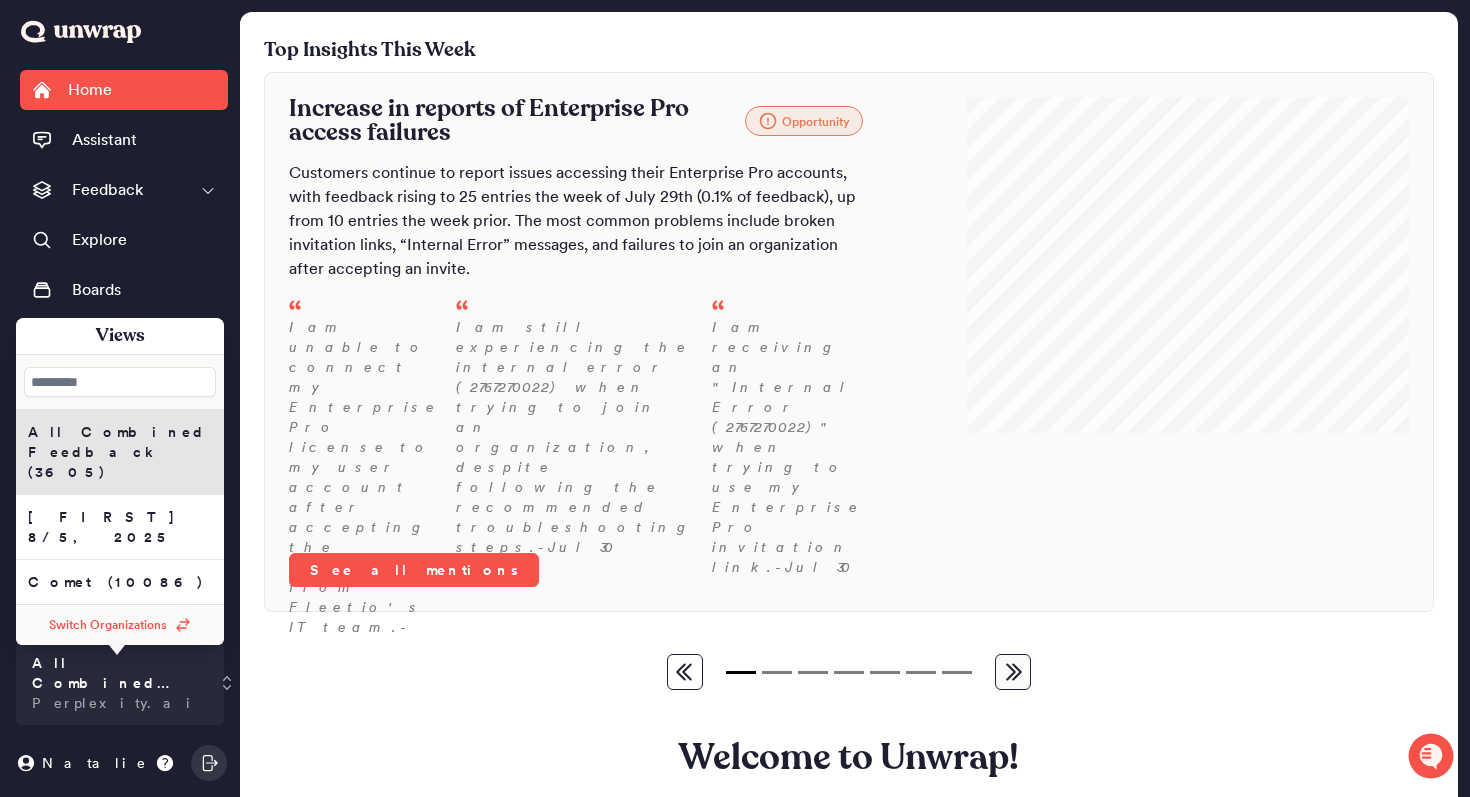 click on "Top Insights This Week Increase in reports of Enterprise Pro access failures Opportunity Customers continue to report issues accessing their Enterprise Pro accounts, with feedback rising to 25 entries the week of July 29th (0.1% of feedback), up from 10 entries the week prior. The most common problems include broken invitation links, “Internal Error” messages, and failures to join an organization after accepting an invite. I am unable to connect my Enterprise Pro license to my user account after accepting the invitation from Fleetio's IT team.  -  Aug 05 I am still experiencing the internal error (2767270022) when trying to join an organization, despite following the recommended troubleshooting steps.  -  Jul 30 I am receiving an "Internal Error (2767270022)" when trying to use my Enterprise Pro invitation link.  -  Jul 30 See all mentions Elevated reports of Comet download issues Opportunity  -  Jul 29  -  Jul 29  -  Jul 29 See all mentions Opportunity  -  Aug 04  -  Aug 04  -  Aug 04 See all mentions" at bounding box center (849, 537) 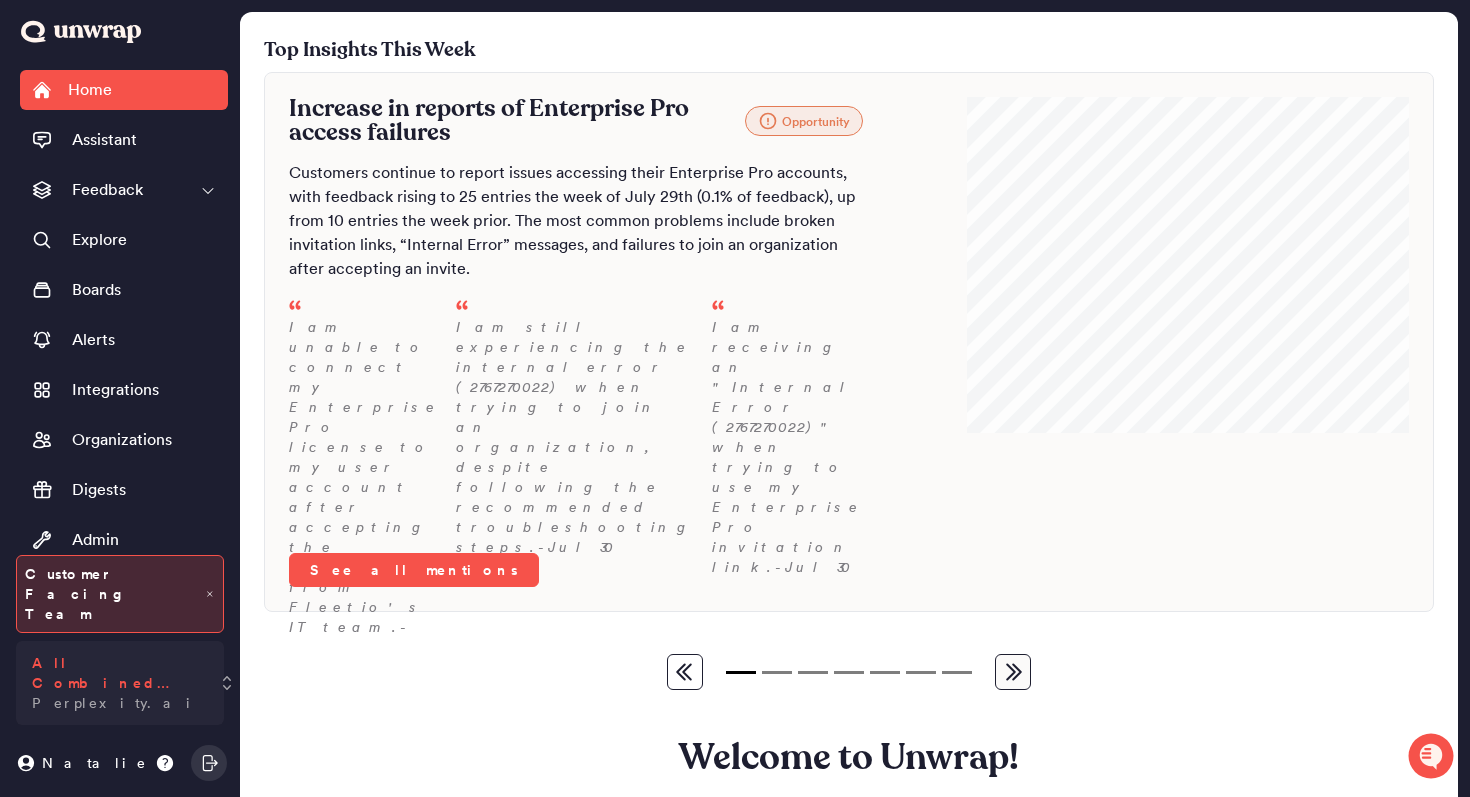 click on "All Combined Feedback Perplexity.ai" at bounding box center (120, 683) 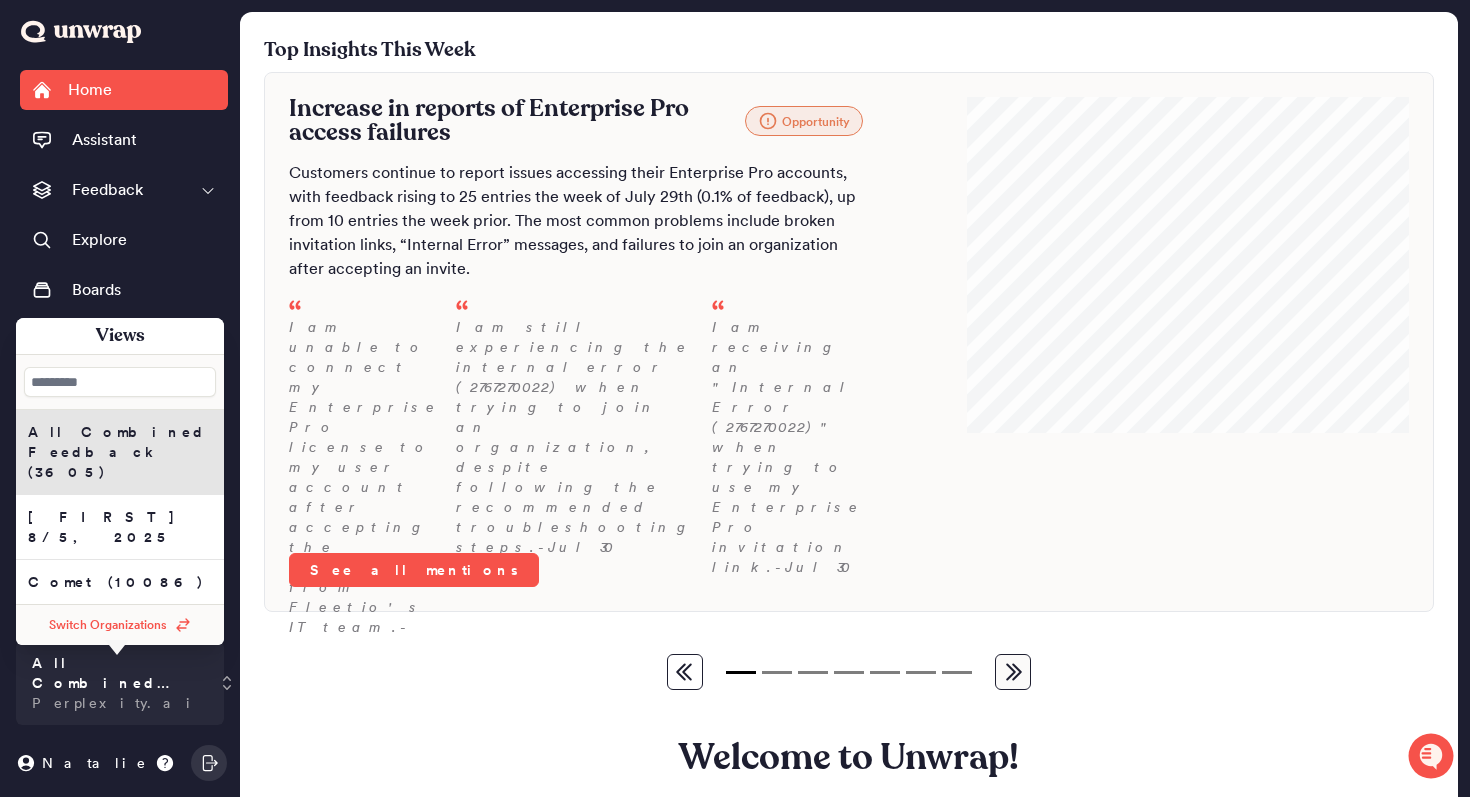 click on "Switch Organizations" at bounding box center [120, 625] 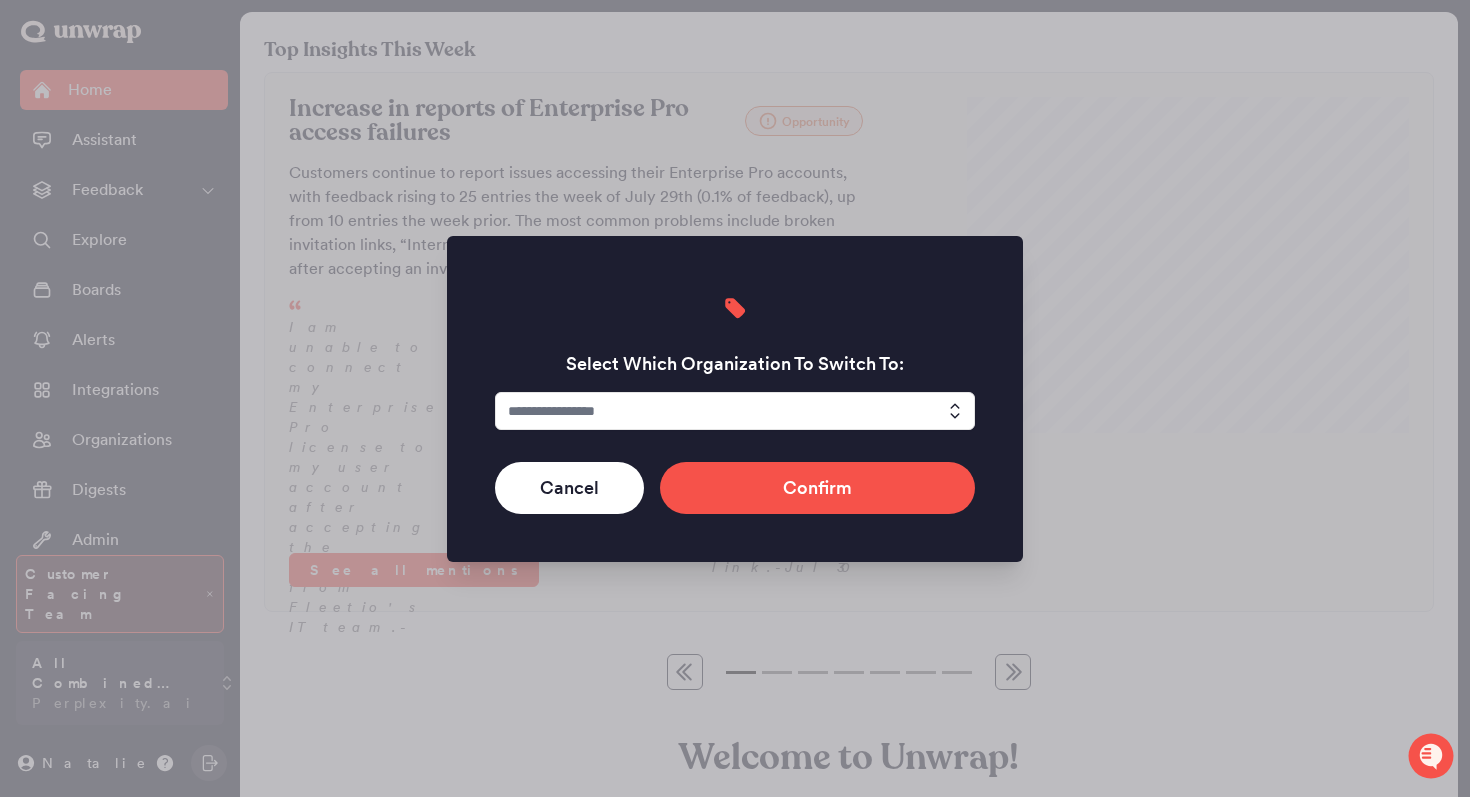 click at bounding box center [735, 411] 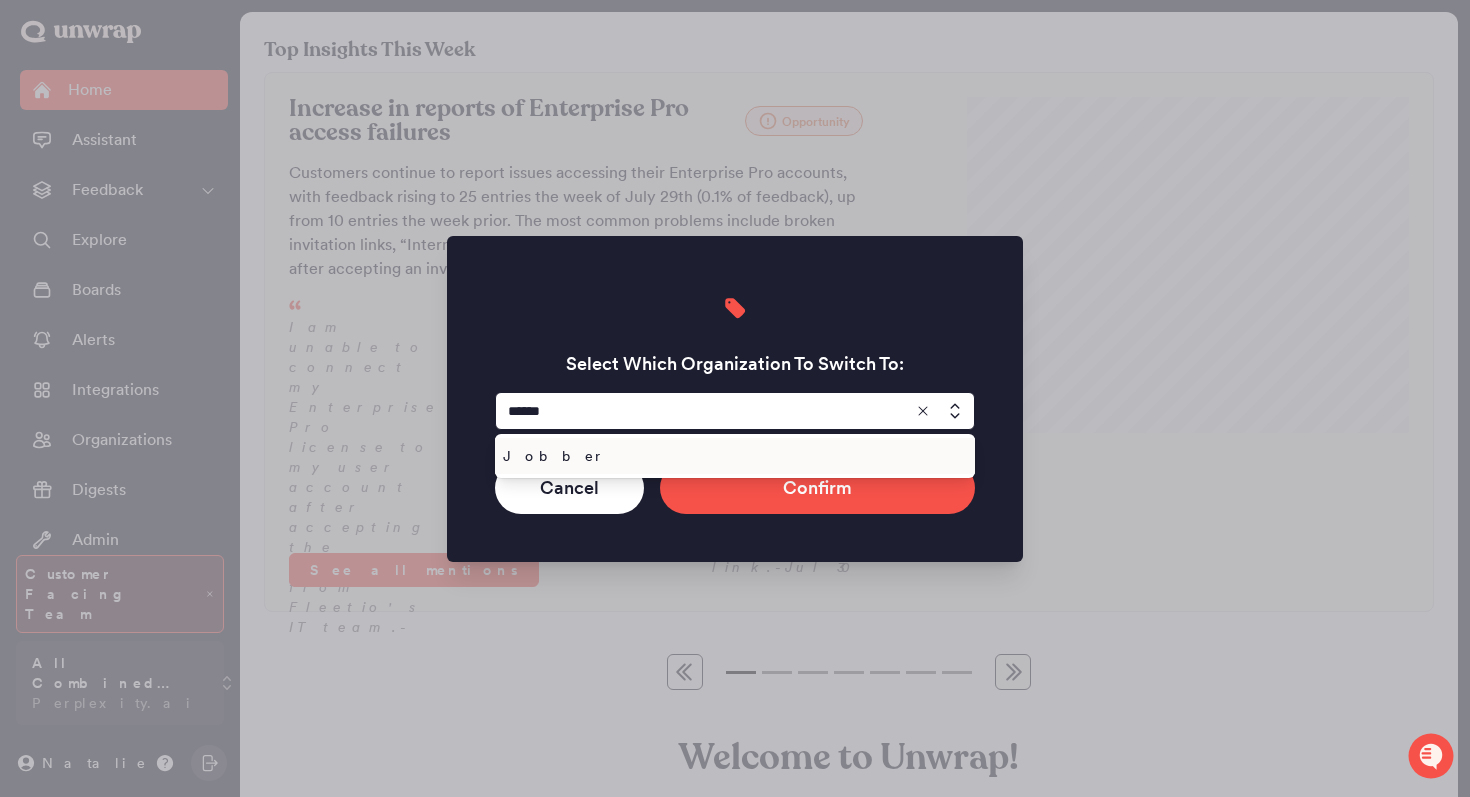 type on "******" 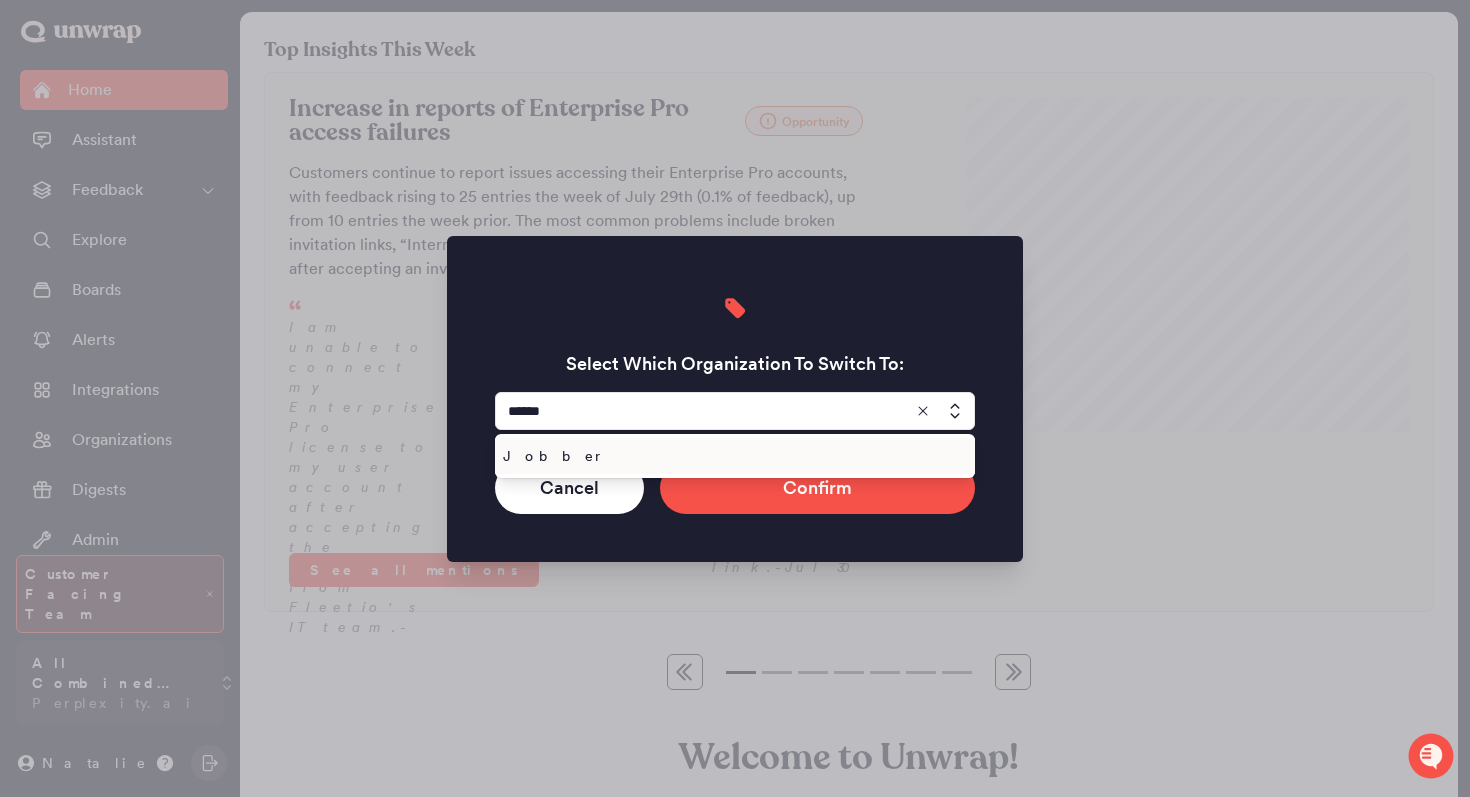 click on "Jobber" at bounding box center (731, 456) 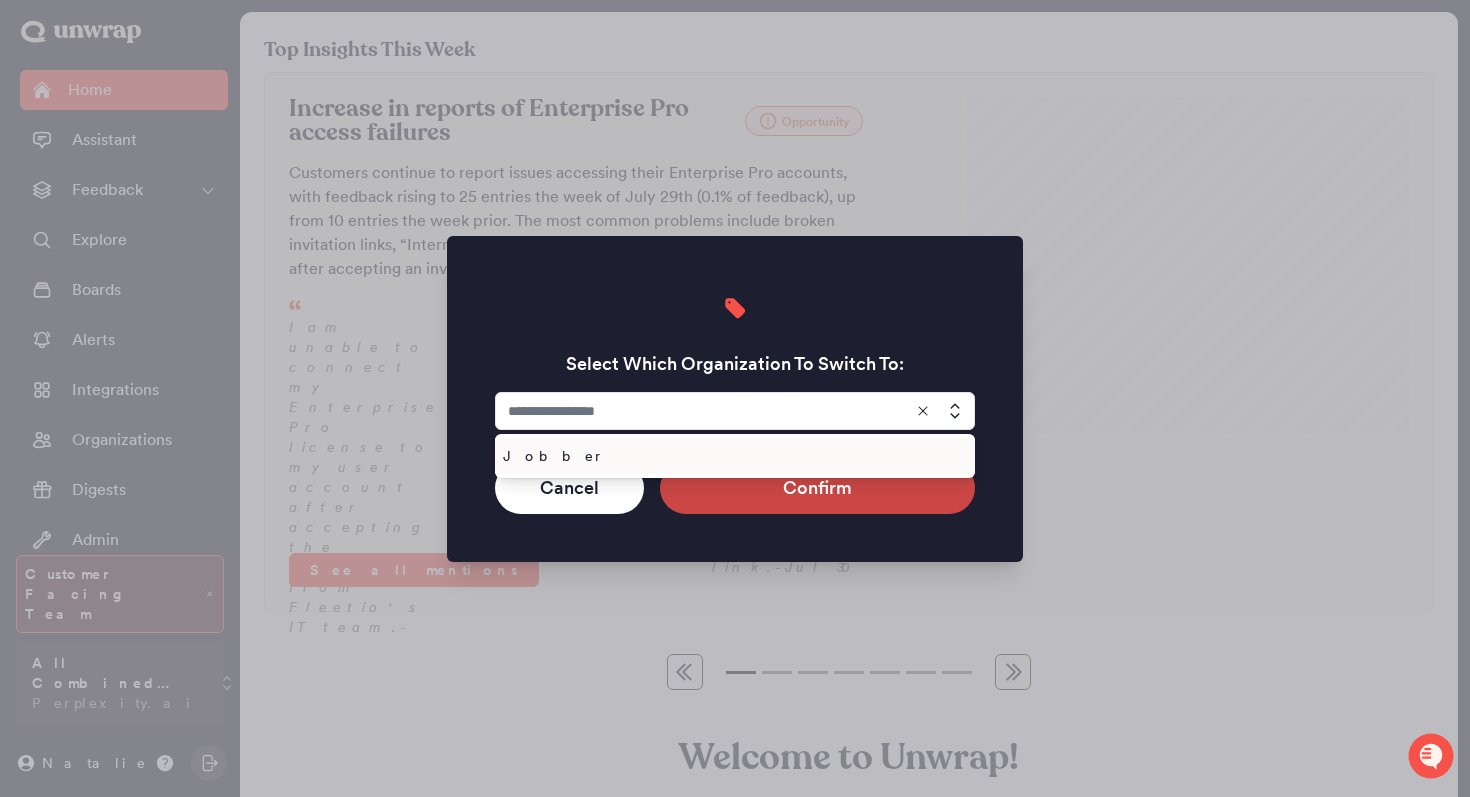 type on "******" 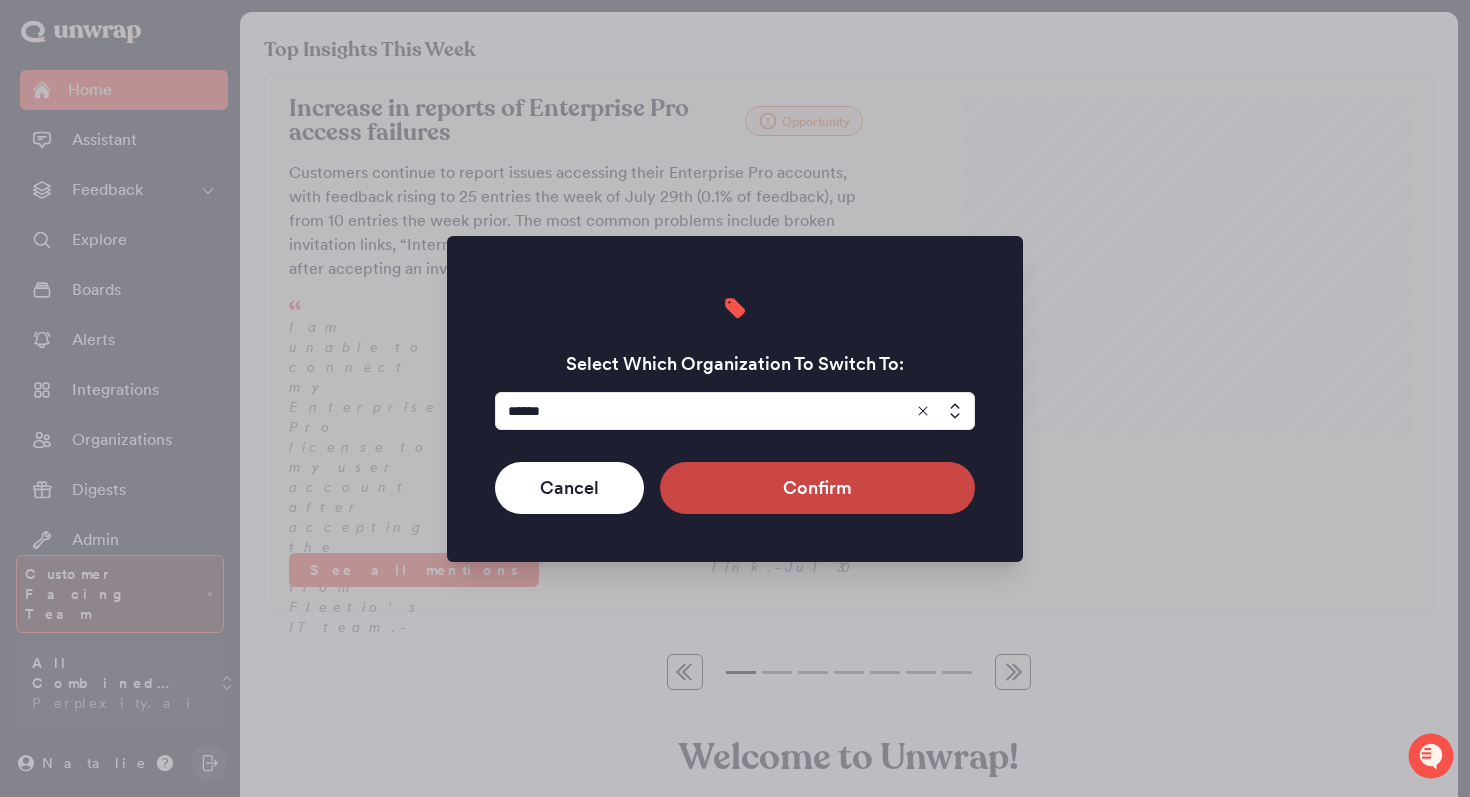 click on "Confirm" at bounding box center (817, 488) 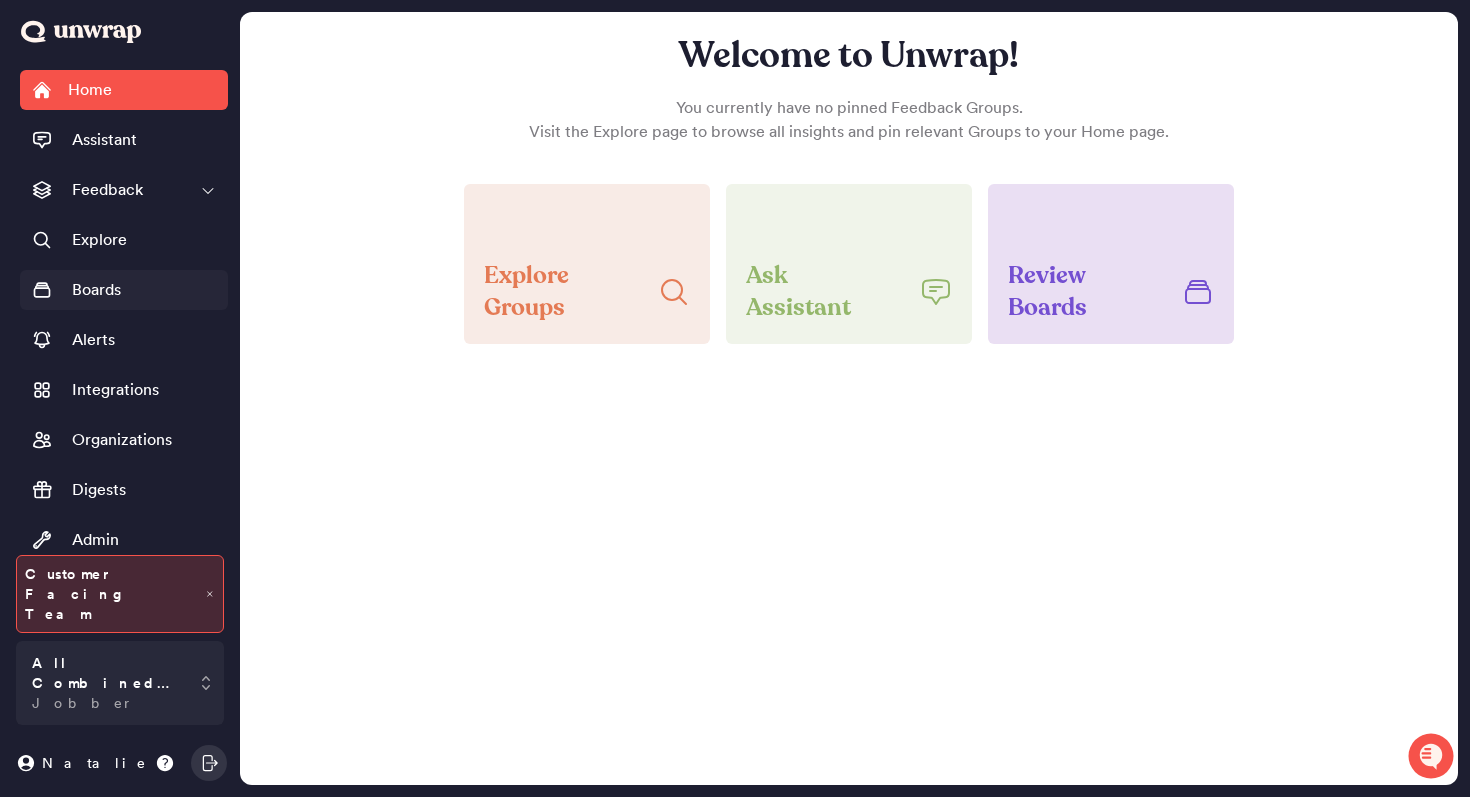 click on "Boards" at bounding box center [124, 290] 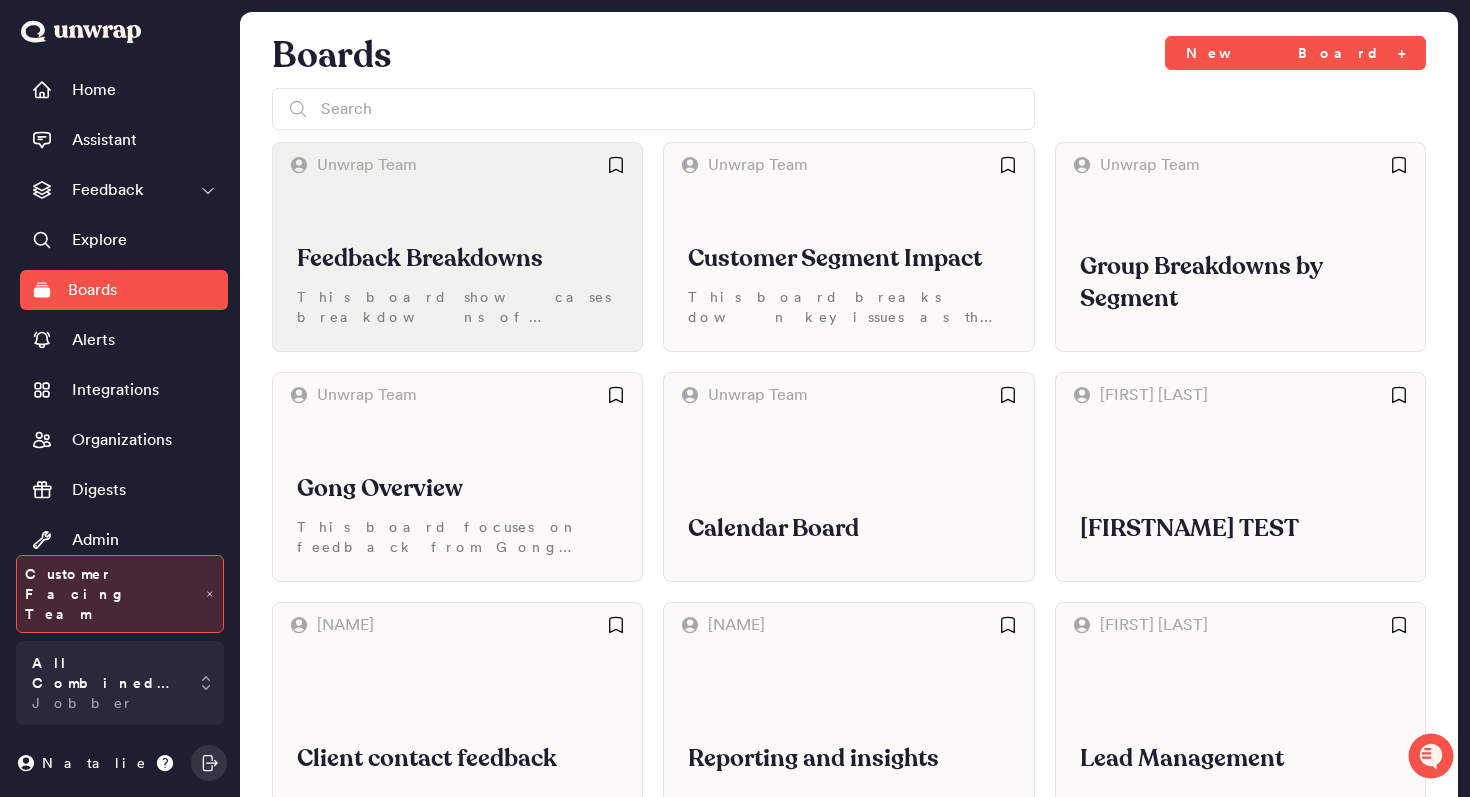 click on "Feedback Breakdowns This board showcases breakdowns of feedback volume across various customer segments" at bounding box center [457, 269] 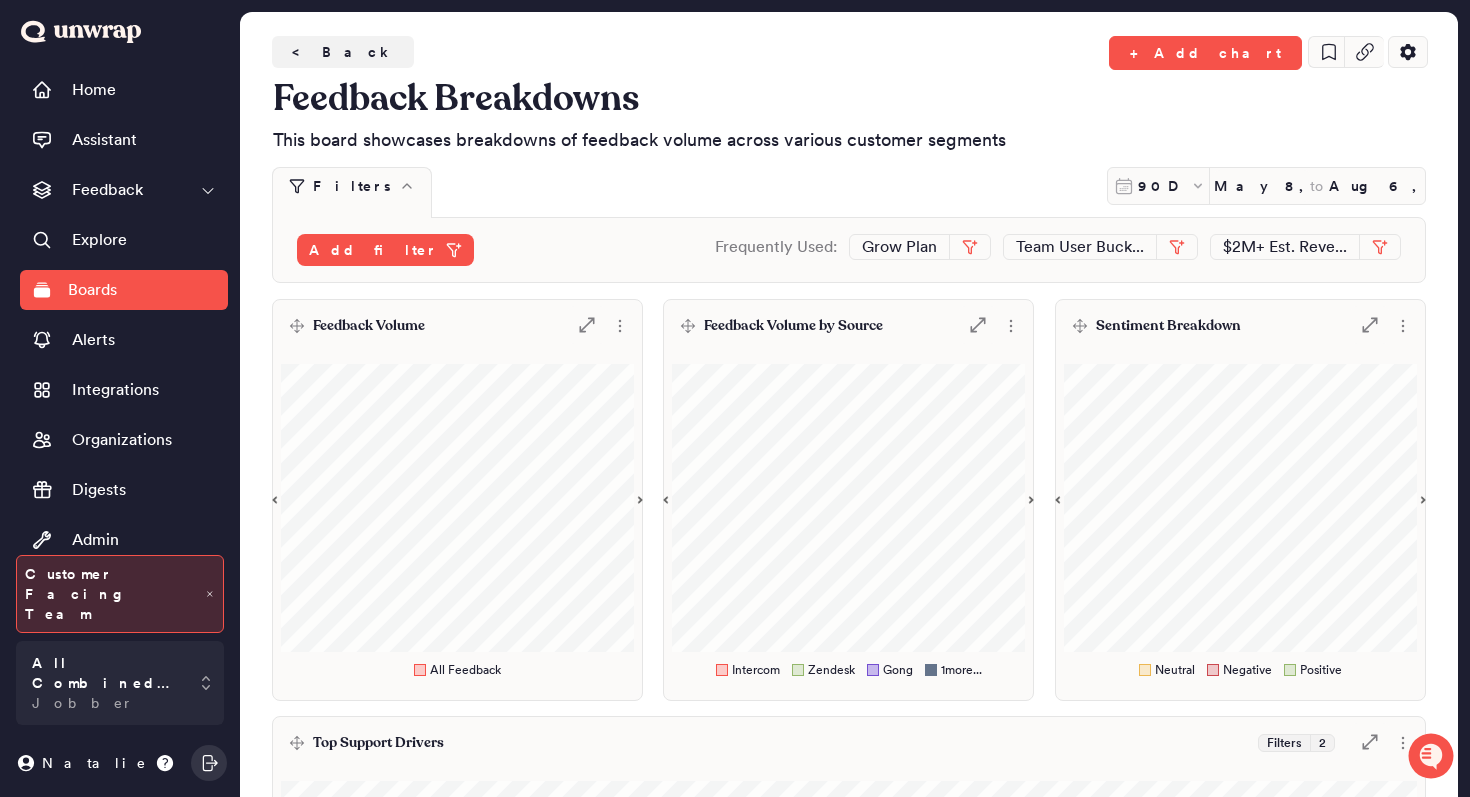 click on "Feedback Volume
.st0 {
fill: #7e7d82;
}" at bounding box center (457, 326) 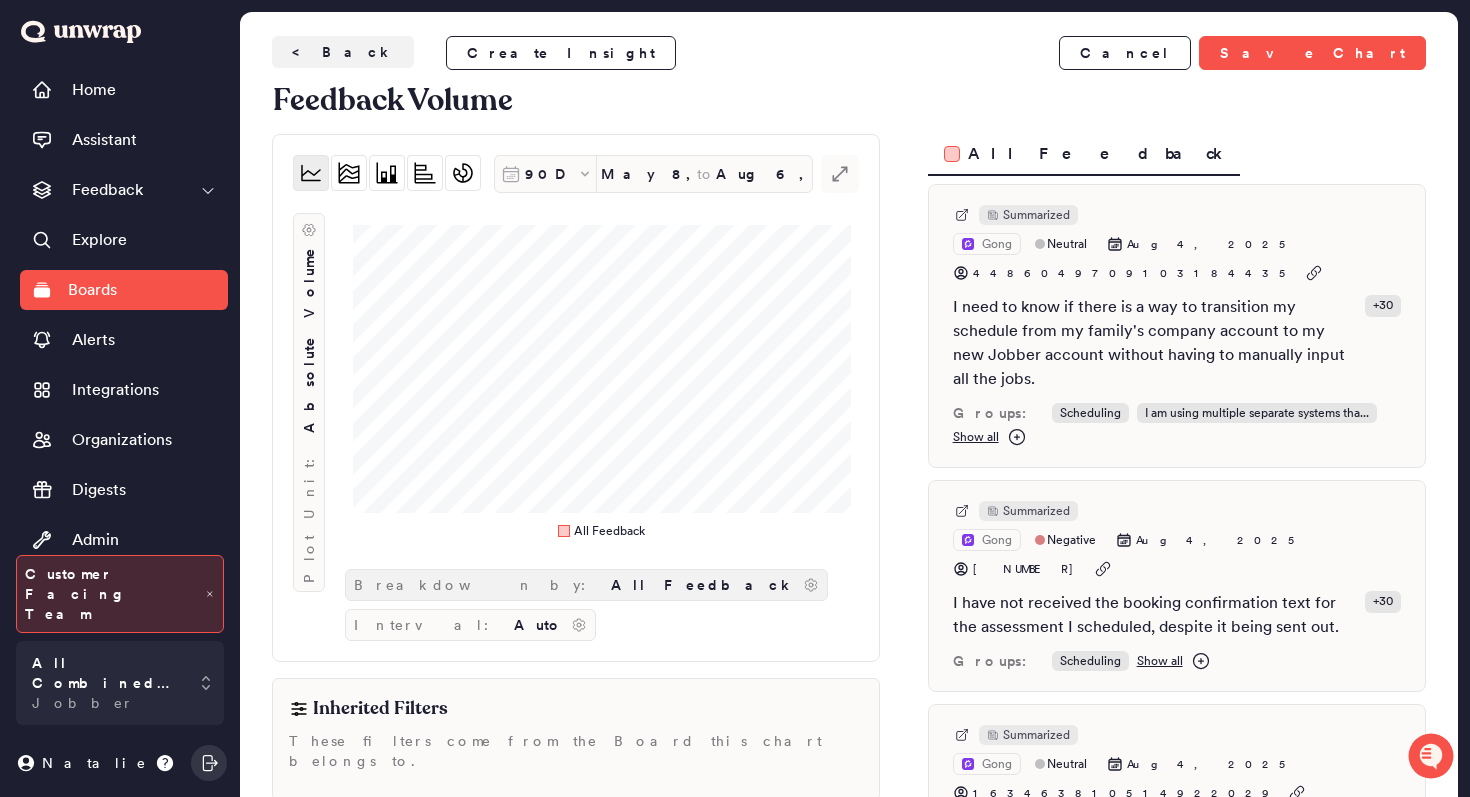 click on "Breakdown by: All Feedback" at bounding box center (586, 585) 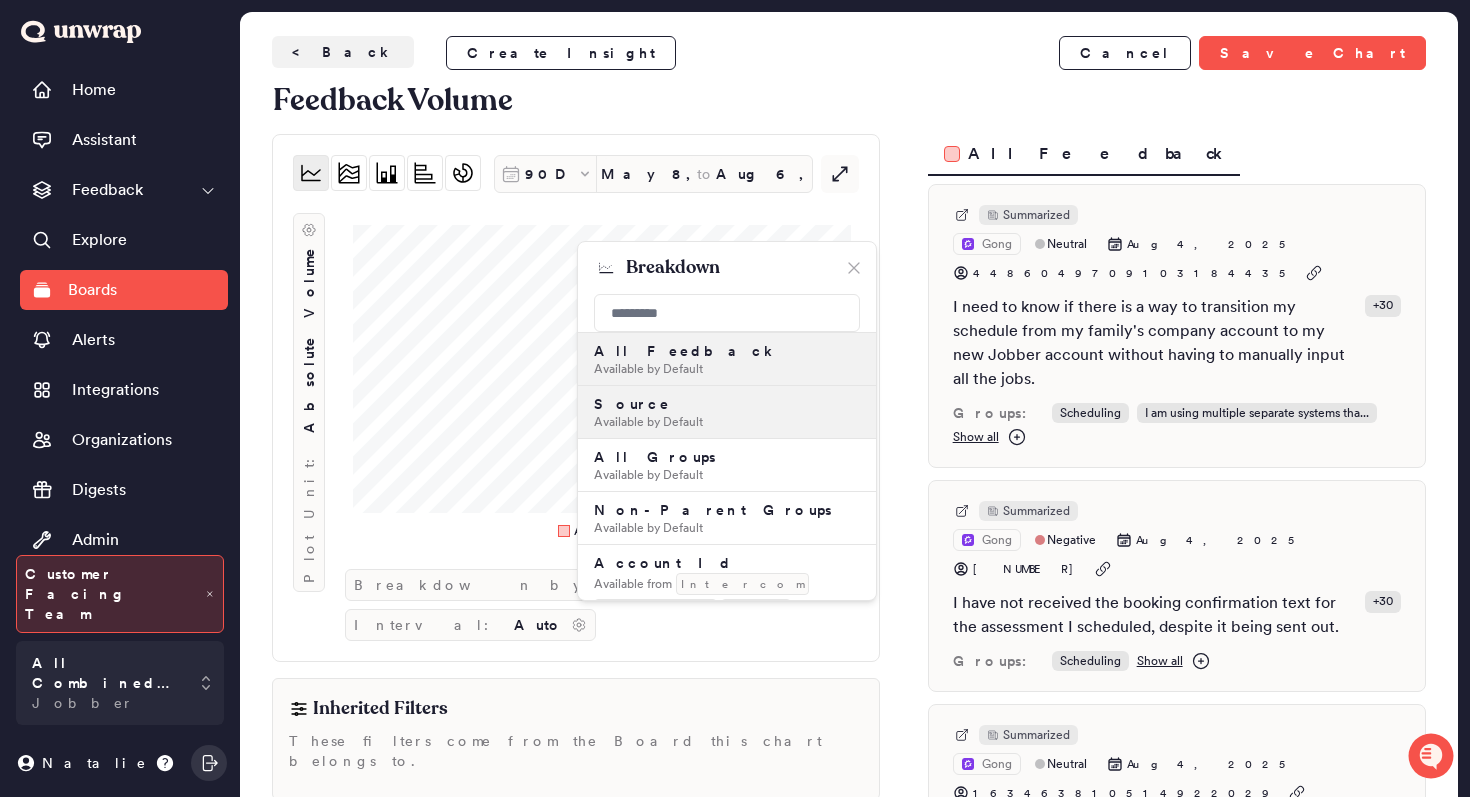 click on "Available by Default" at bounding box center [727, 422] 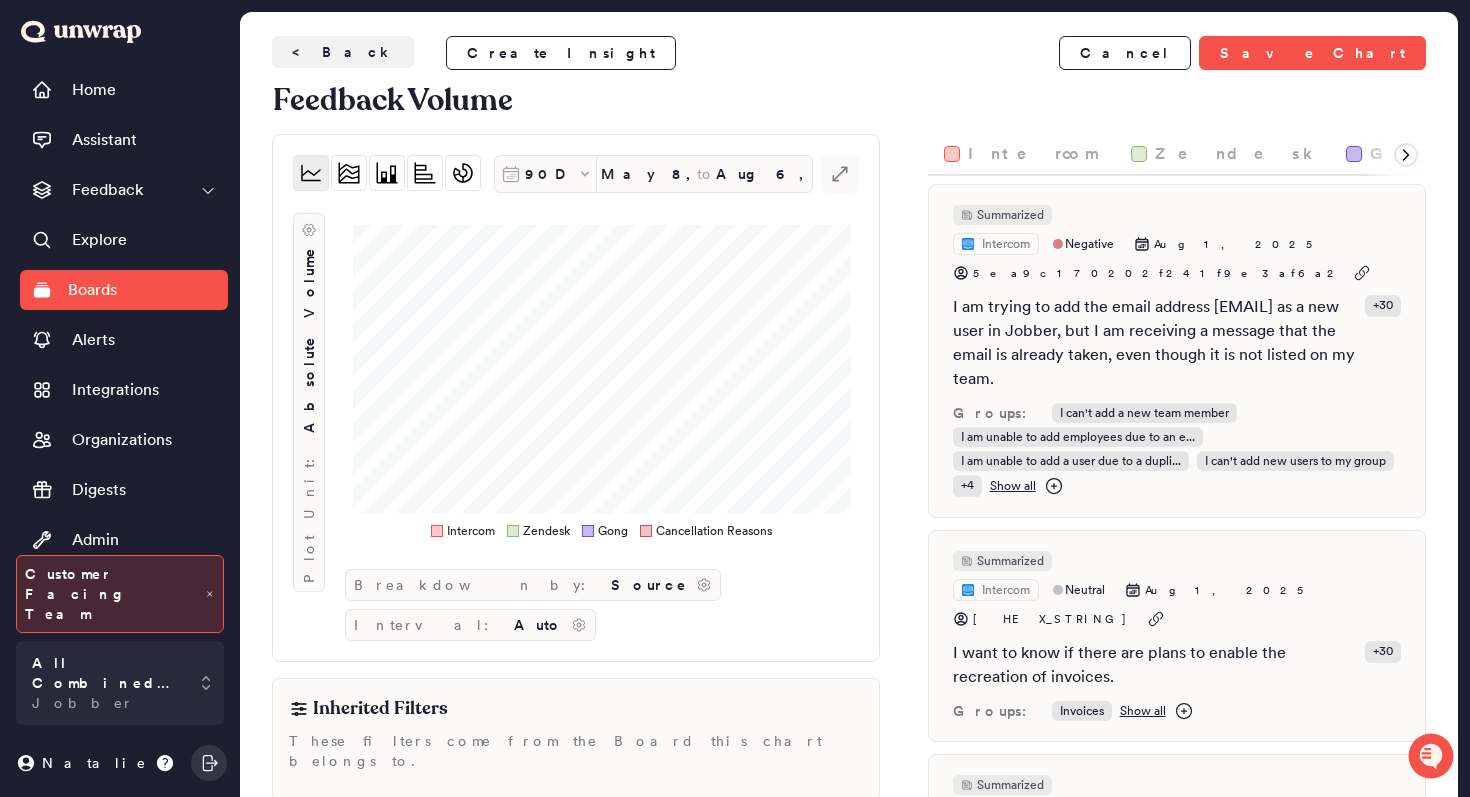 click on "Plot Unit: Absolute Volume" at bounding box center [309, 381] 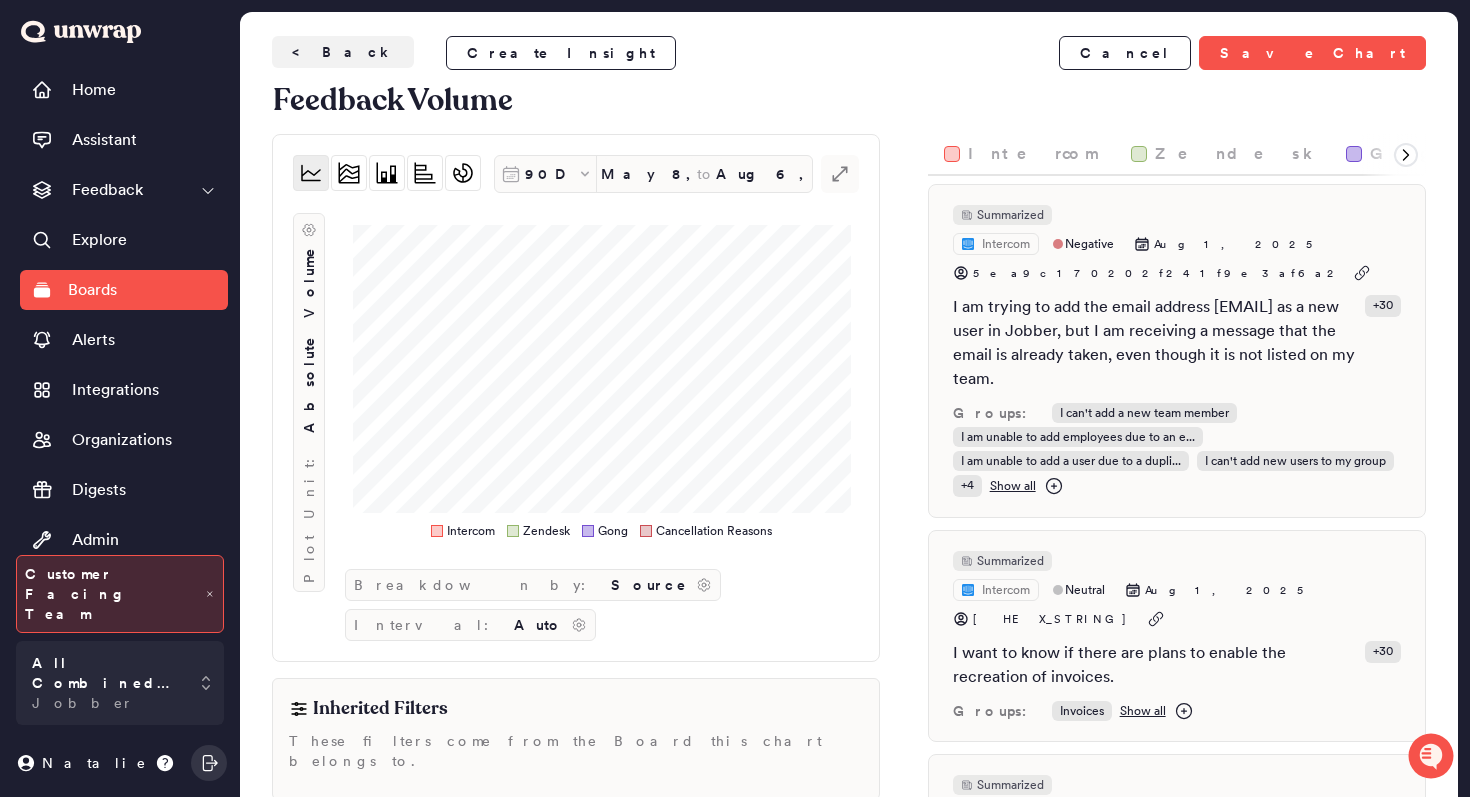 click on "Boards" at bounding box center [92, 290] 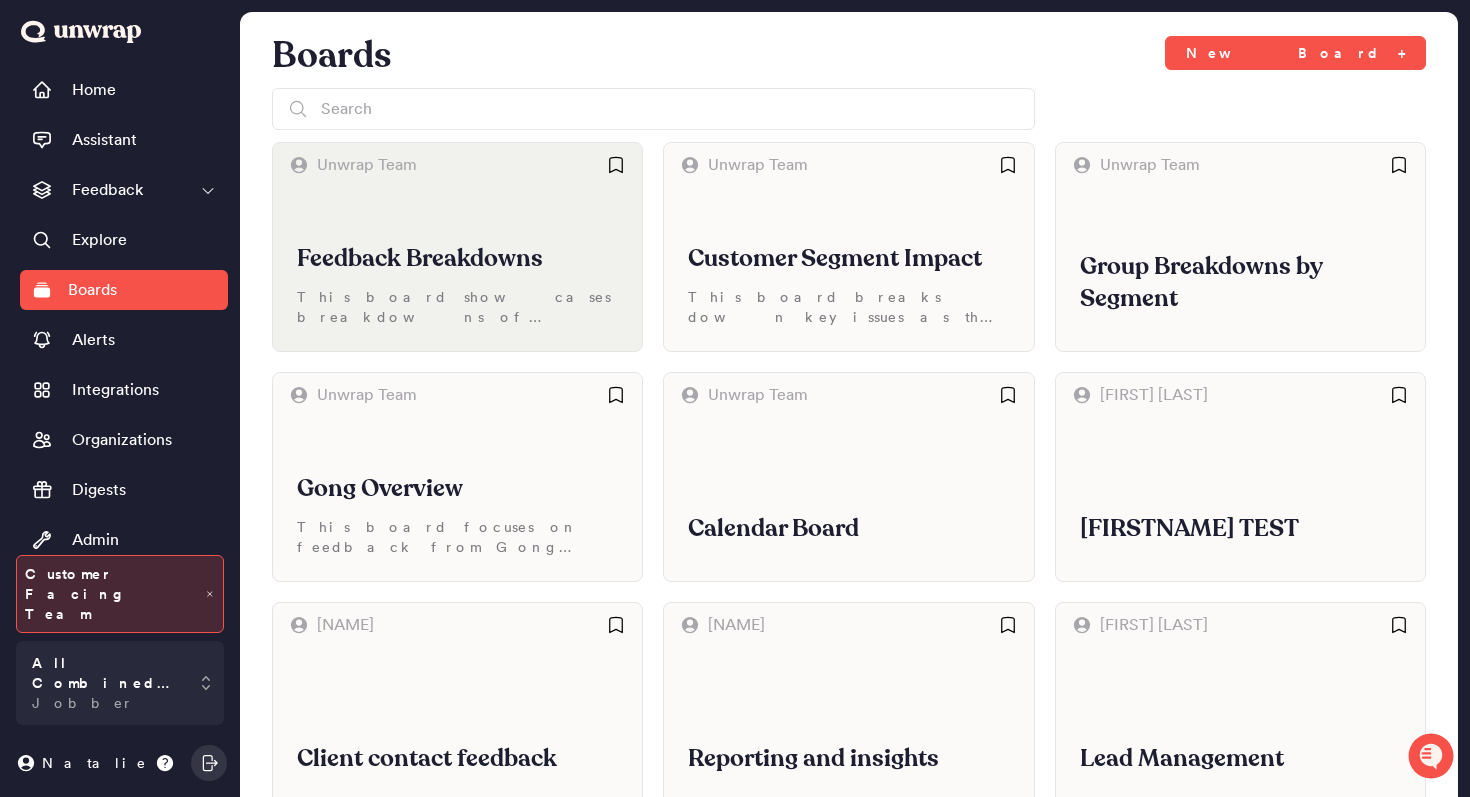 click on "Unwrap Team" at bounding box center (457, 165) 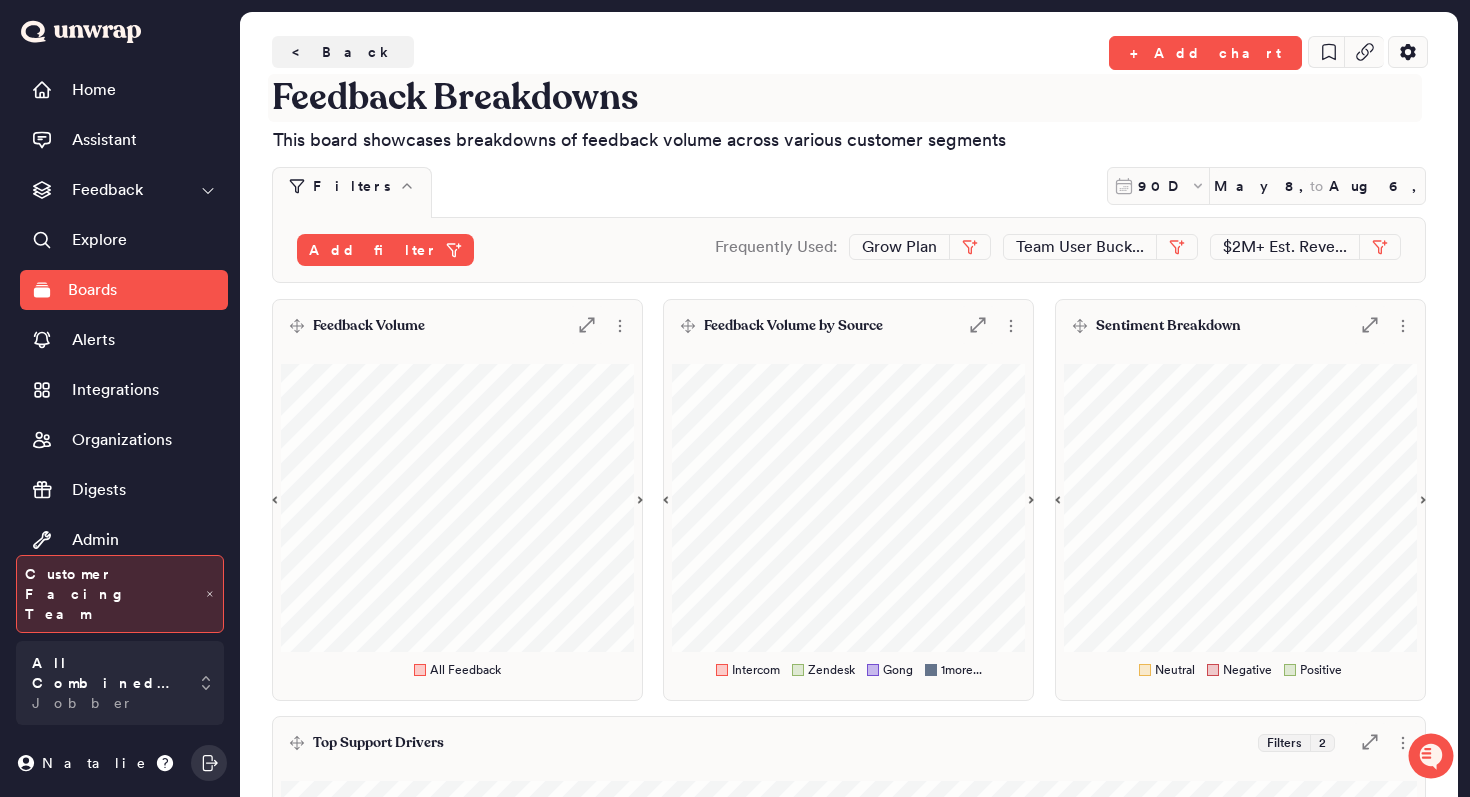 click on "Feedback Breakdowns" at bounding box center (845, 98) 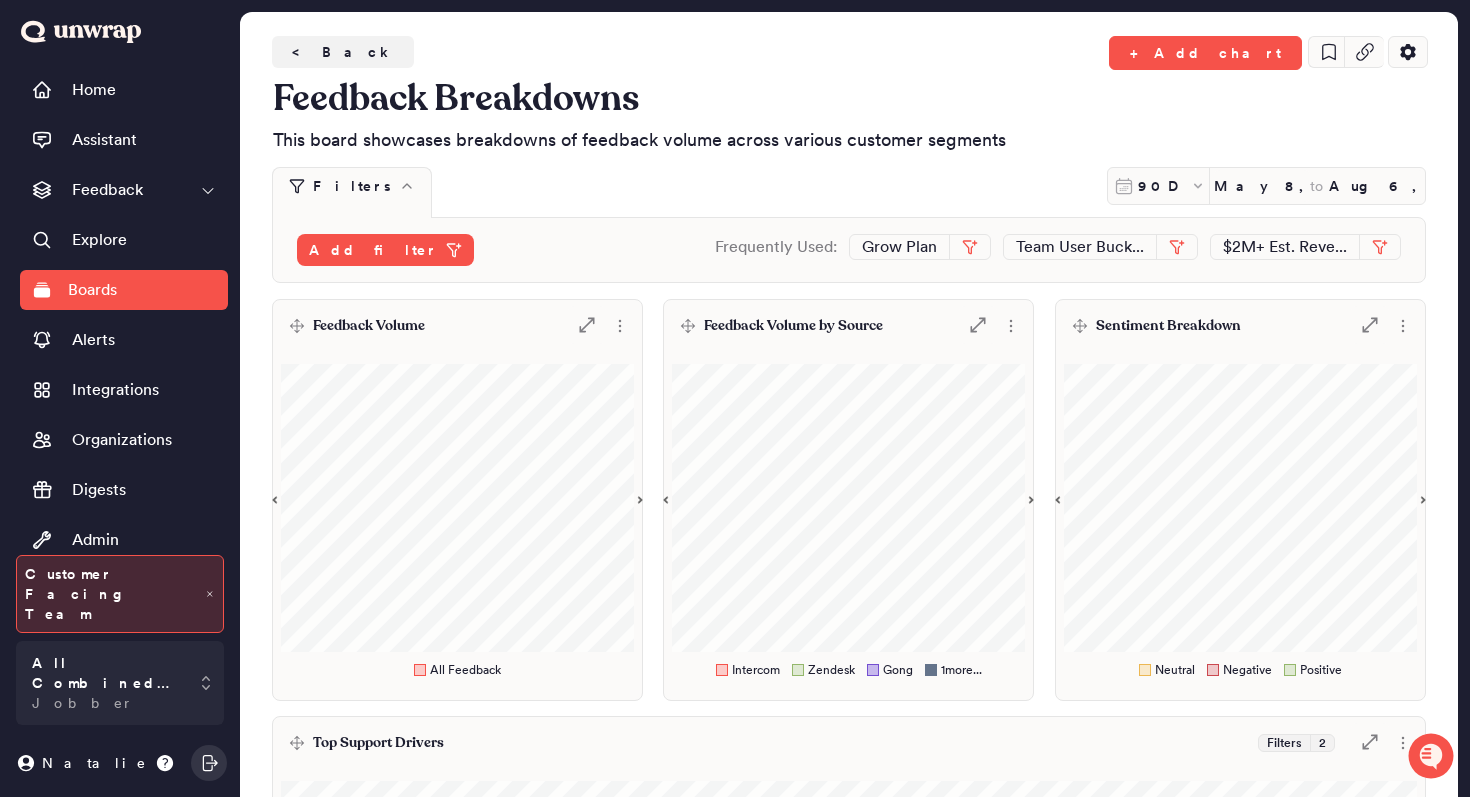 click on "< Back" at bounding box center [618, 52] 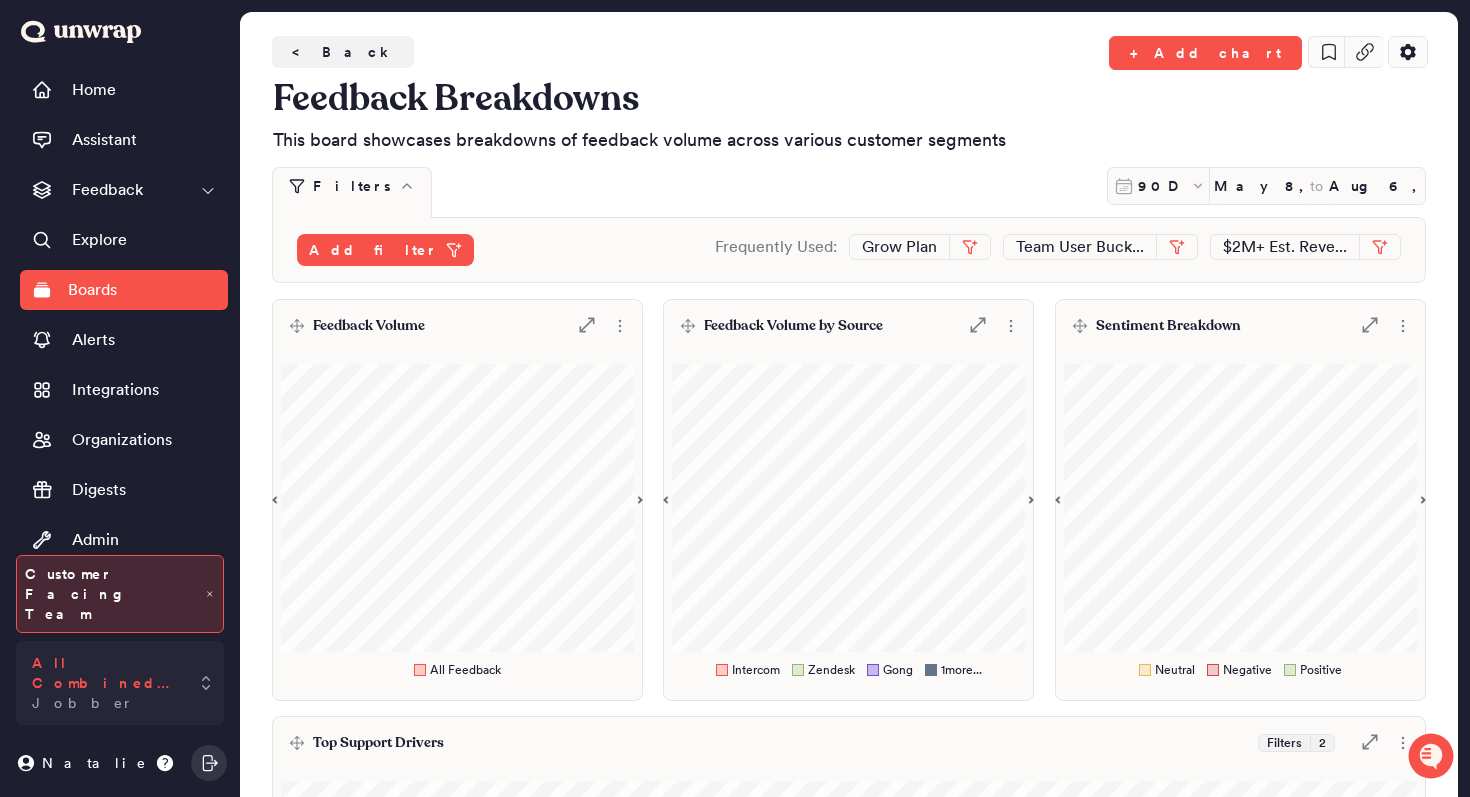 click on "All Combined Sources" at bounding box center (106, 673) 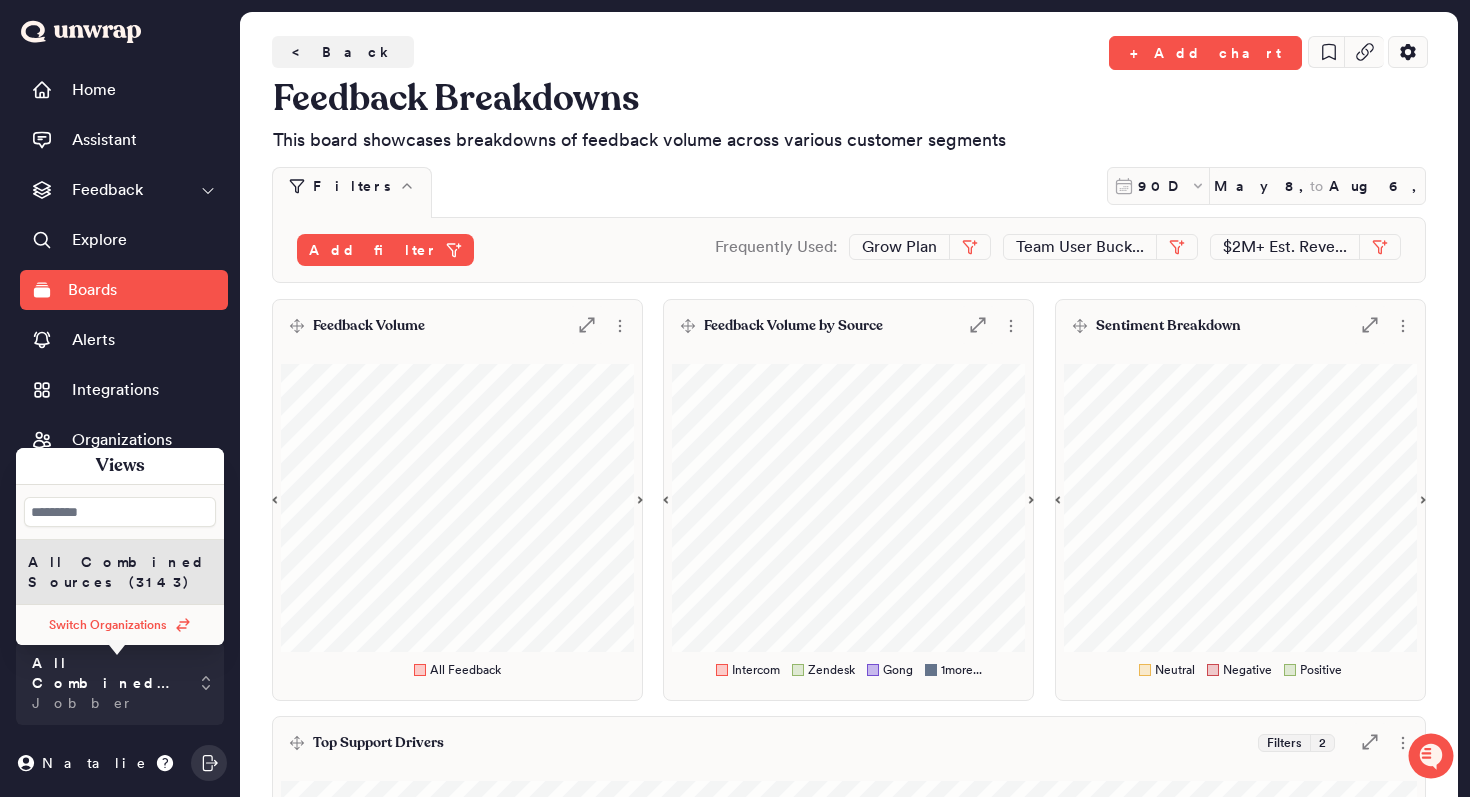 click on "Switch Organizations" at bounding box center (108, 625) 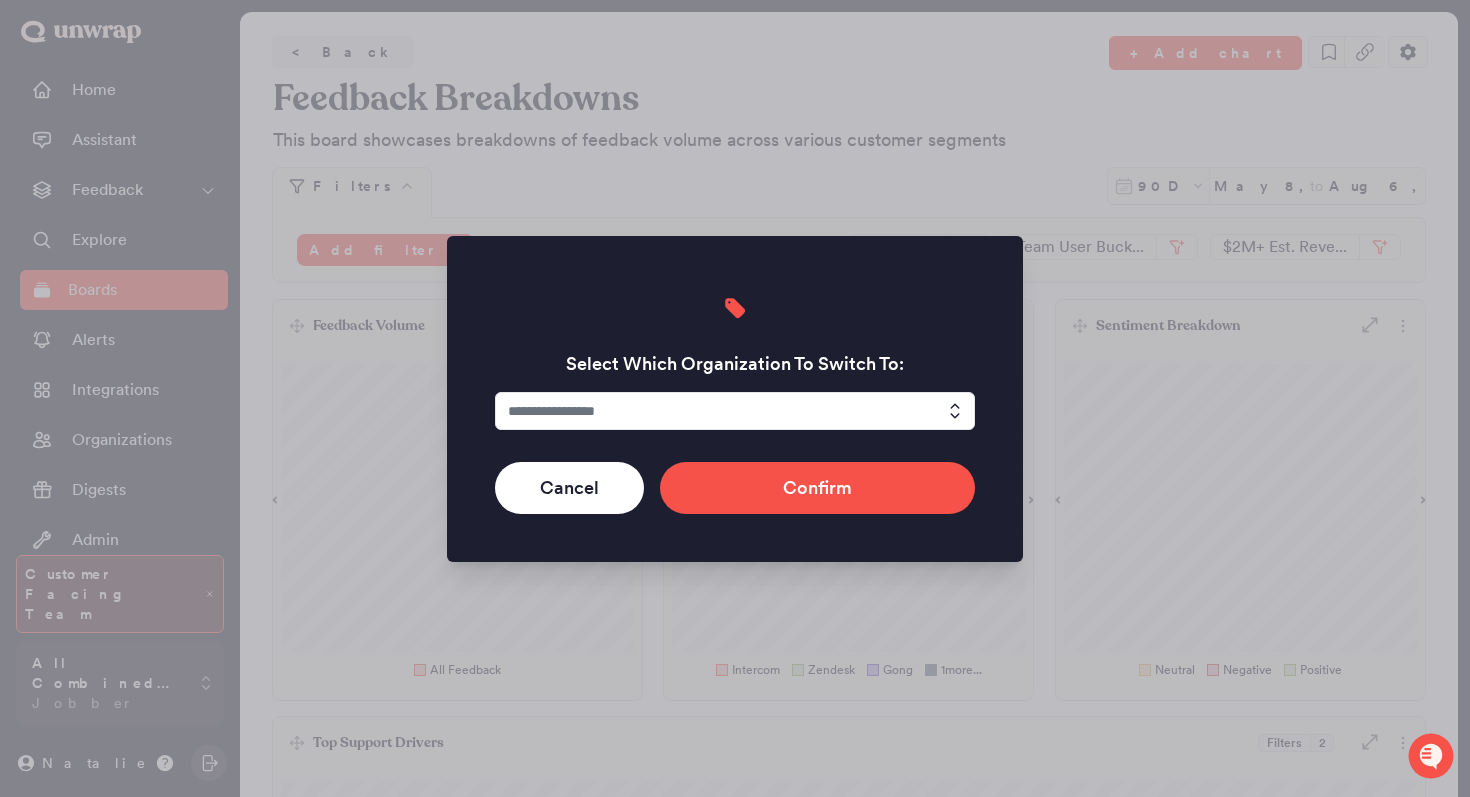 click at bounding box center (735, 411) 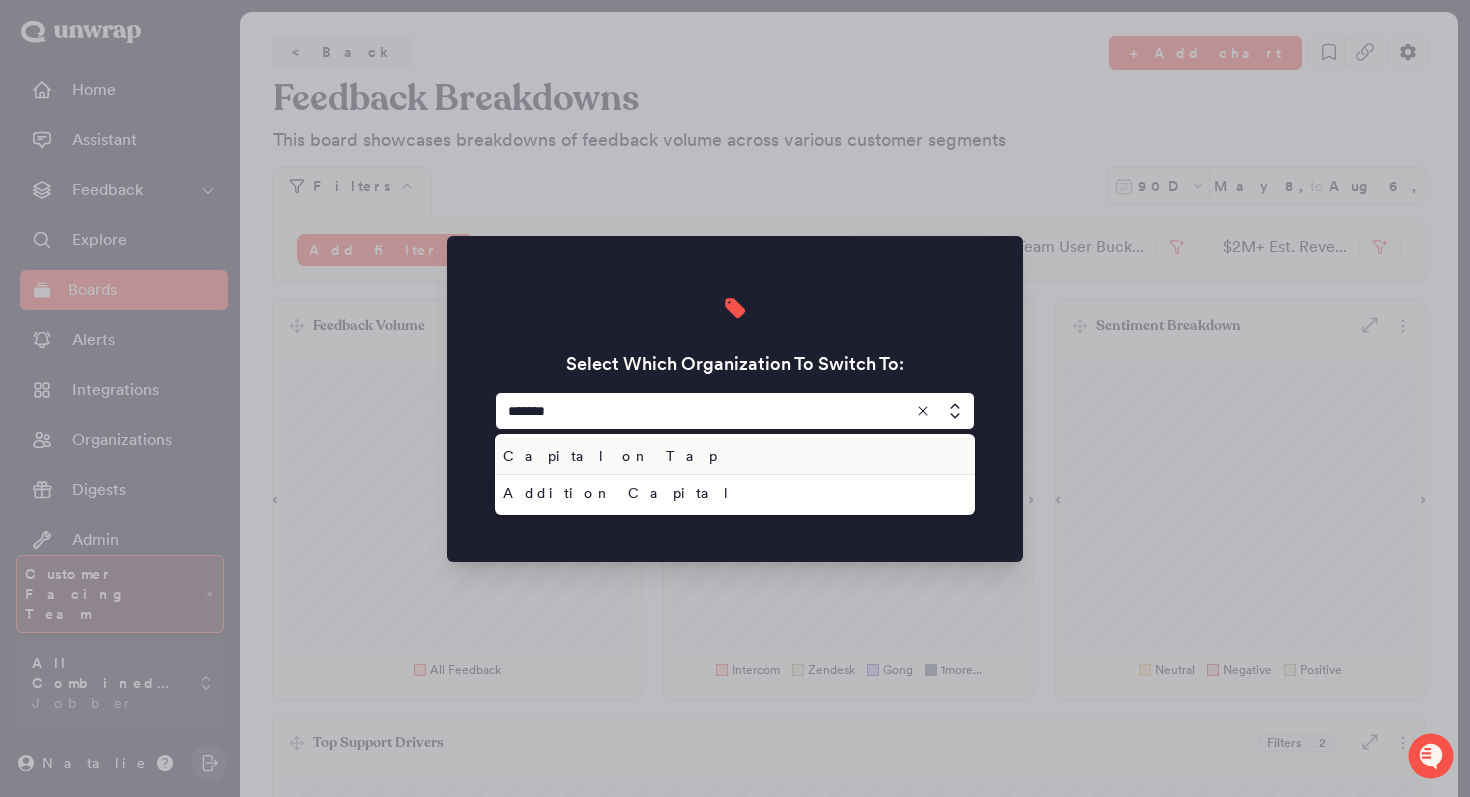 type on "*******" 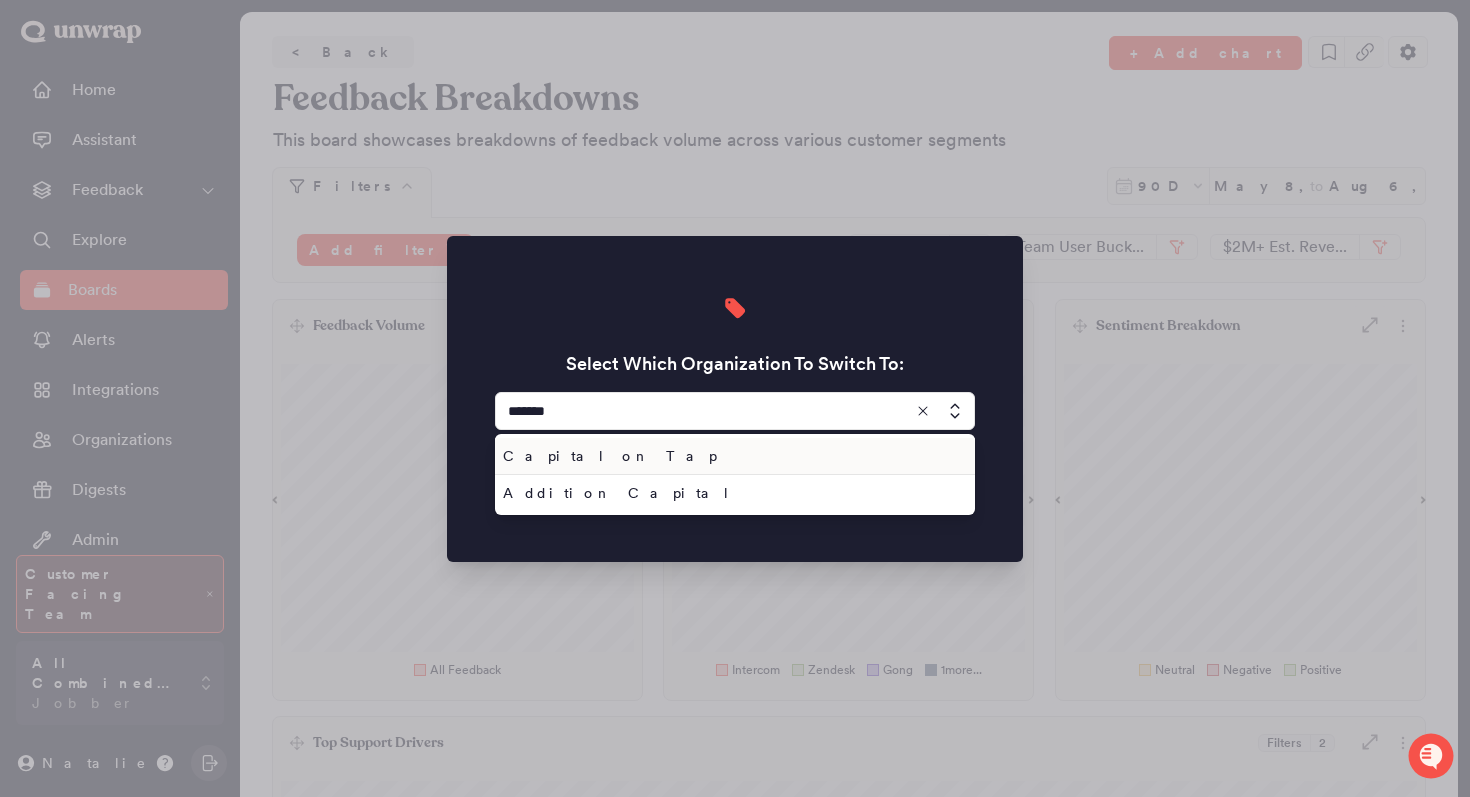 click on "Capital on Tap" at bounding box center (731, 456) 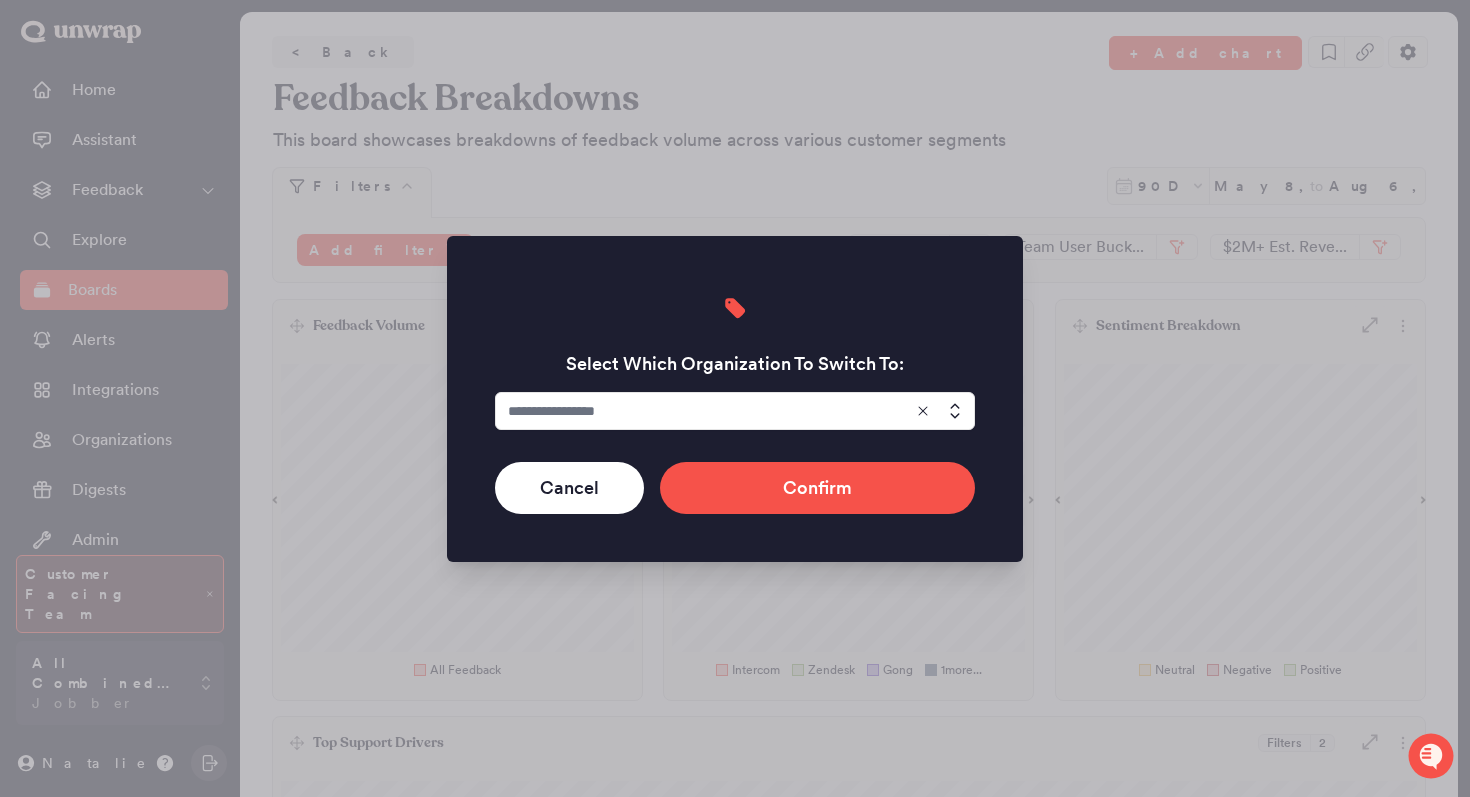 type on "**********" 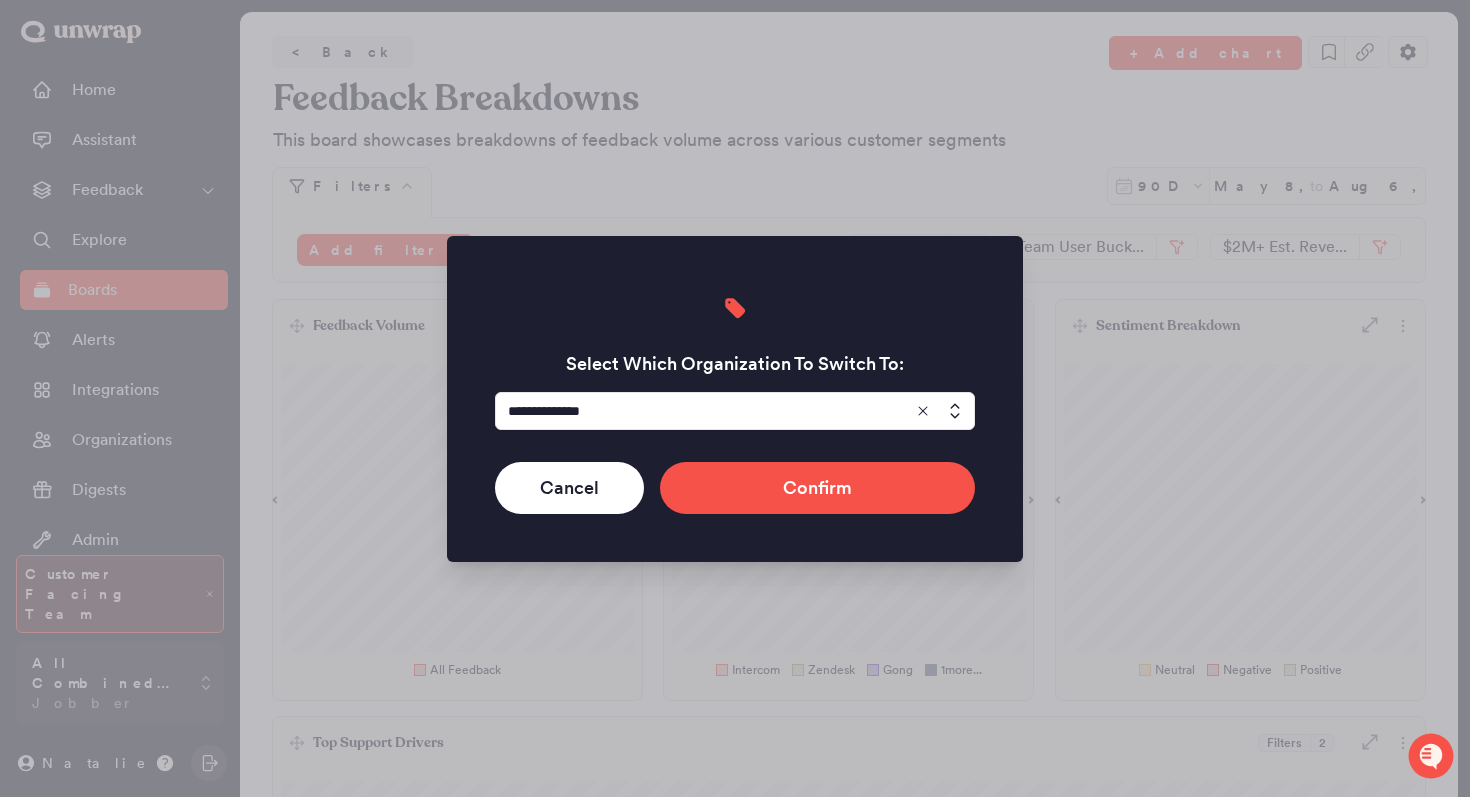 click on "**********" at bounding box center [735, 399] 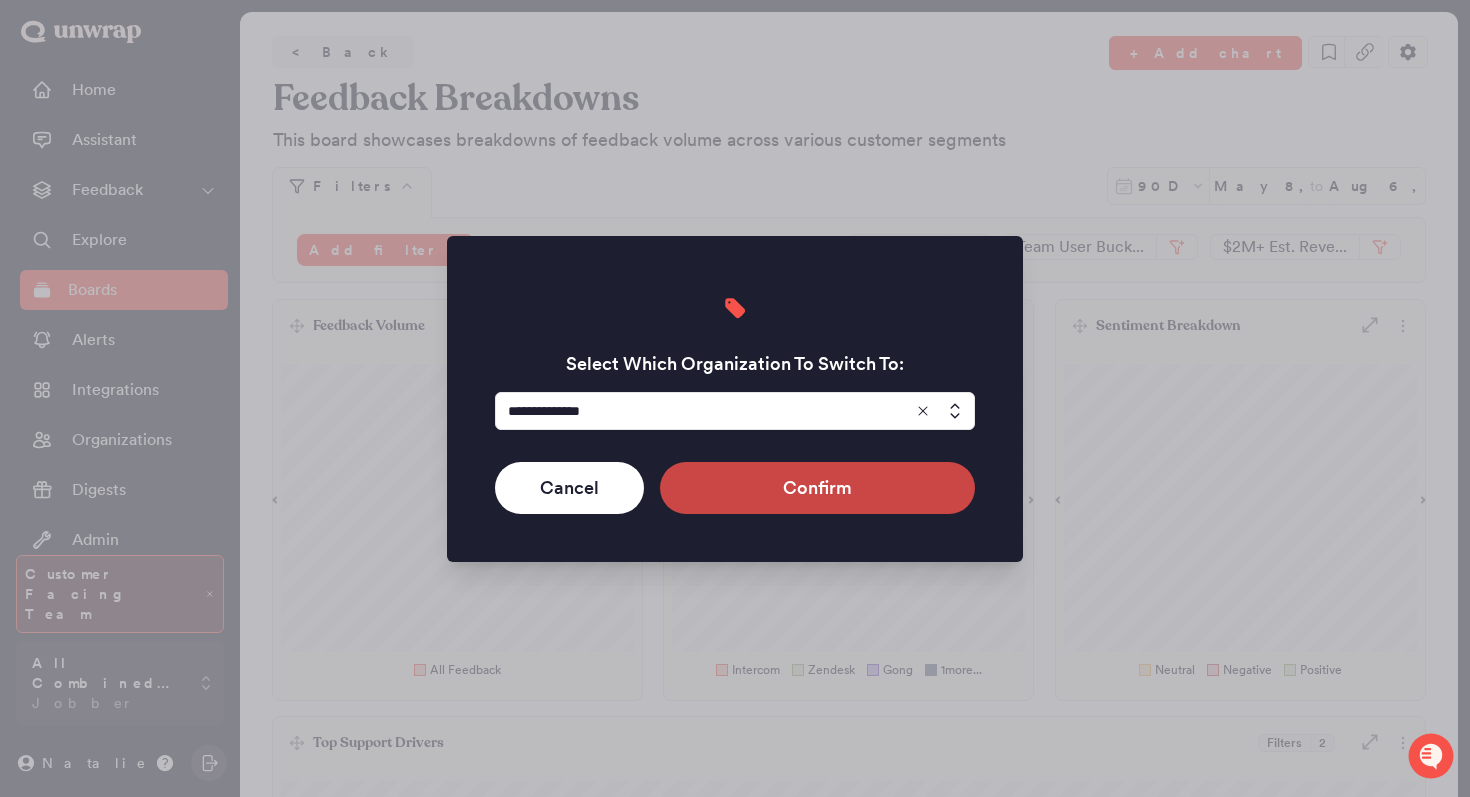 click on "Confirm" at bounding box center [817, 488] 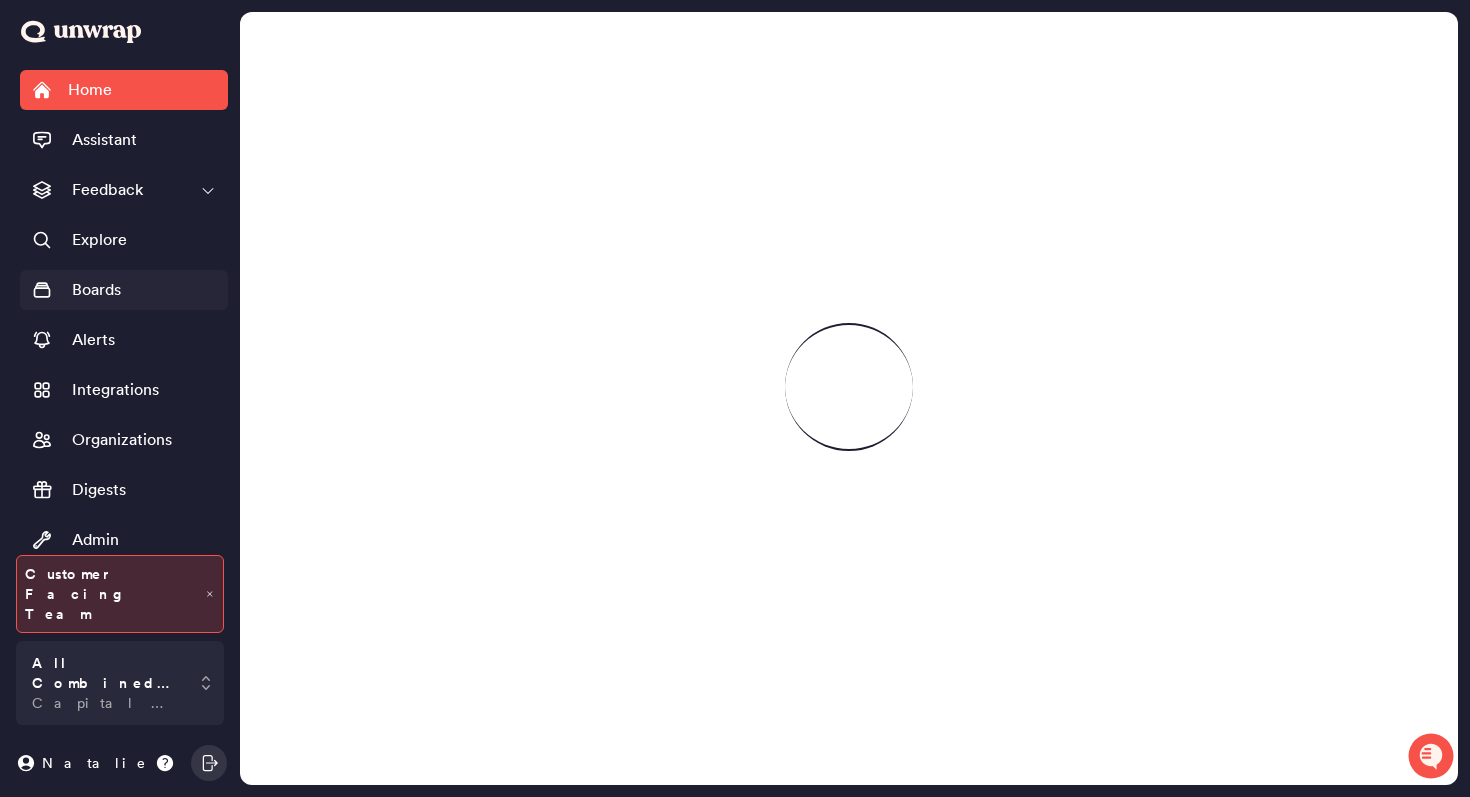 click on "Boards" at bounding box center [124, 290] 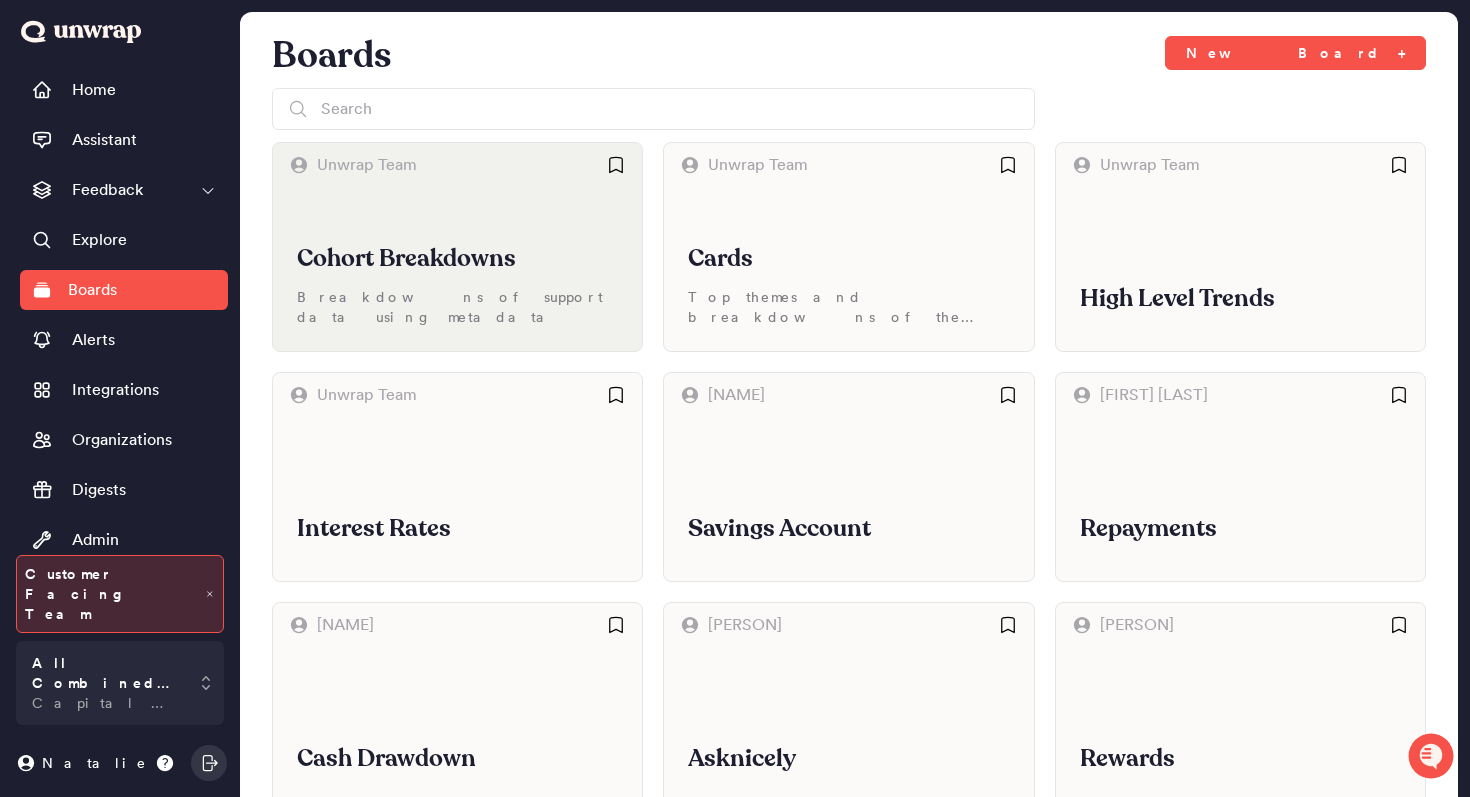 click on "Cohort Breakdowns" at bounding box center [457, 259] 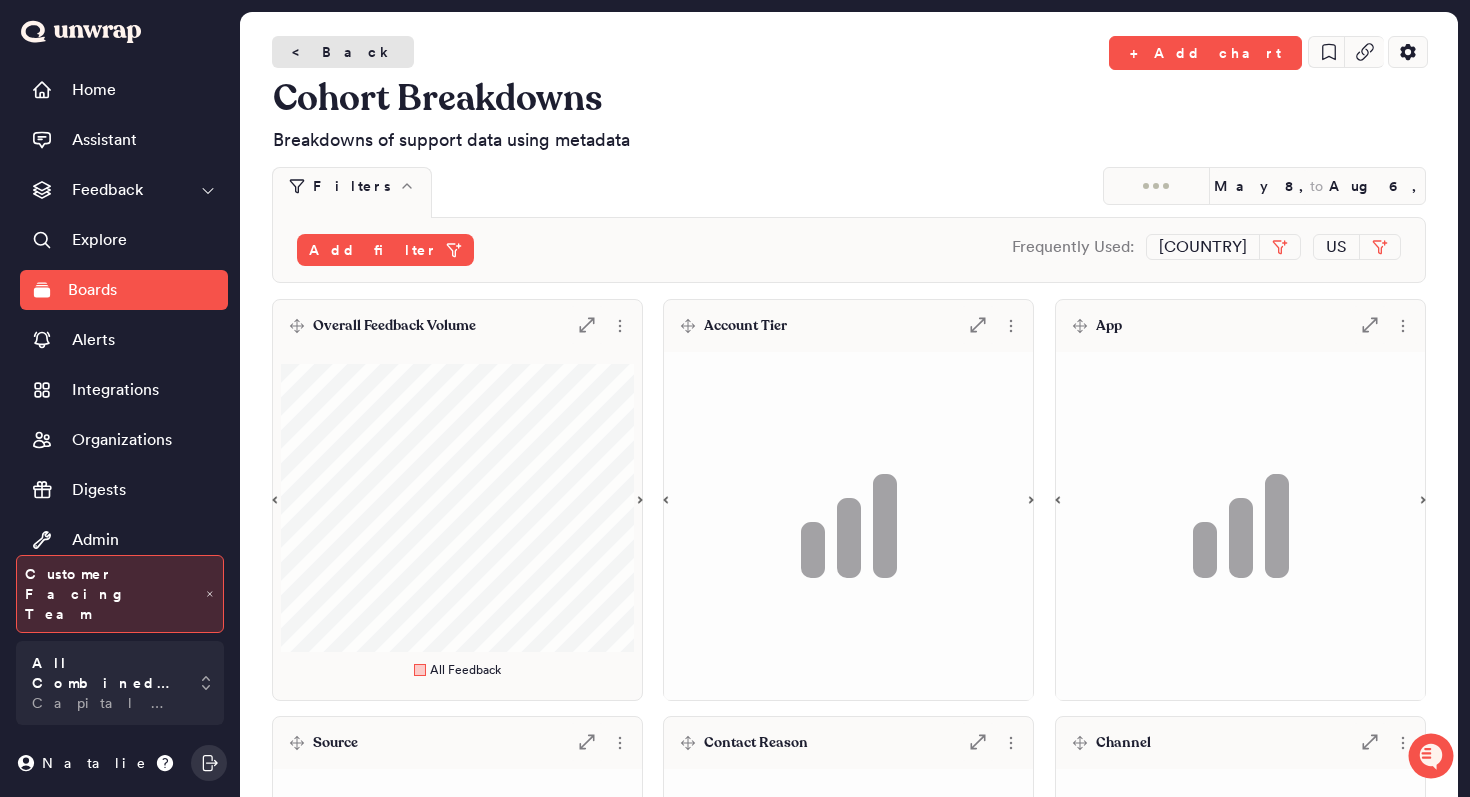 click on "< Back" at bounding box center [343, 52] 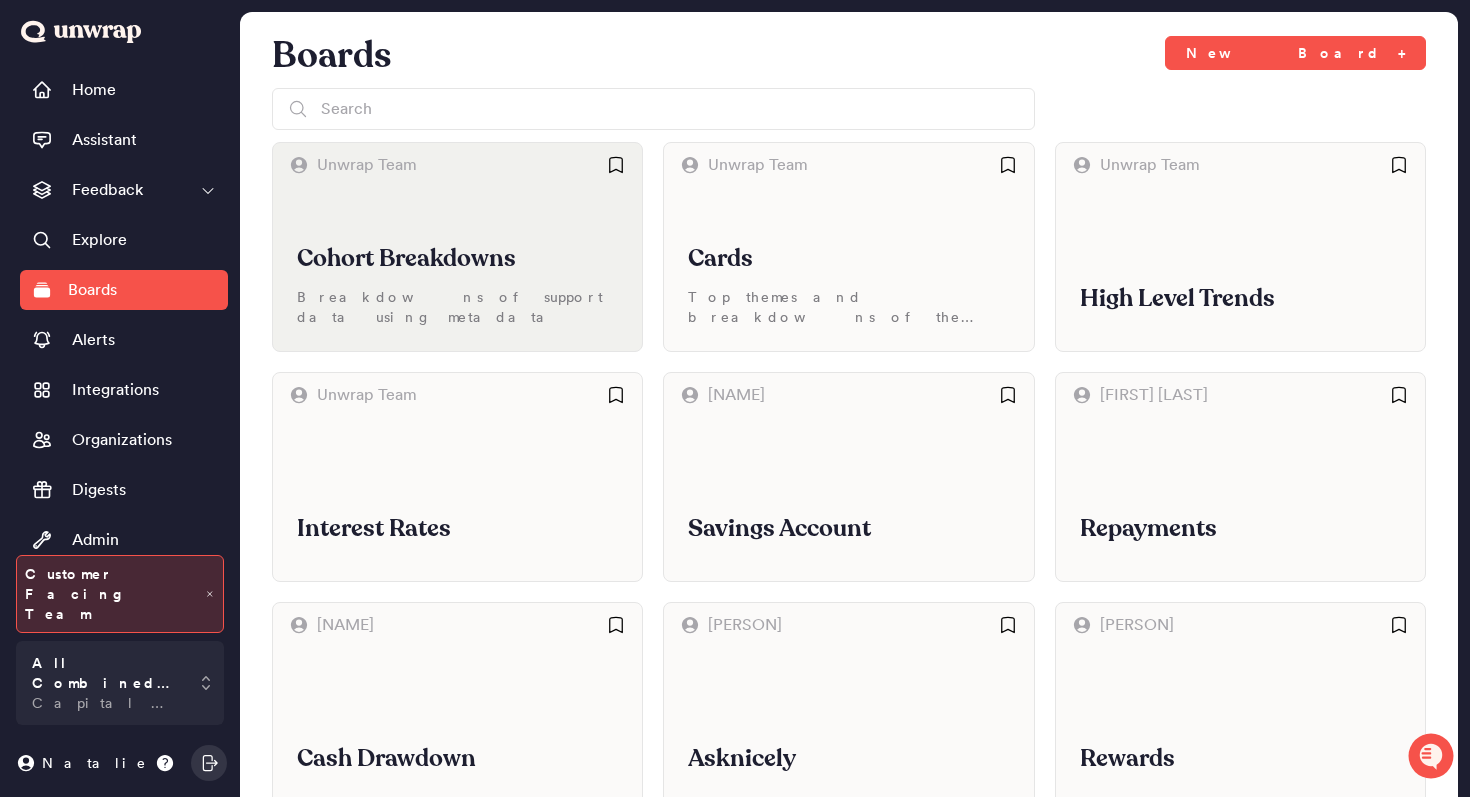click on "Cohort Breakdowns Breakdowns of support data using metadata" at bounding box center (457, 269) 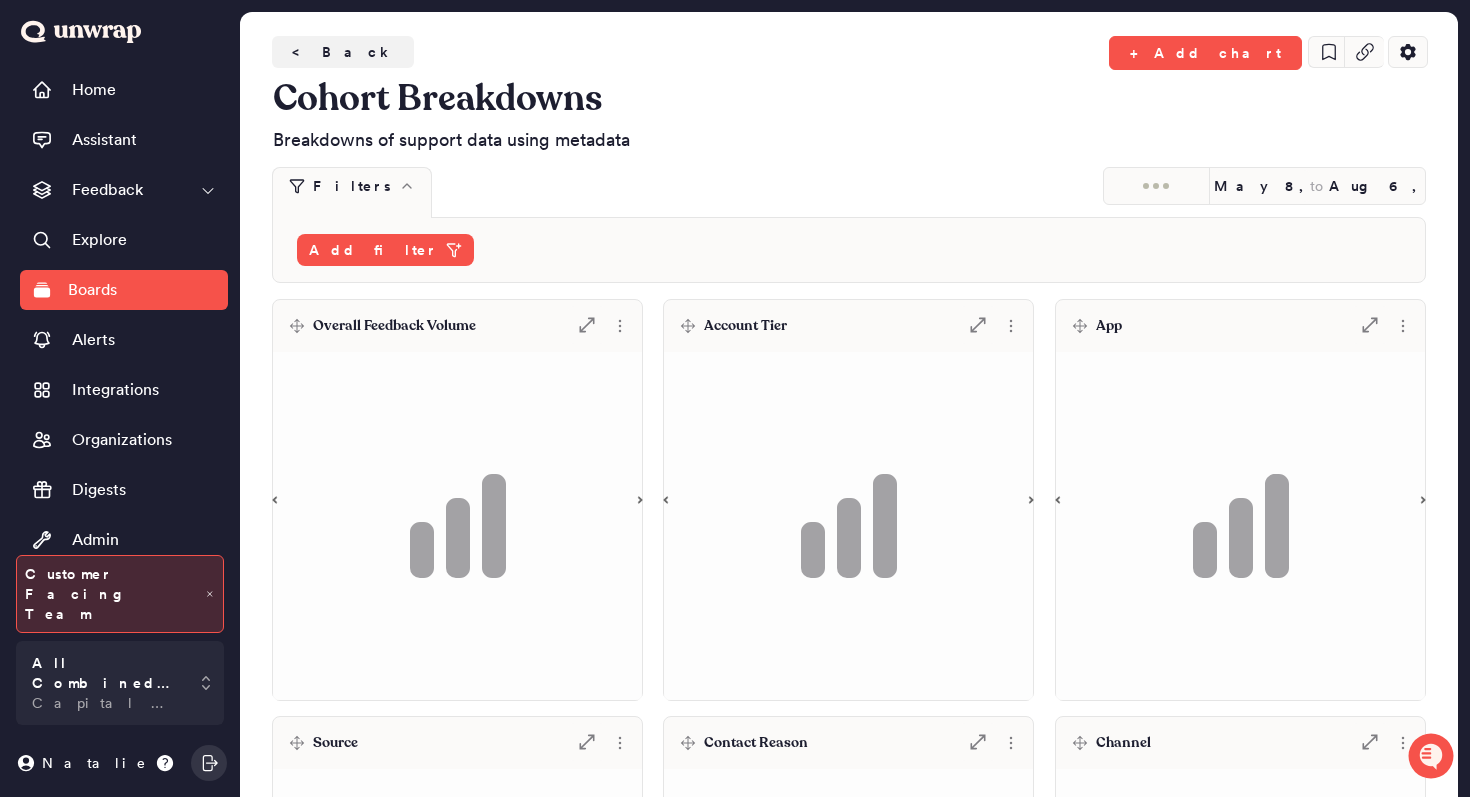click on "Overall Feedback Volume
.st0 {
fill: #7e7d82;
}" at bounding box center [457, 326] 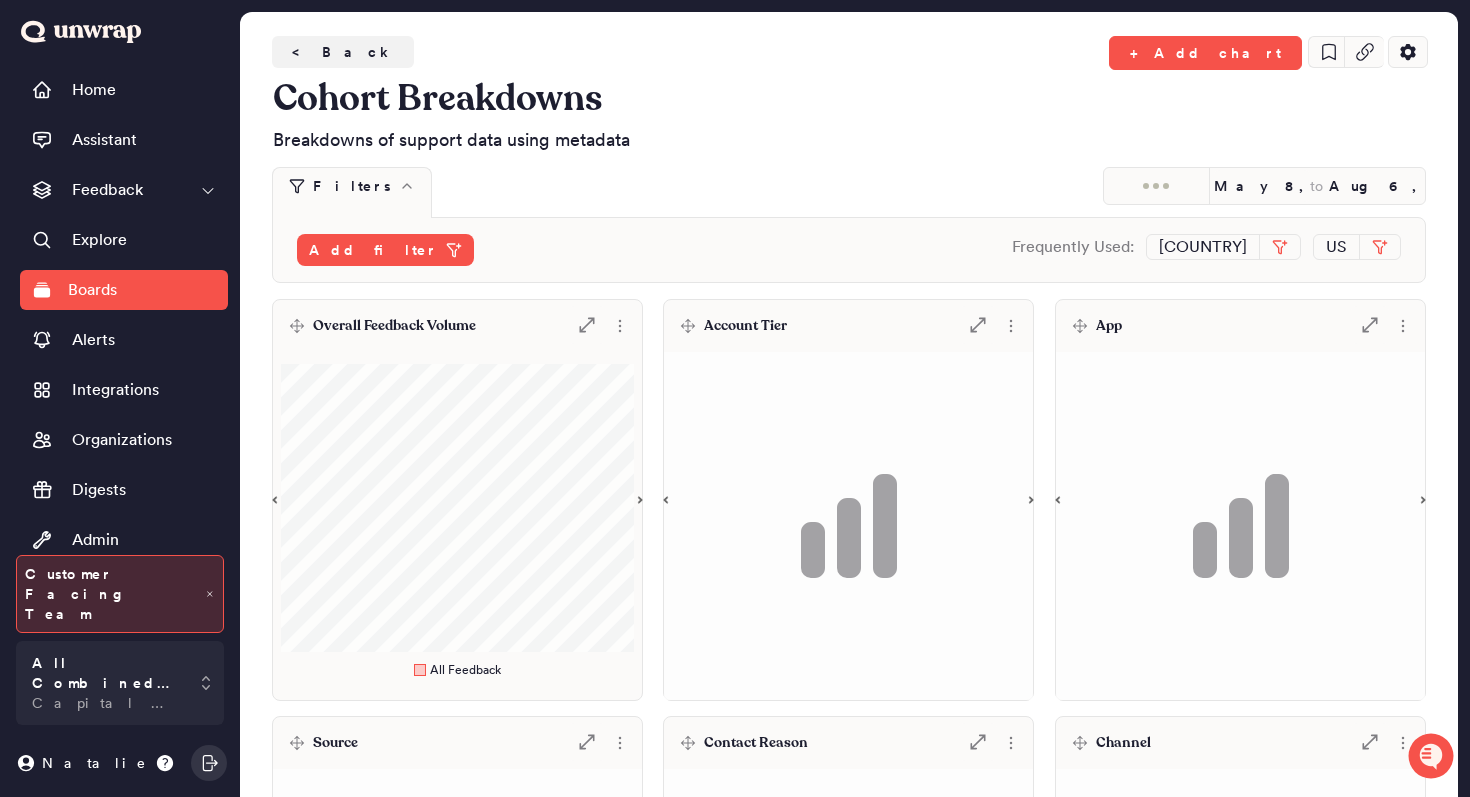 click on "Overall Feedback Volume
.st0 {
fill: #7e7d82;
}" at bounding box center [457, 326] 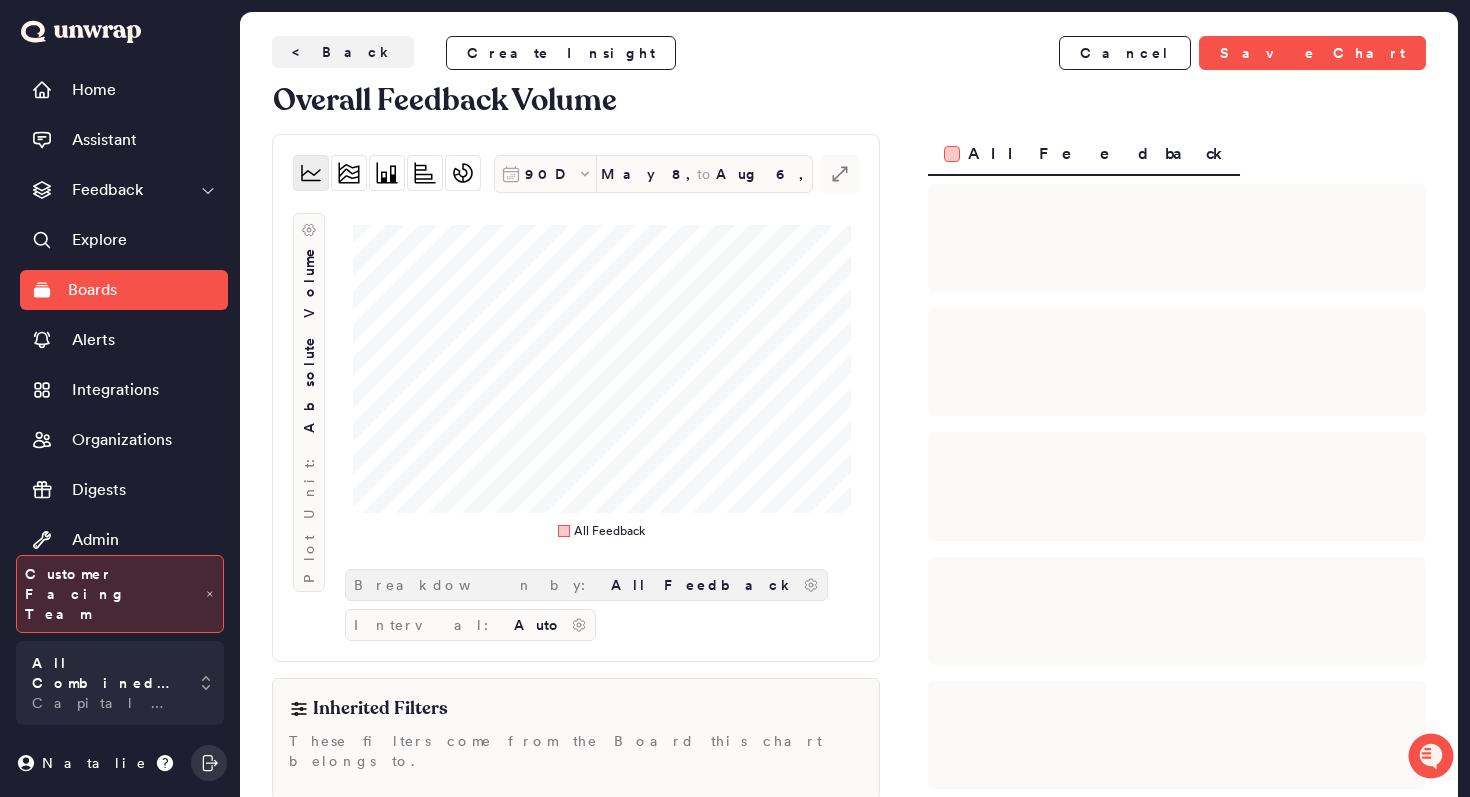 click on "All Feedback" at bounding box center [703, 585] 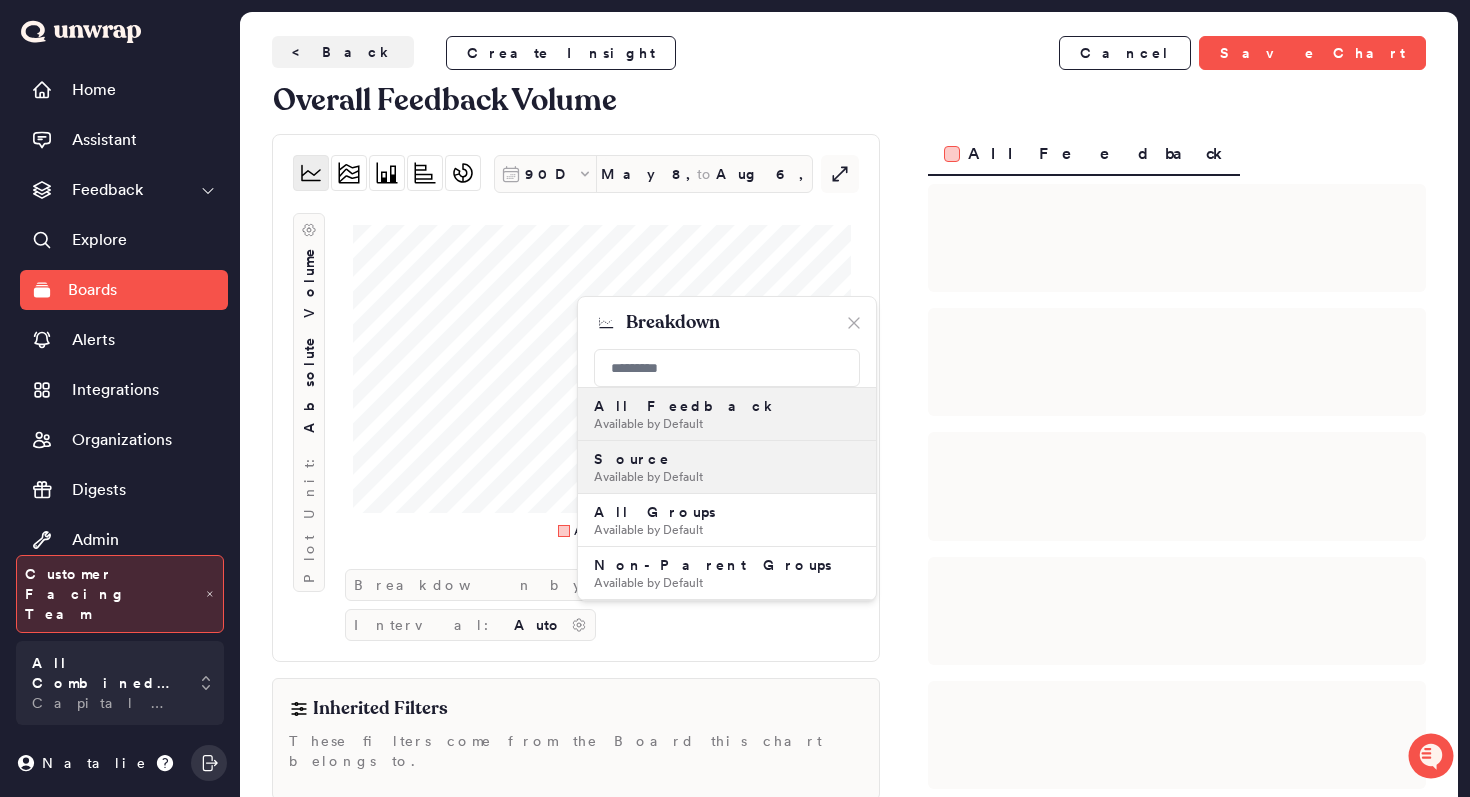click on "Available by Default" at bounding box center (727, 477) 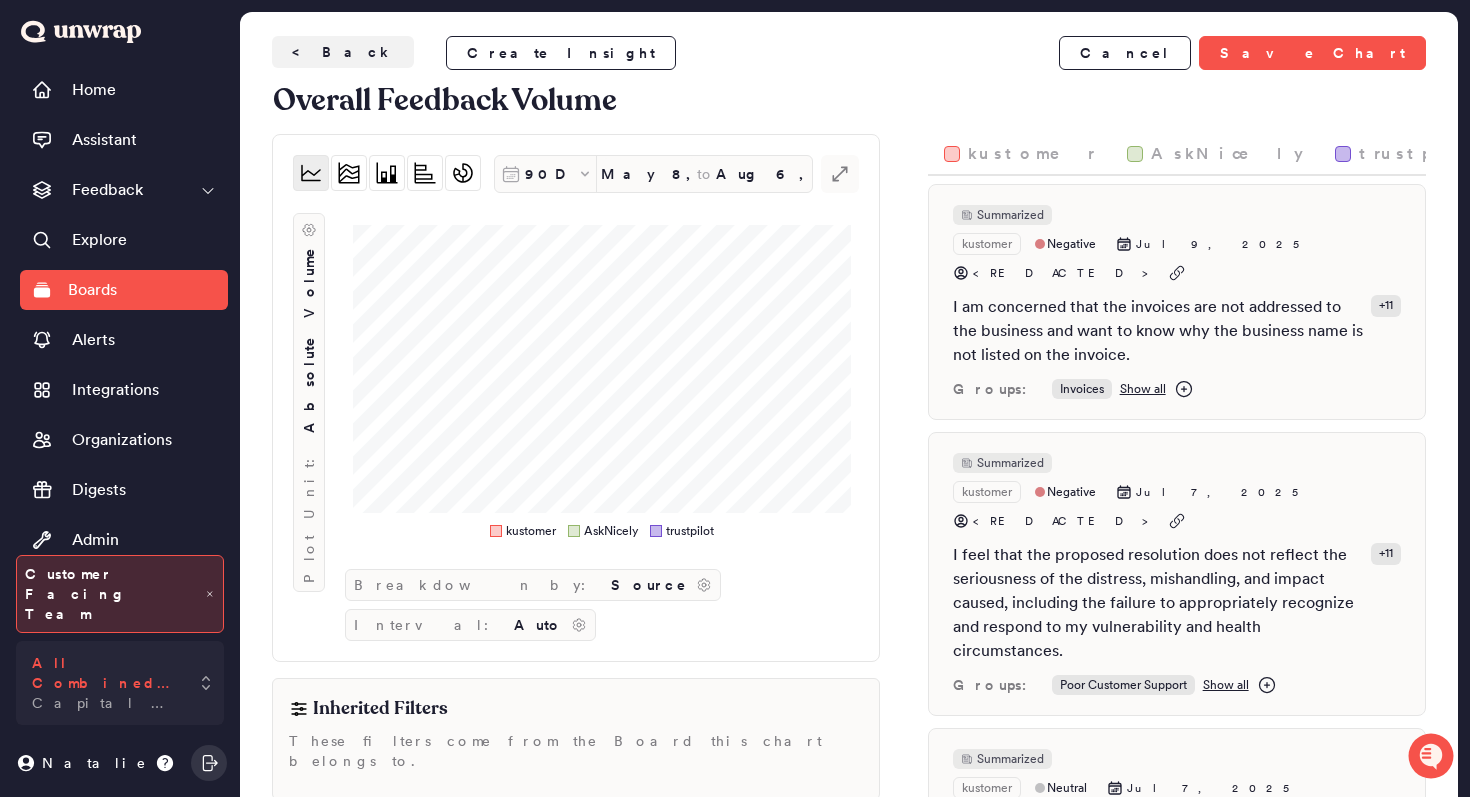 click on "All Combined Feedback" at bounding box center [106, 673] 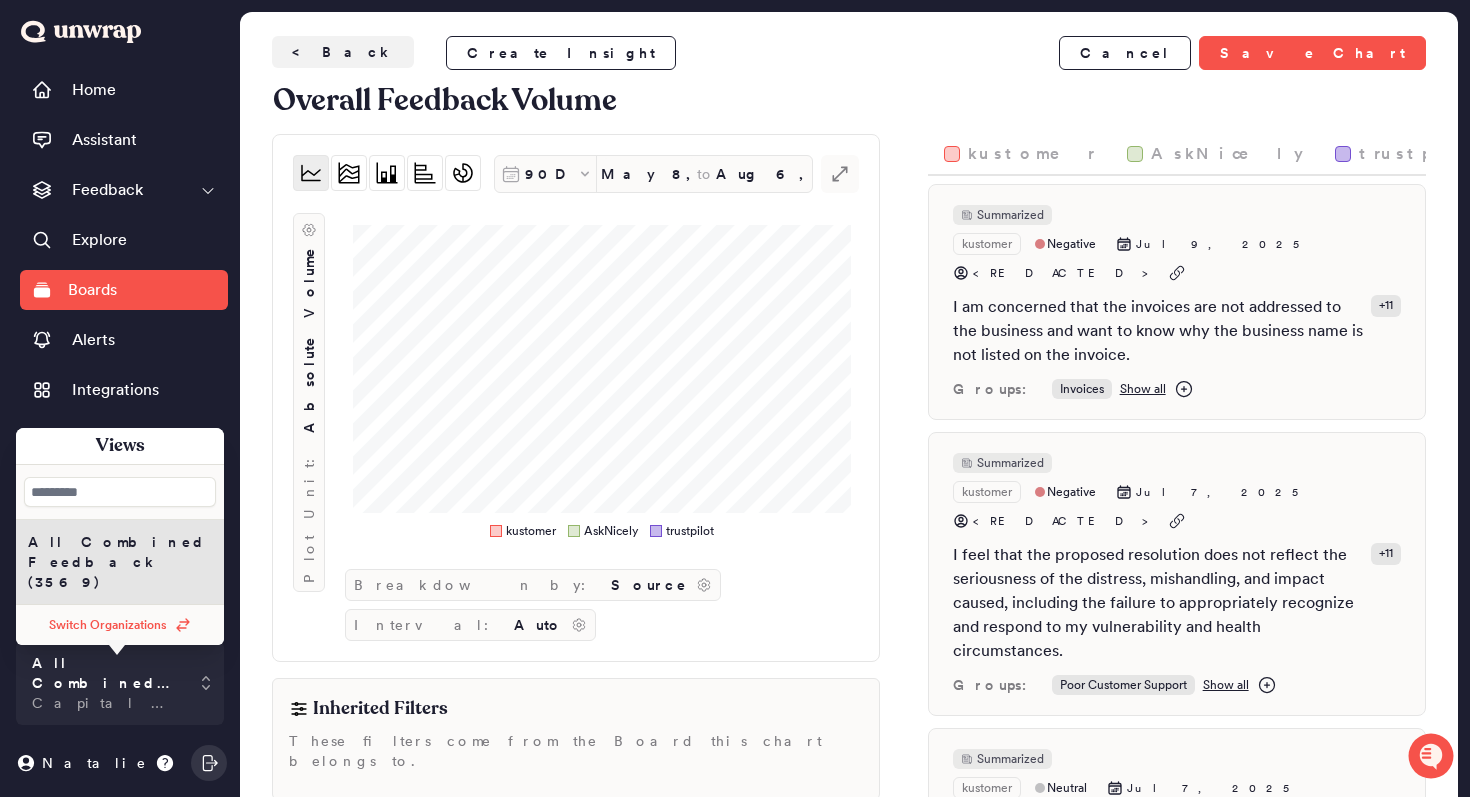 click on "Switch Organizations" at bounding box center (108, 625) 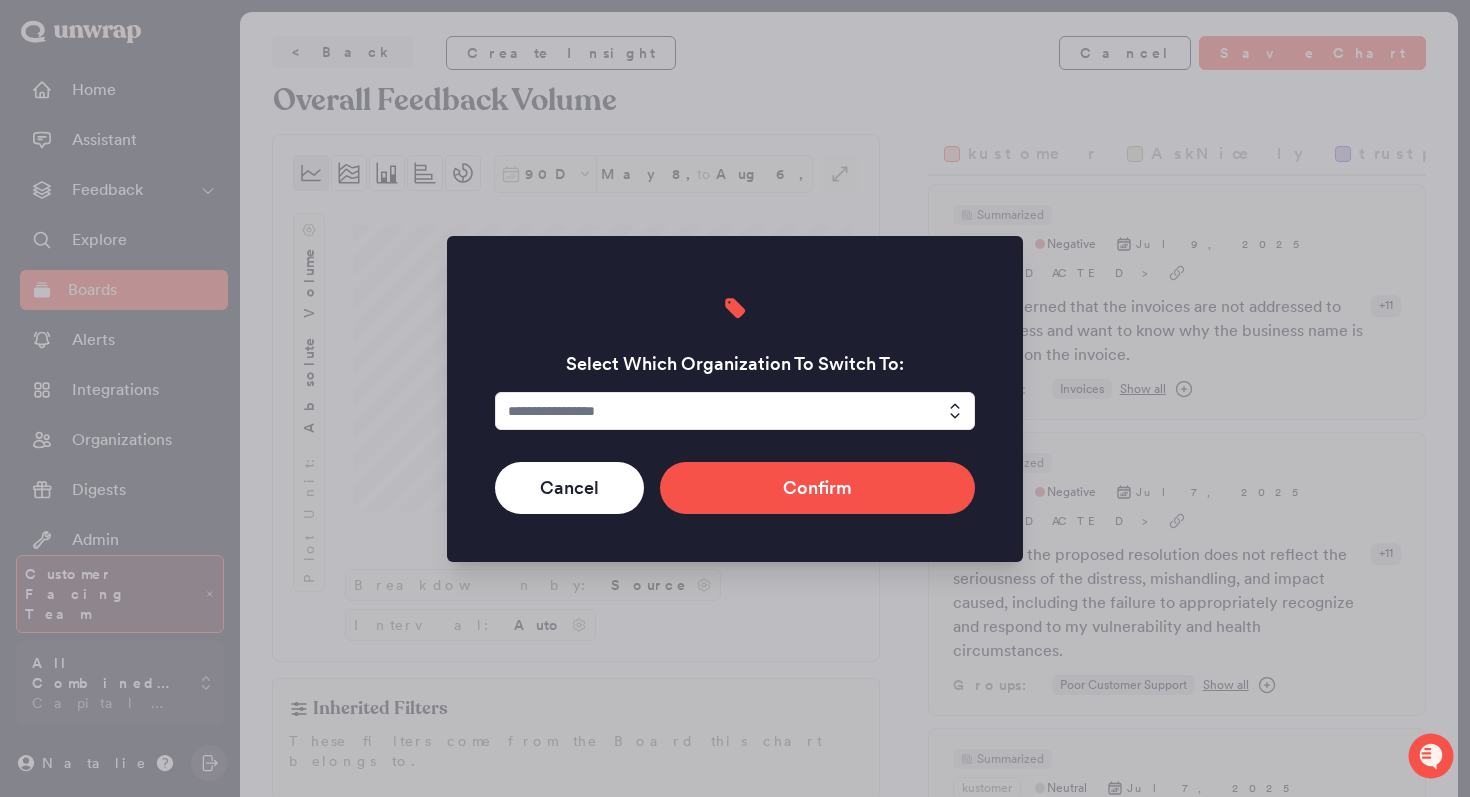 click at bounding box center [735, 411] 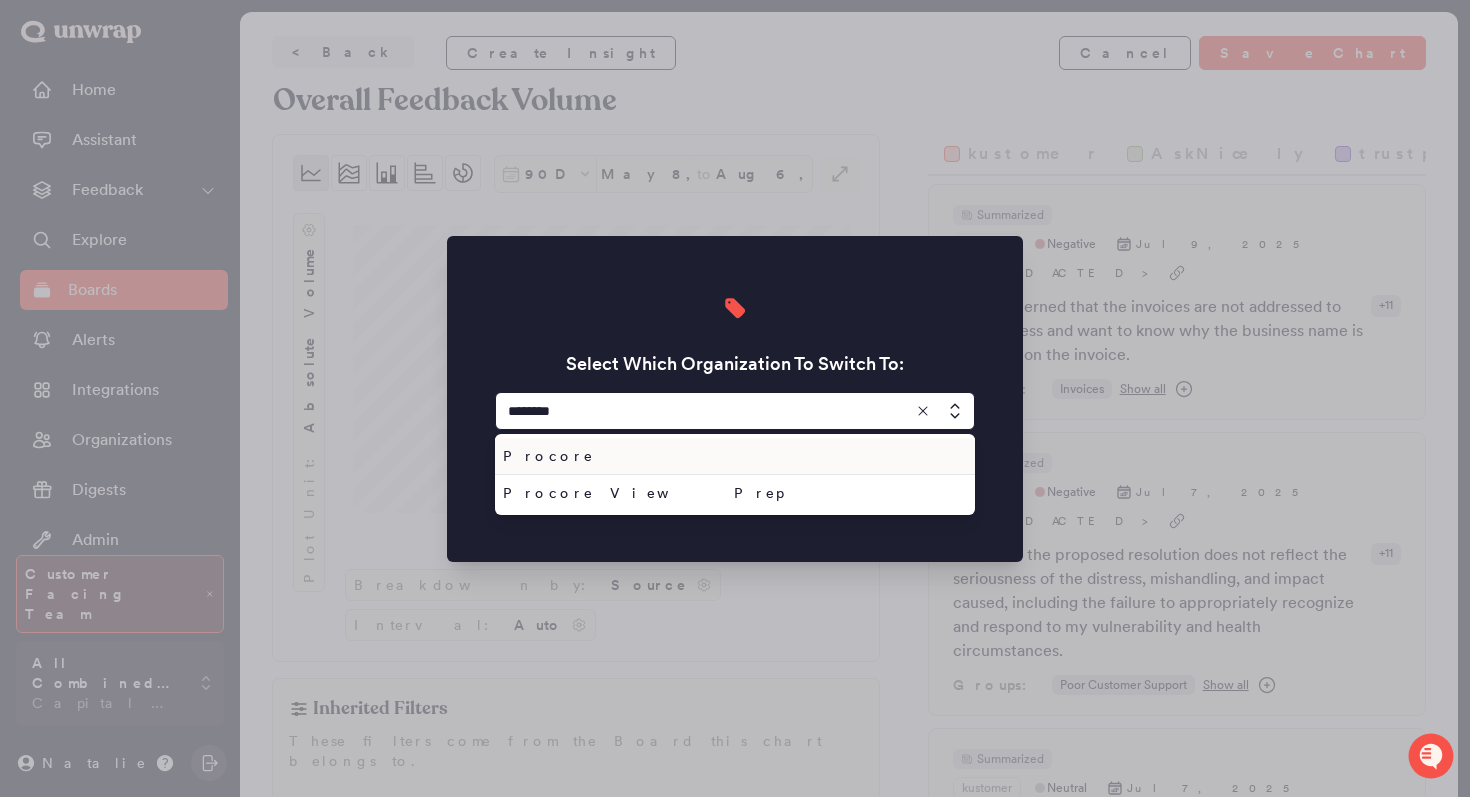 type on "********" 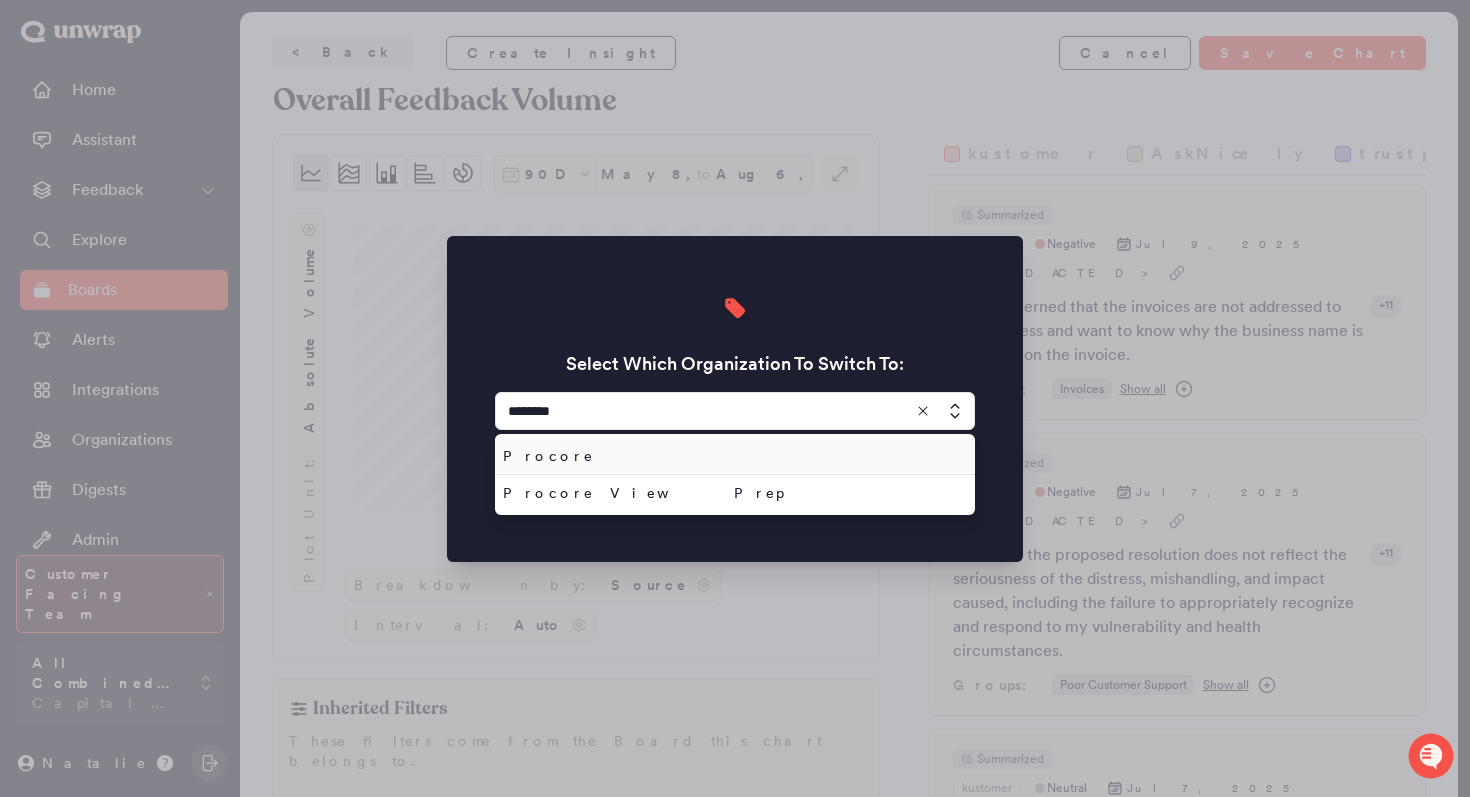 click on "Procore" at bounding box center (735, 456) 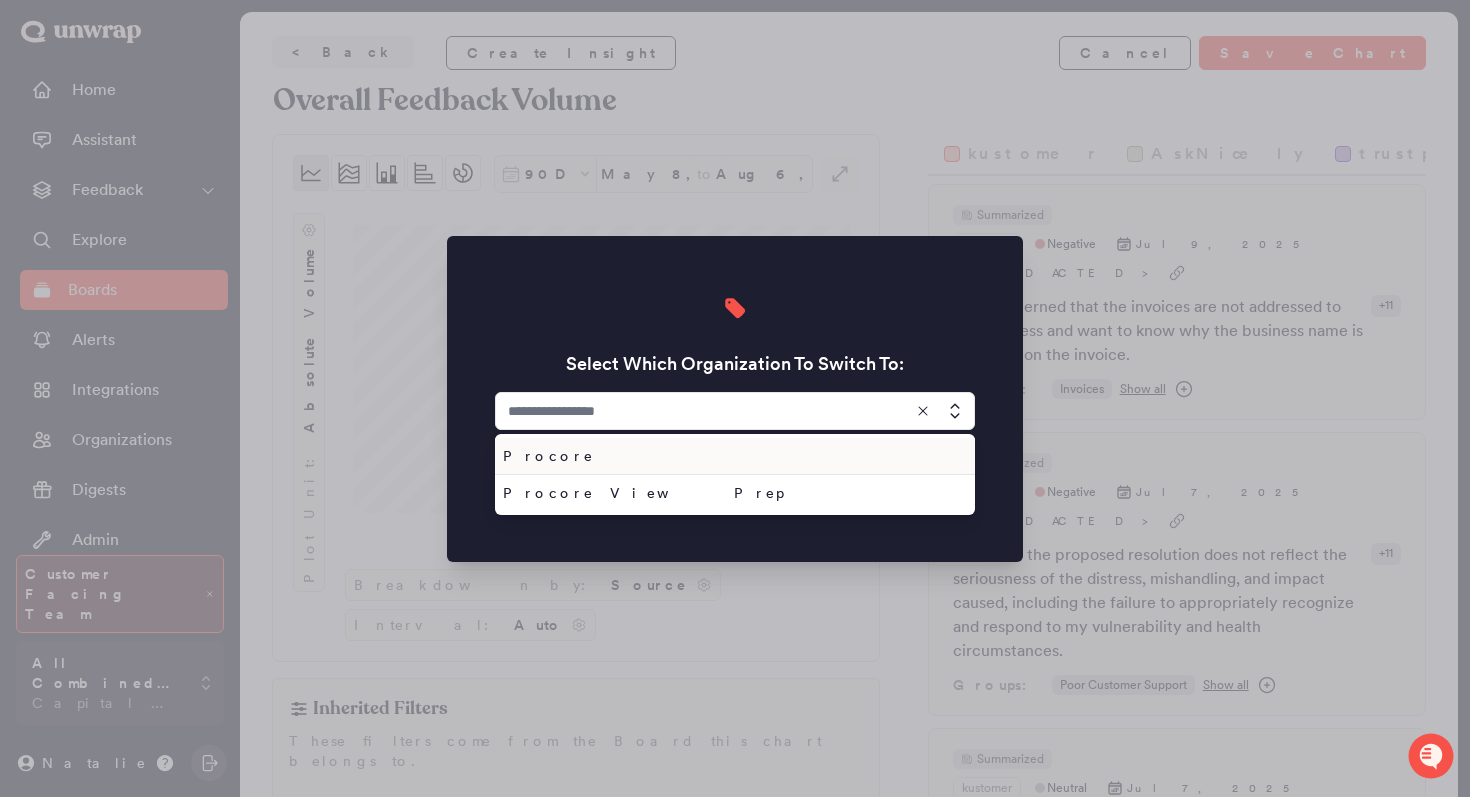 type on "*******" 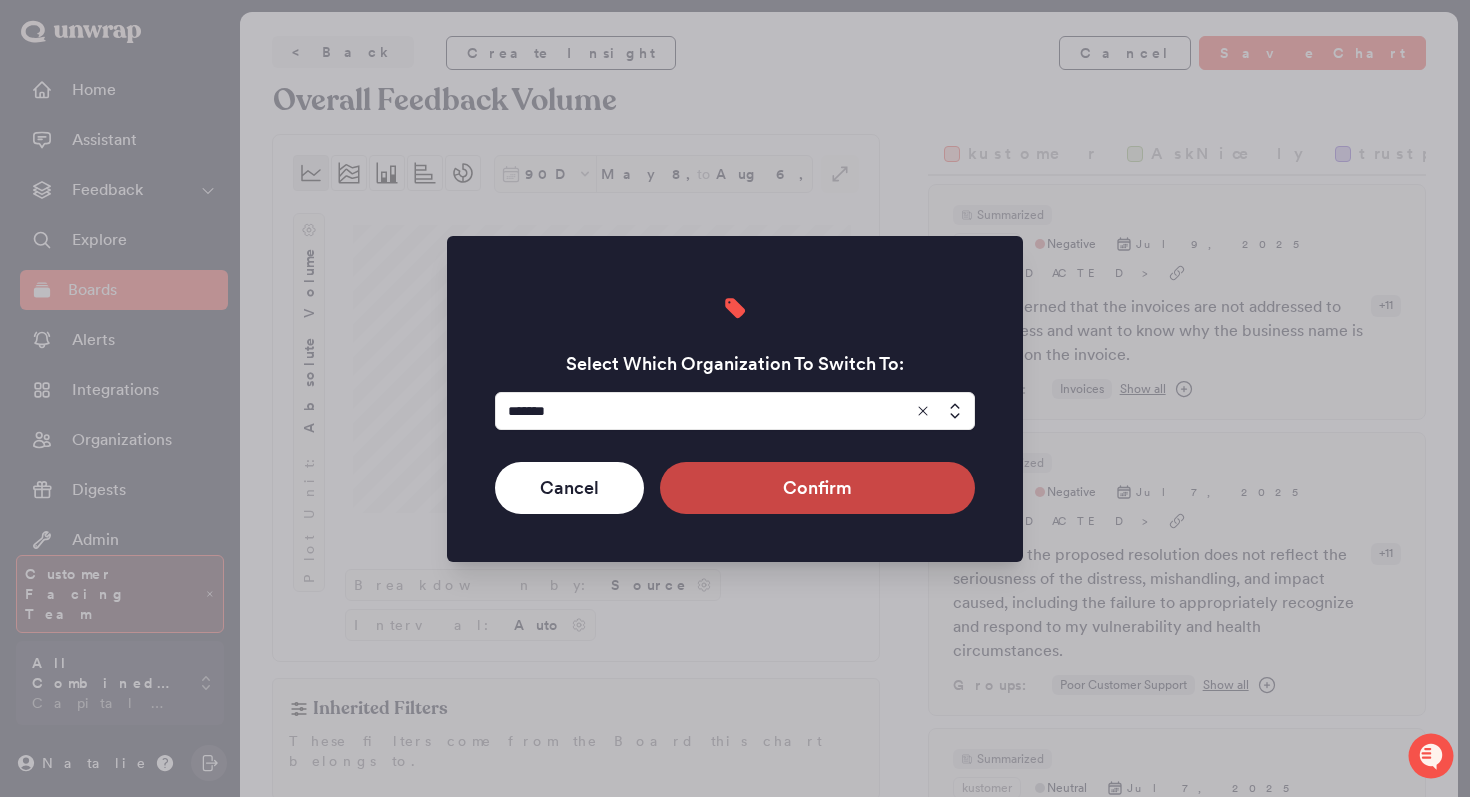 click on "Confirm" at bounding box center [817, 488] 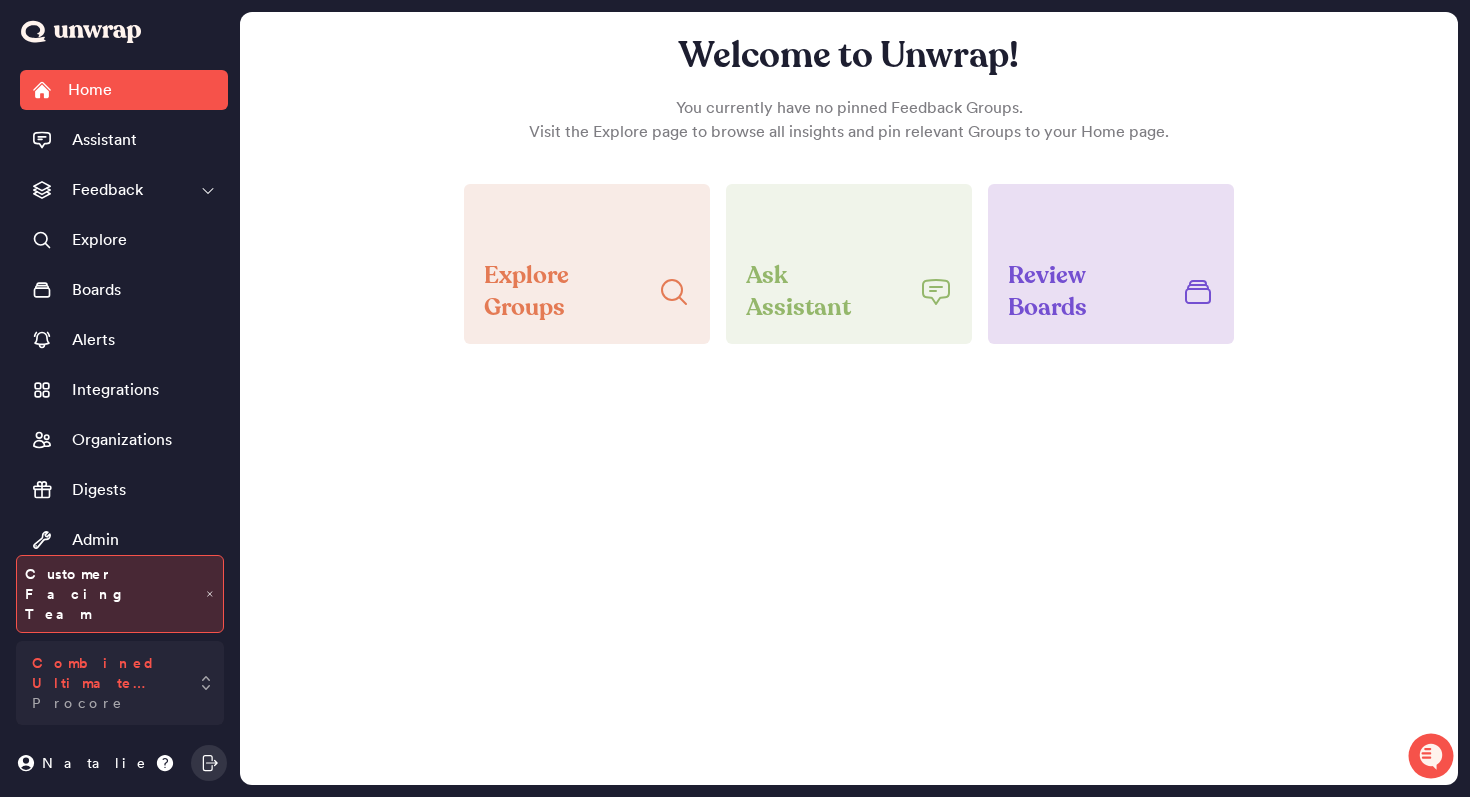 click on "Combined Ultimate View" at bounding box center [106, 673] 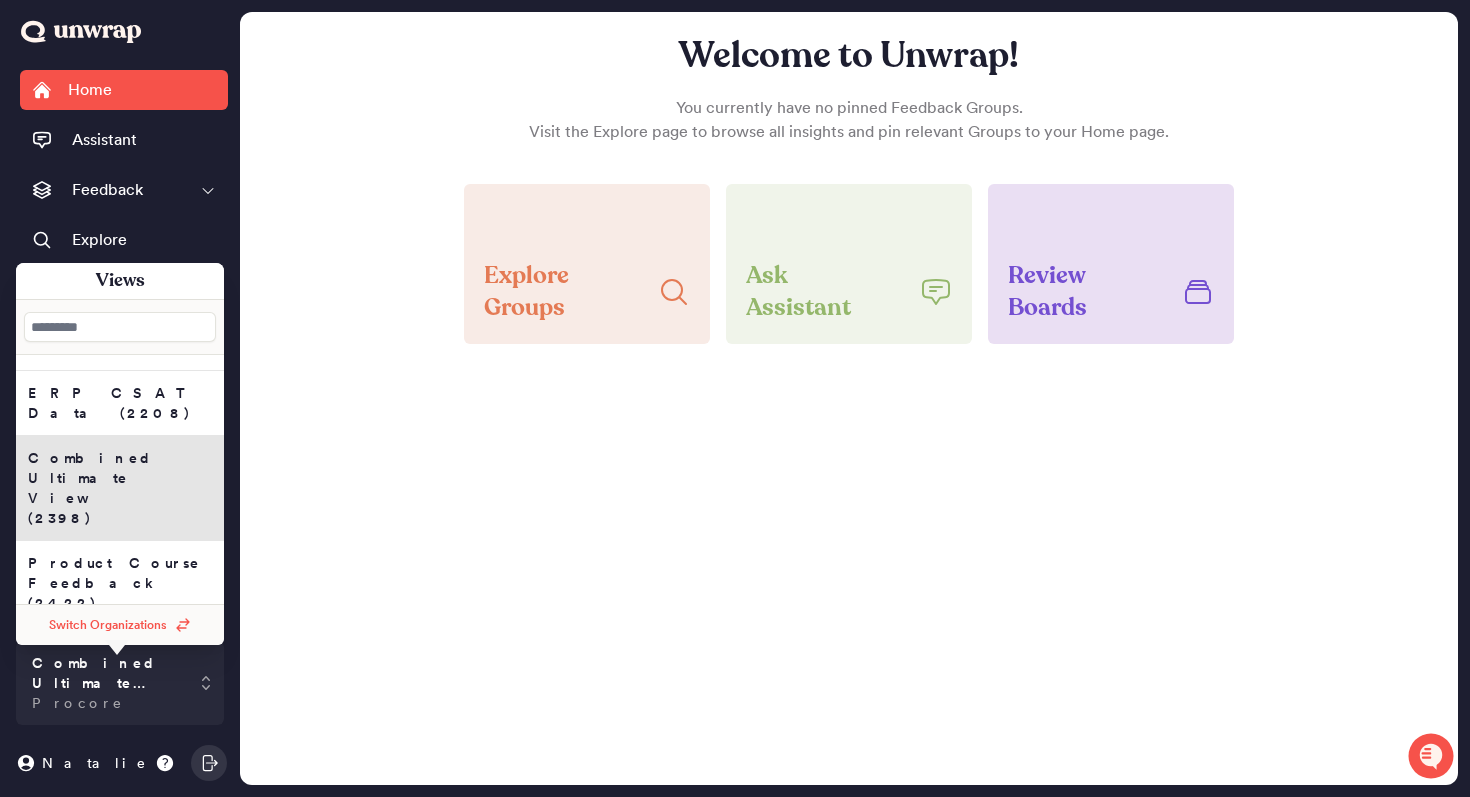 scroll, scrollTop: 503, scrollLeft: 0, axis: vertical 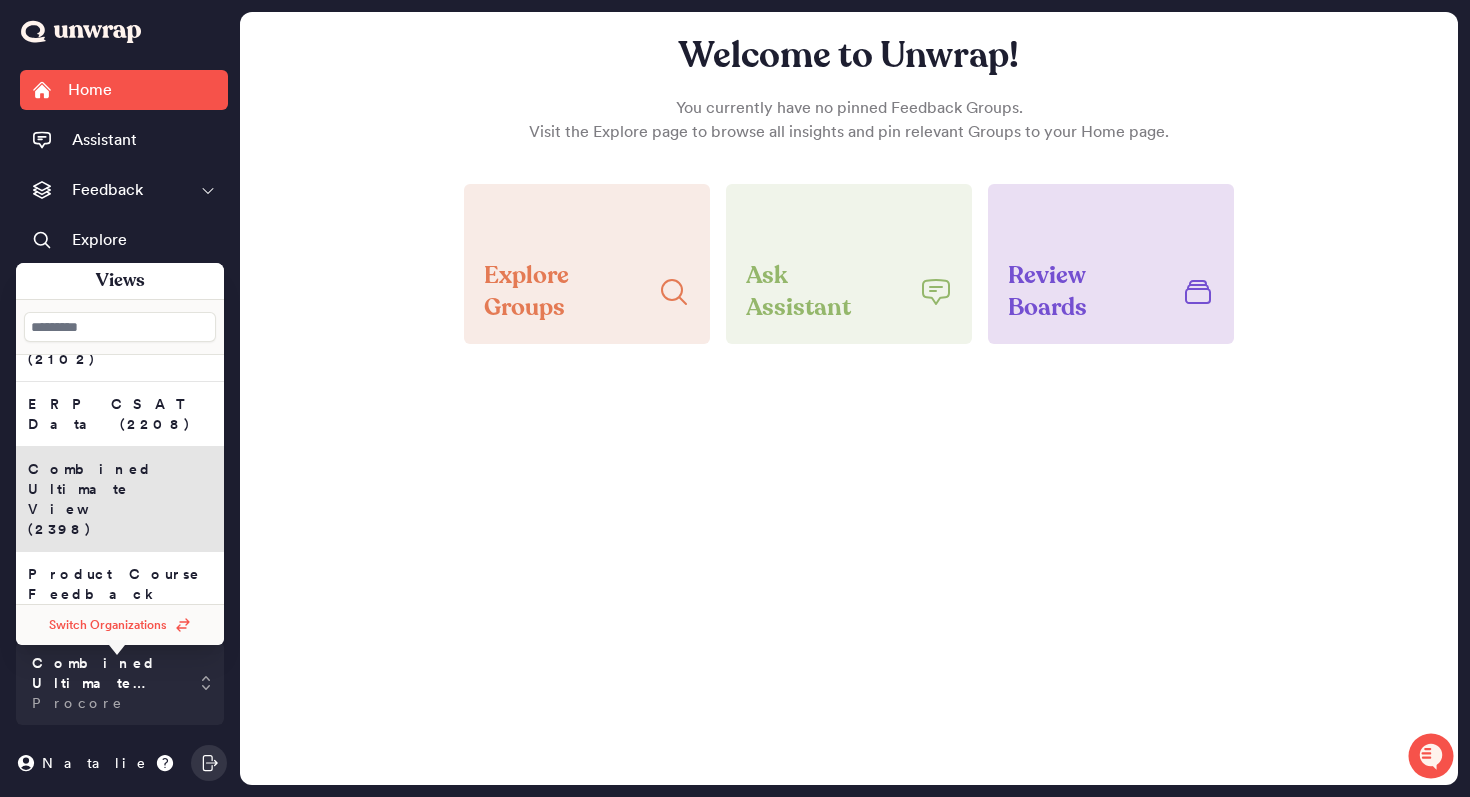 click on "Sales Win Loss Notes (2758)" at bounding box center (120, -116) 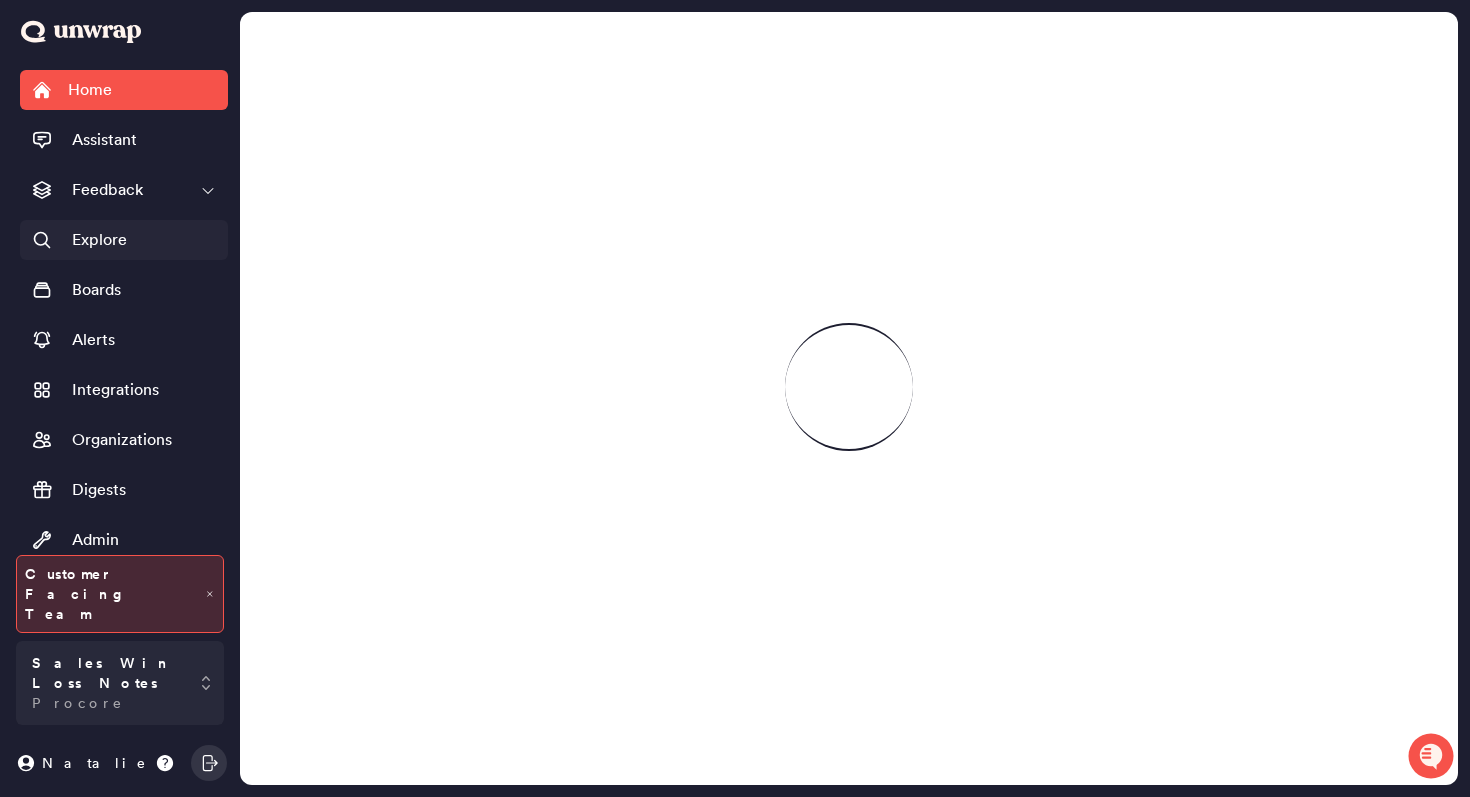 click on "Explore" at bounding box center (124, 240) 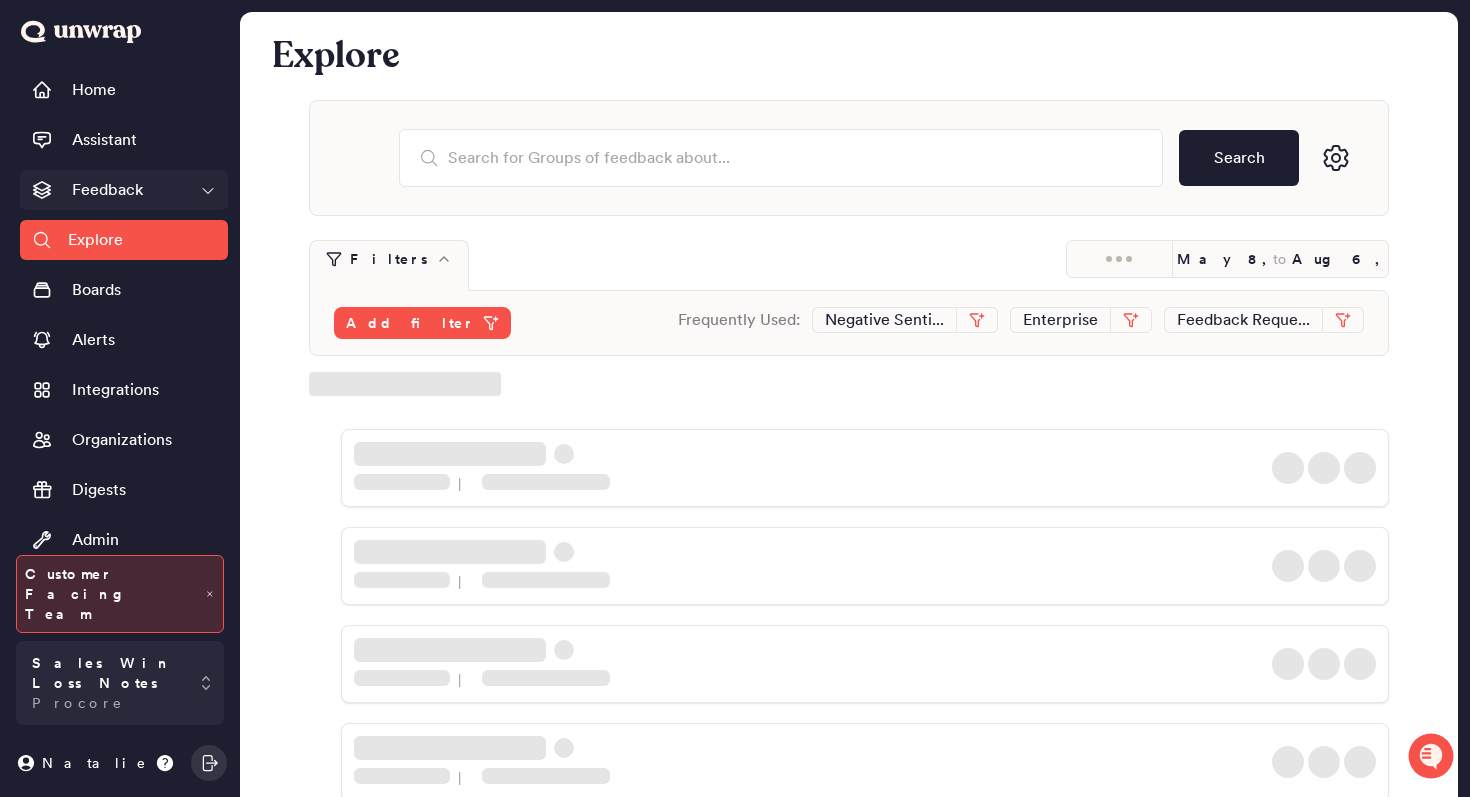 click on "Feedback" at bounding box center (124, 190) 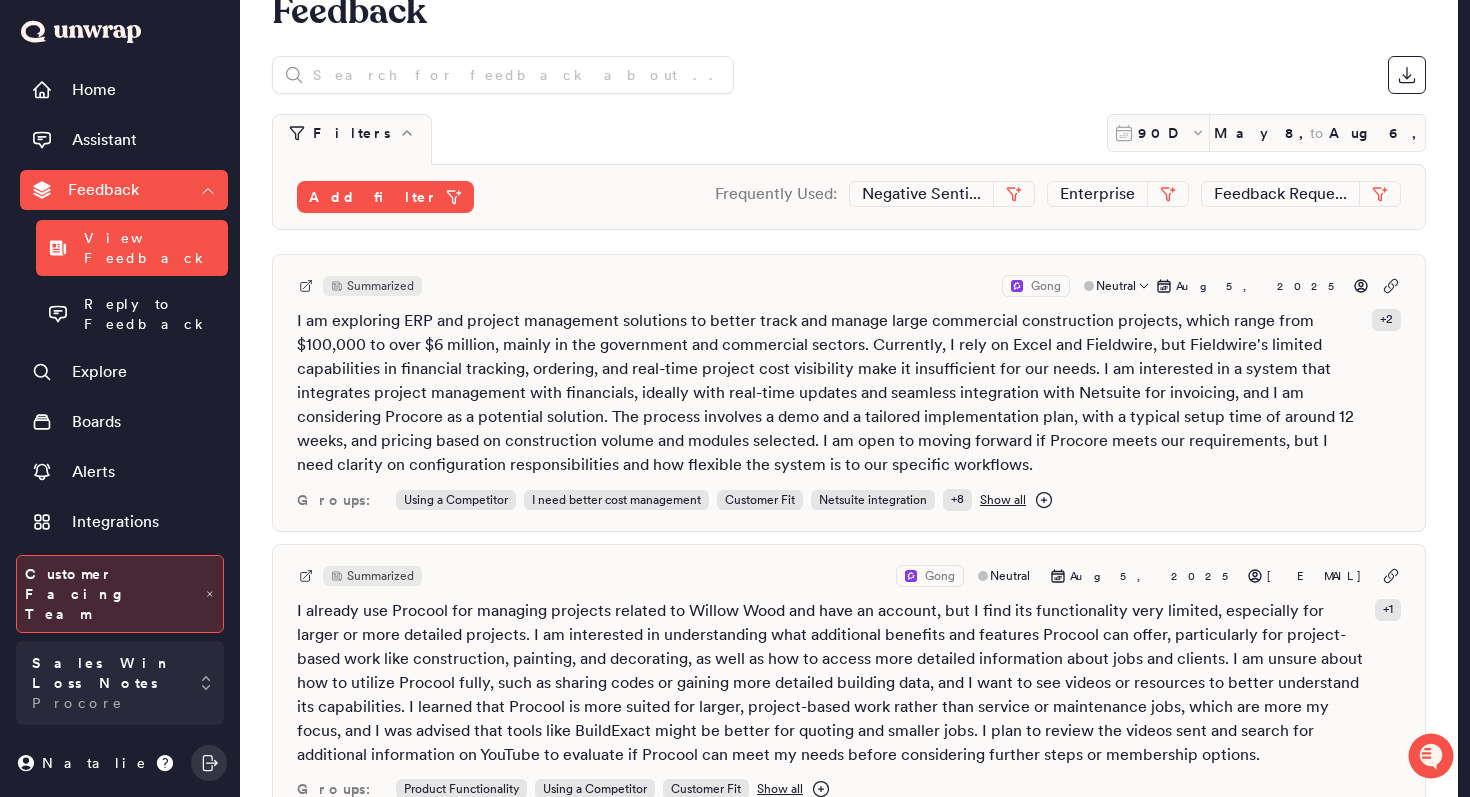scroll, scrollTop: 52, scrollLeft: 0, axis: vertical 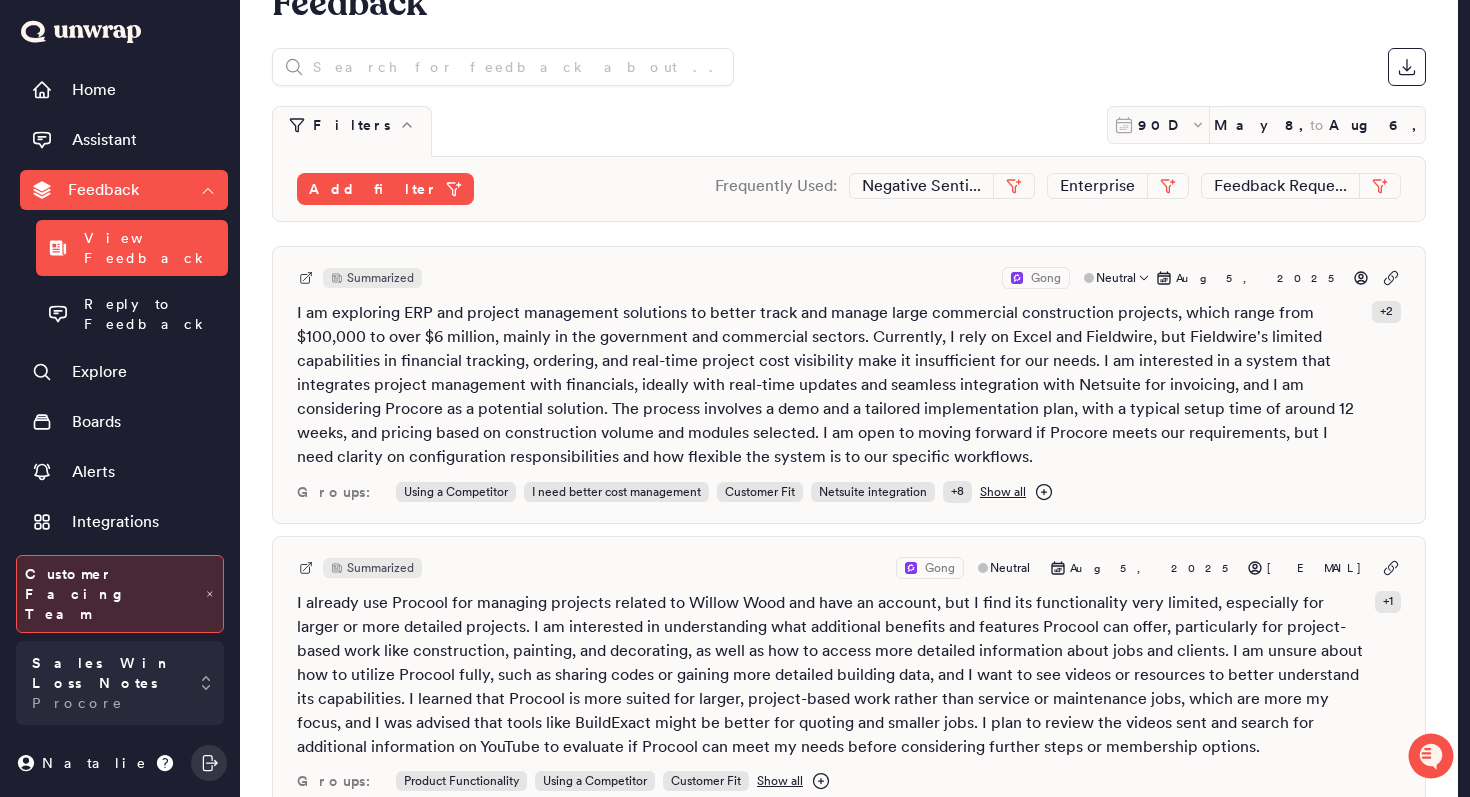 click on "Summarized Gong Neutral [MONTH] 5, 2025 I am exploring ERP and project management solutions to better track and manage large commercial construction projects, which range from $100,000 to over $6 million, mainly in the government and commercial sectors. Currently, I rely on Excel and Fieldwire, but Fieldwire's limited capabilities in financial tracking, ordering, and real-time project cost visibility make it insufficient for our needs. I am interested in a system that integrates project management with financials, ideally with real-time updates and seamless integration with Netsuite for invoicing, and I am considering Procore as a potential solution. The process involves a demo and a tailored implementation plan, with a typical setup time of around 12 weeks, and pricing based on construction volume and modules selected. I am open to moving forward if Procore meets our requirements, but I need clarity on configuration responsibilities and how flexible the system is to our specific workflows. + 2 Groups: + 8" at bounding box center (849, 385) 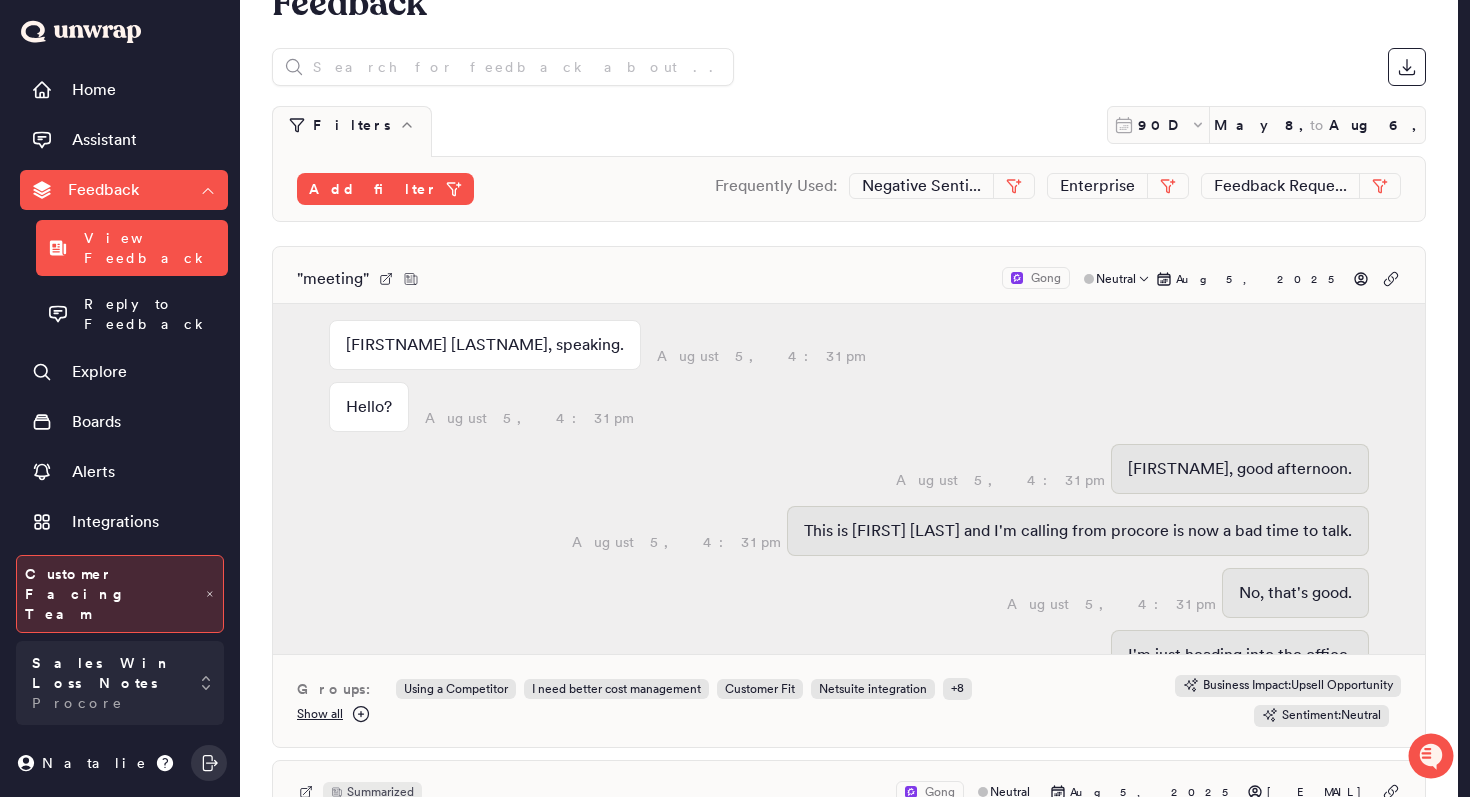 click on "" meeting " Gong Neutral Aug 5, 2025" at bounding box center (849, 279) 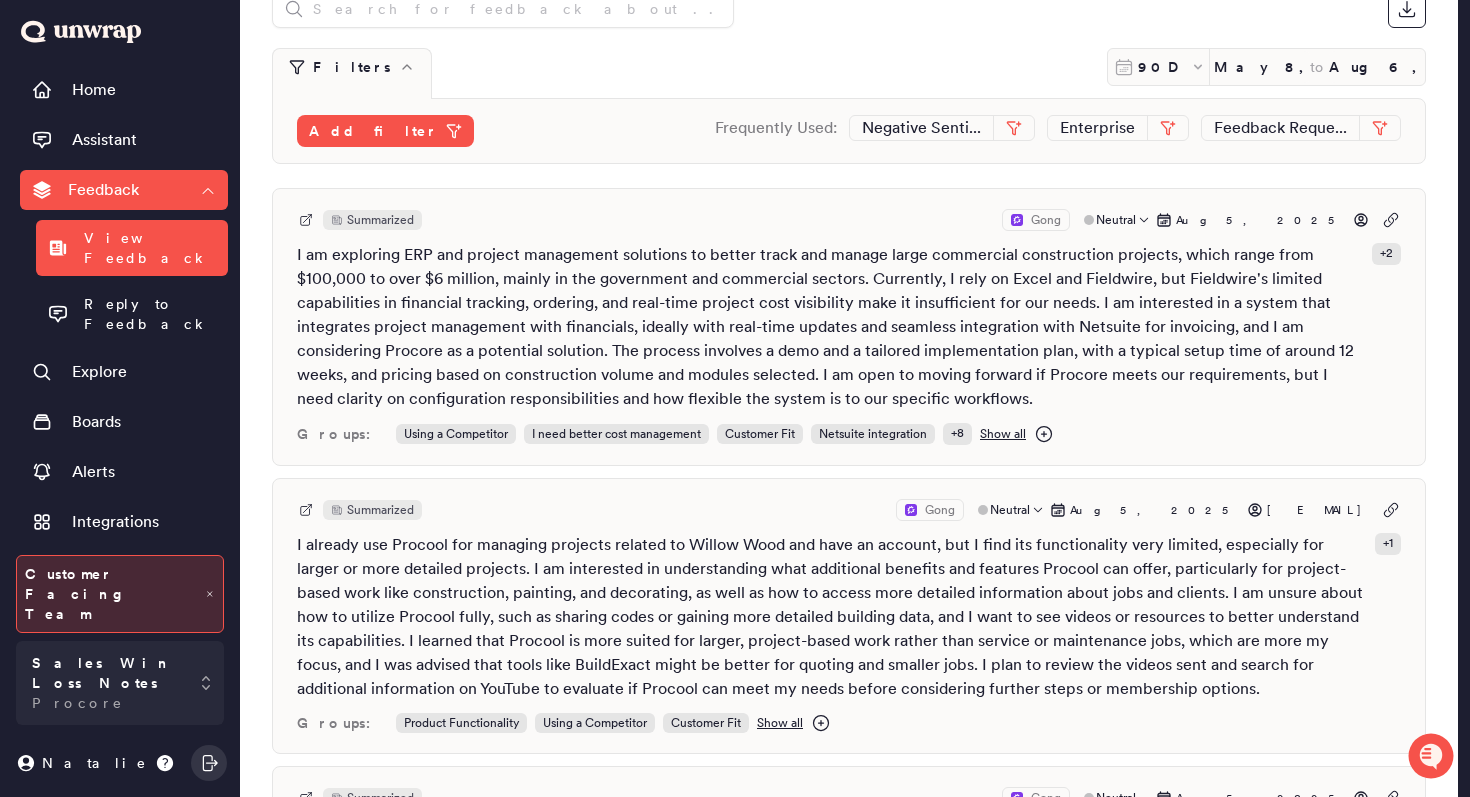 scroll, scrollTop: 128, scrollLeft: 0, axis: vertical 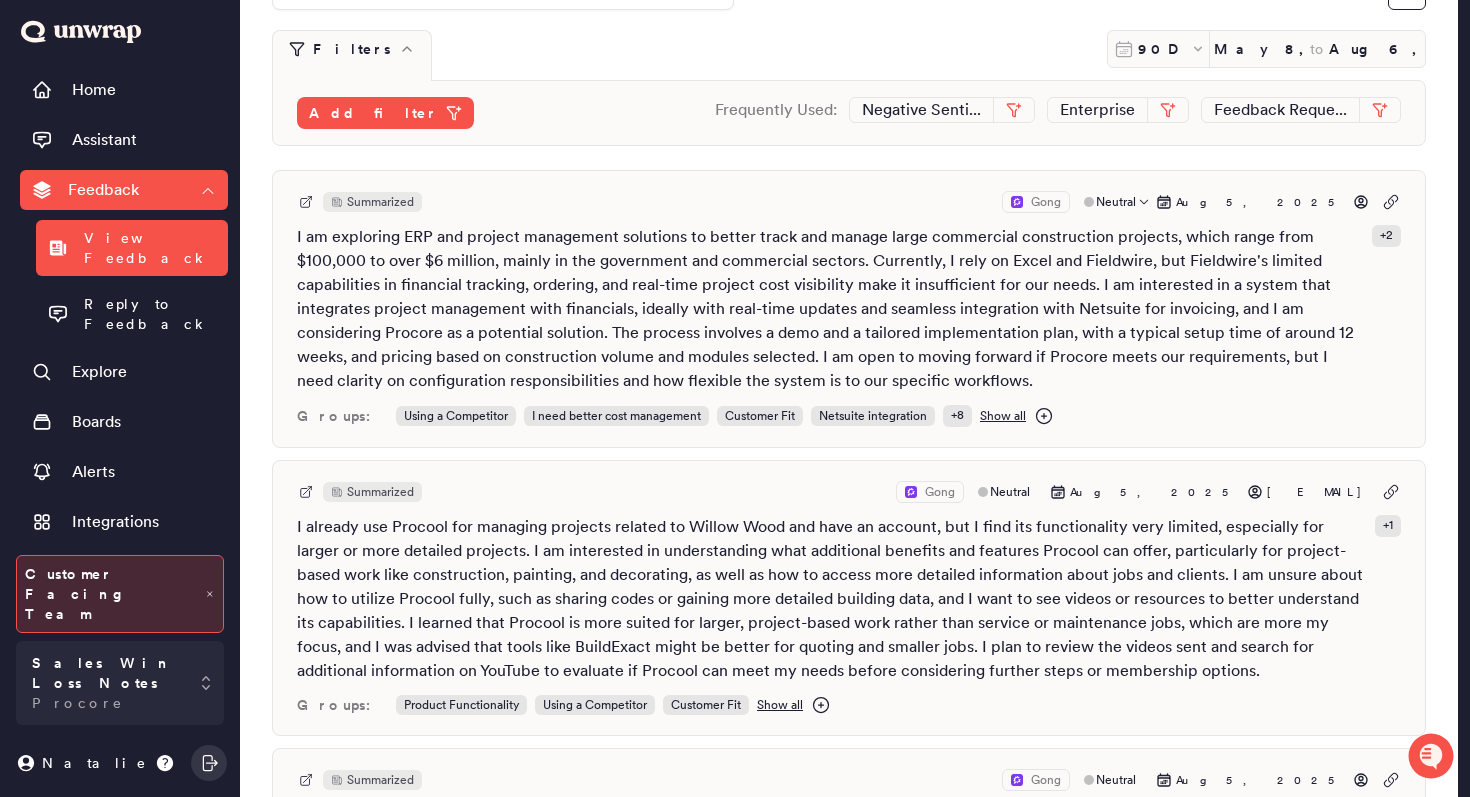 click on "Summarized Gong Neutral Aug 5, 2025" at bounding box center [849, 202] 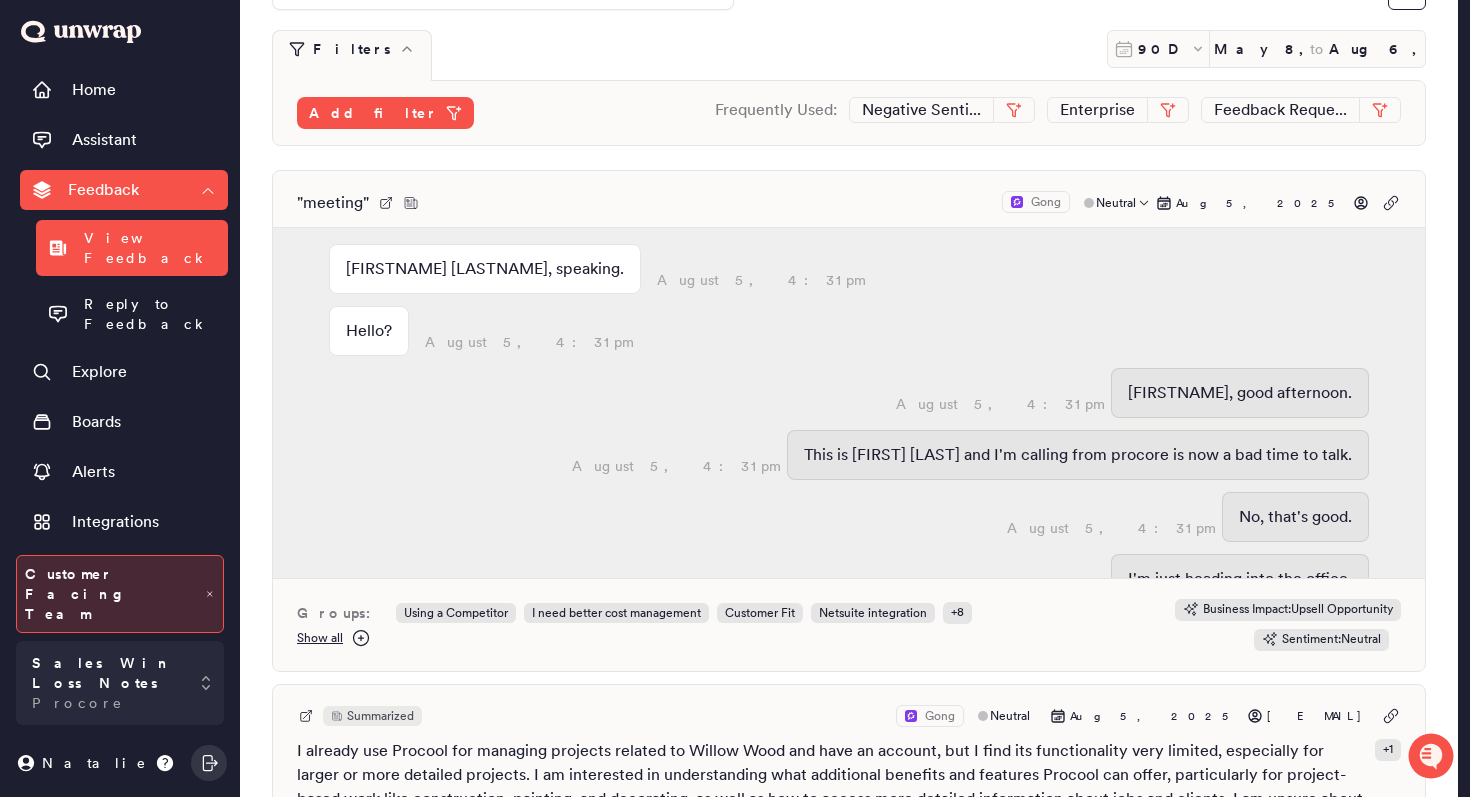 click on "" meeting " Gong Neutral Aug 5, 2025" at bounding box center [849, 203] 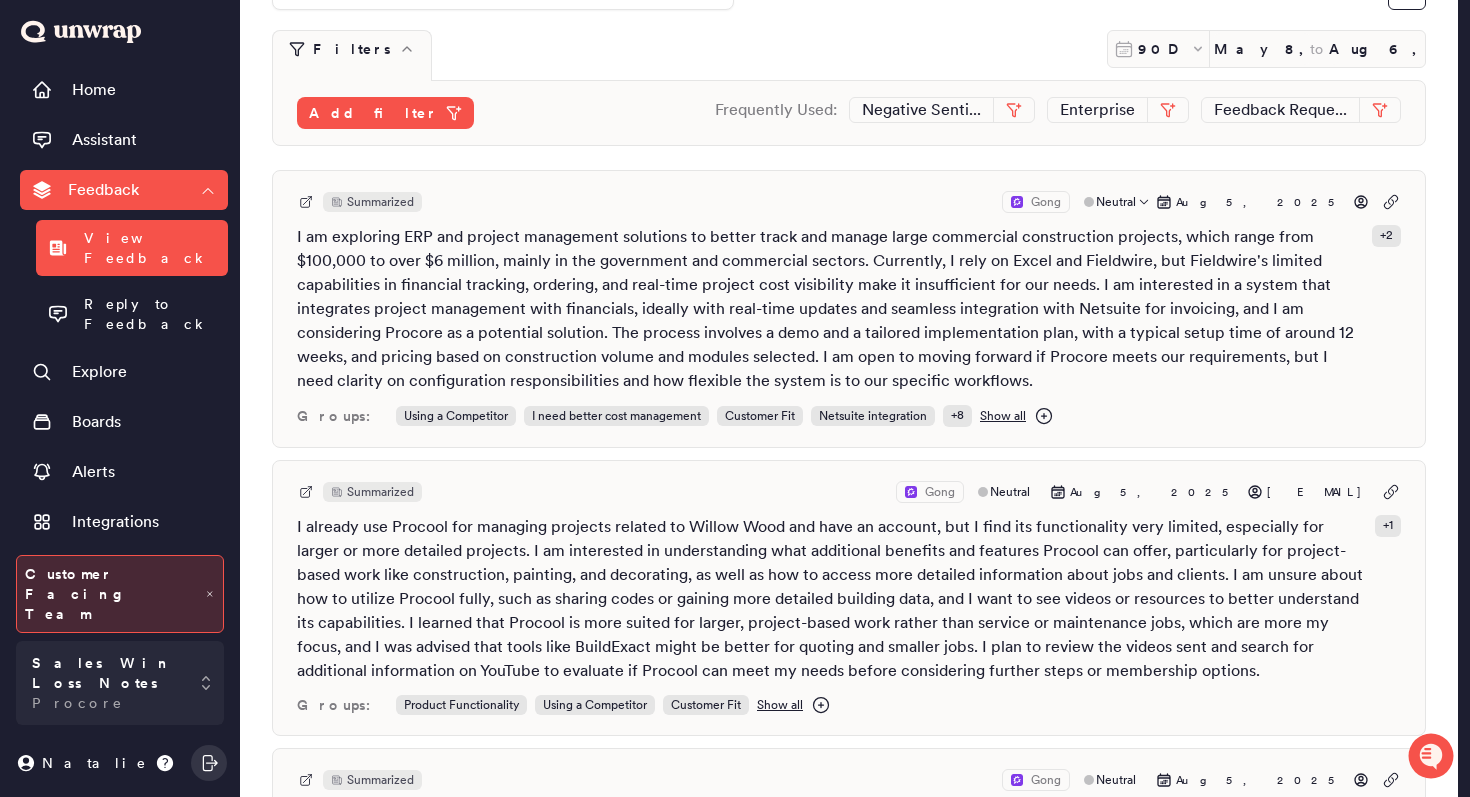 click on "Summarized Gong Neutral Aug 5, 2025" at bounding box center [849, 202] 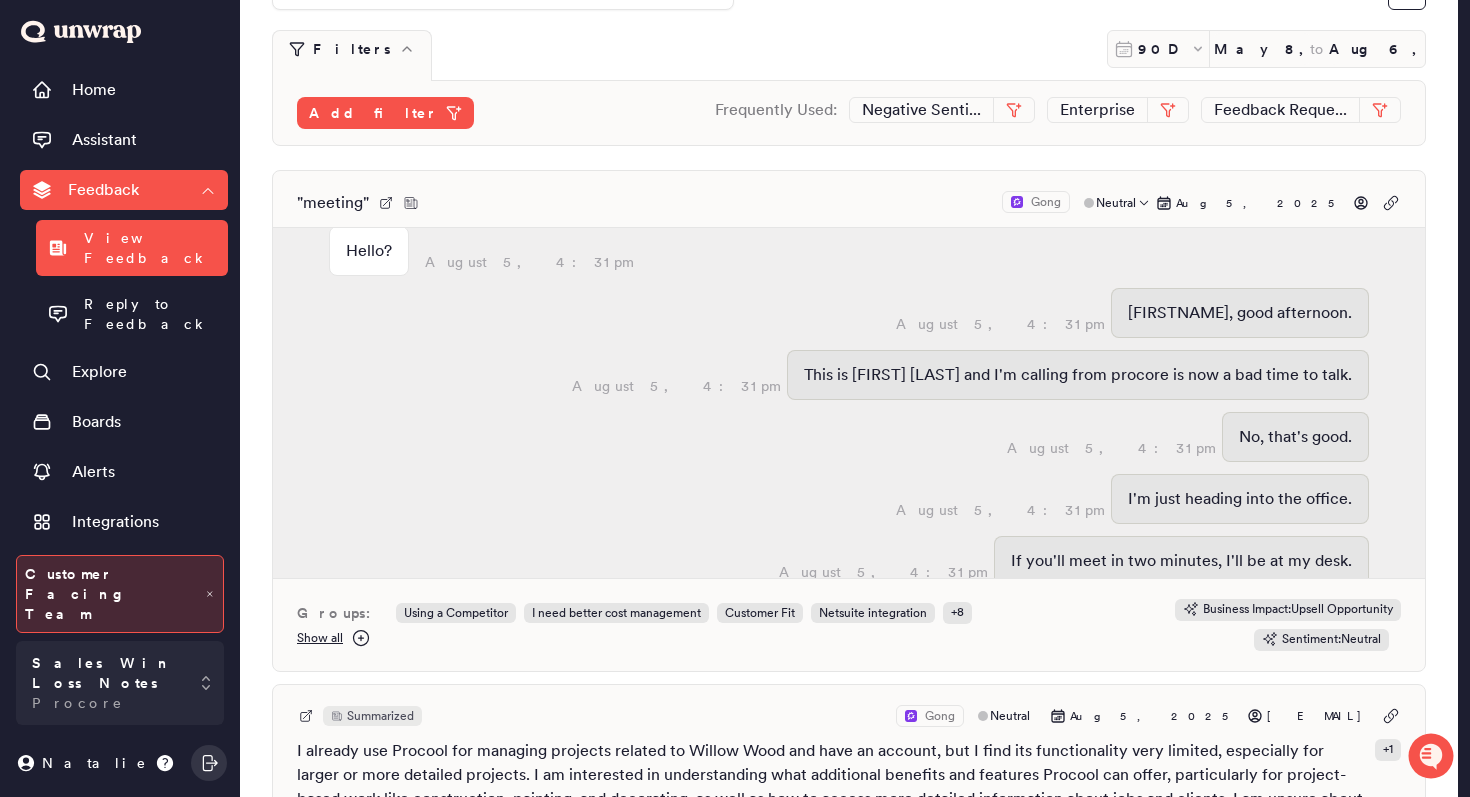 scroll, scrollTop: 0, scrollLeft: 0, axis: both 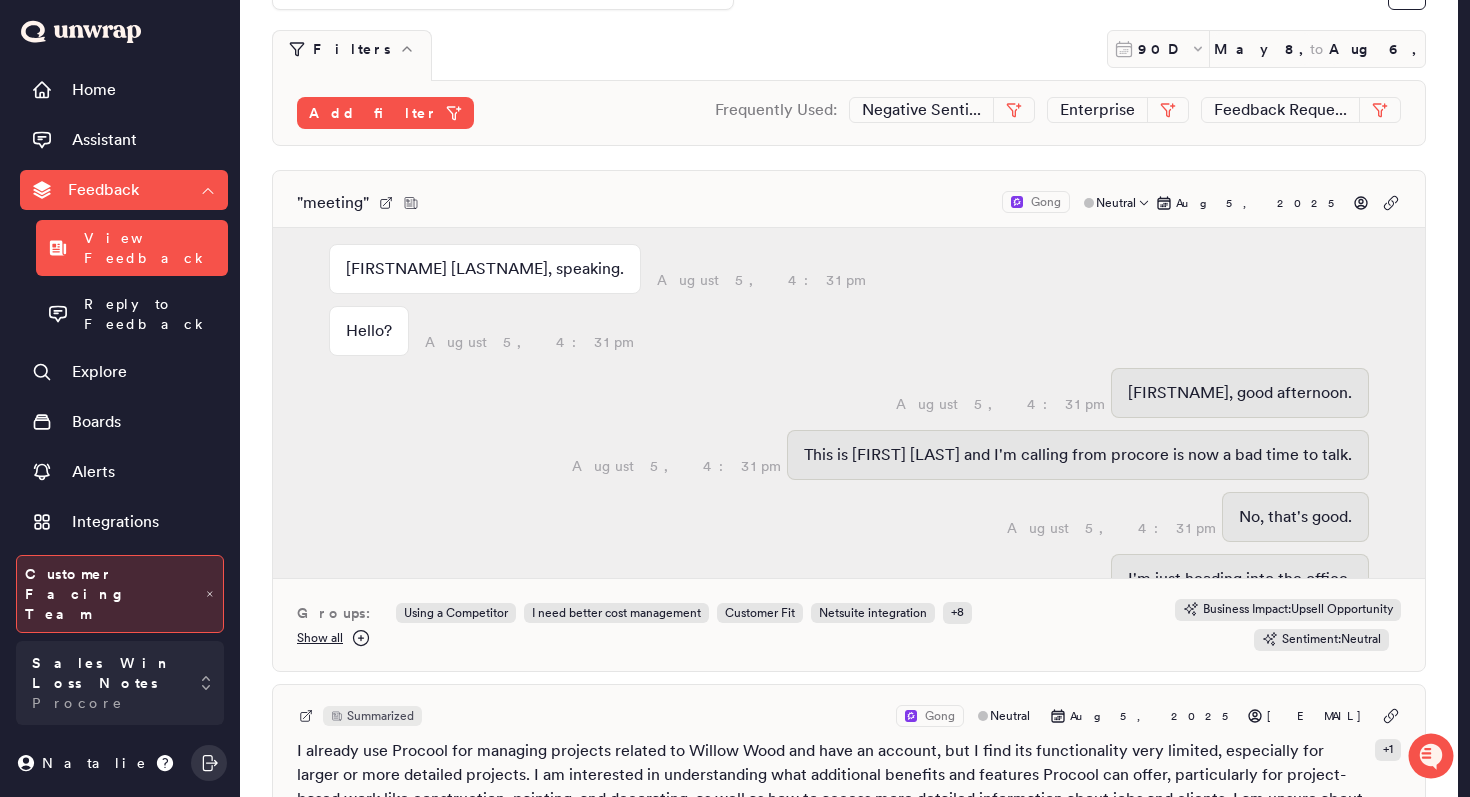 click on "" meeting " Gong Neutral Aug 5, 2025" at bounding box center [849, 203] 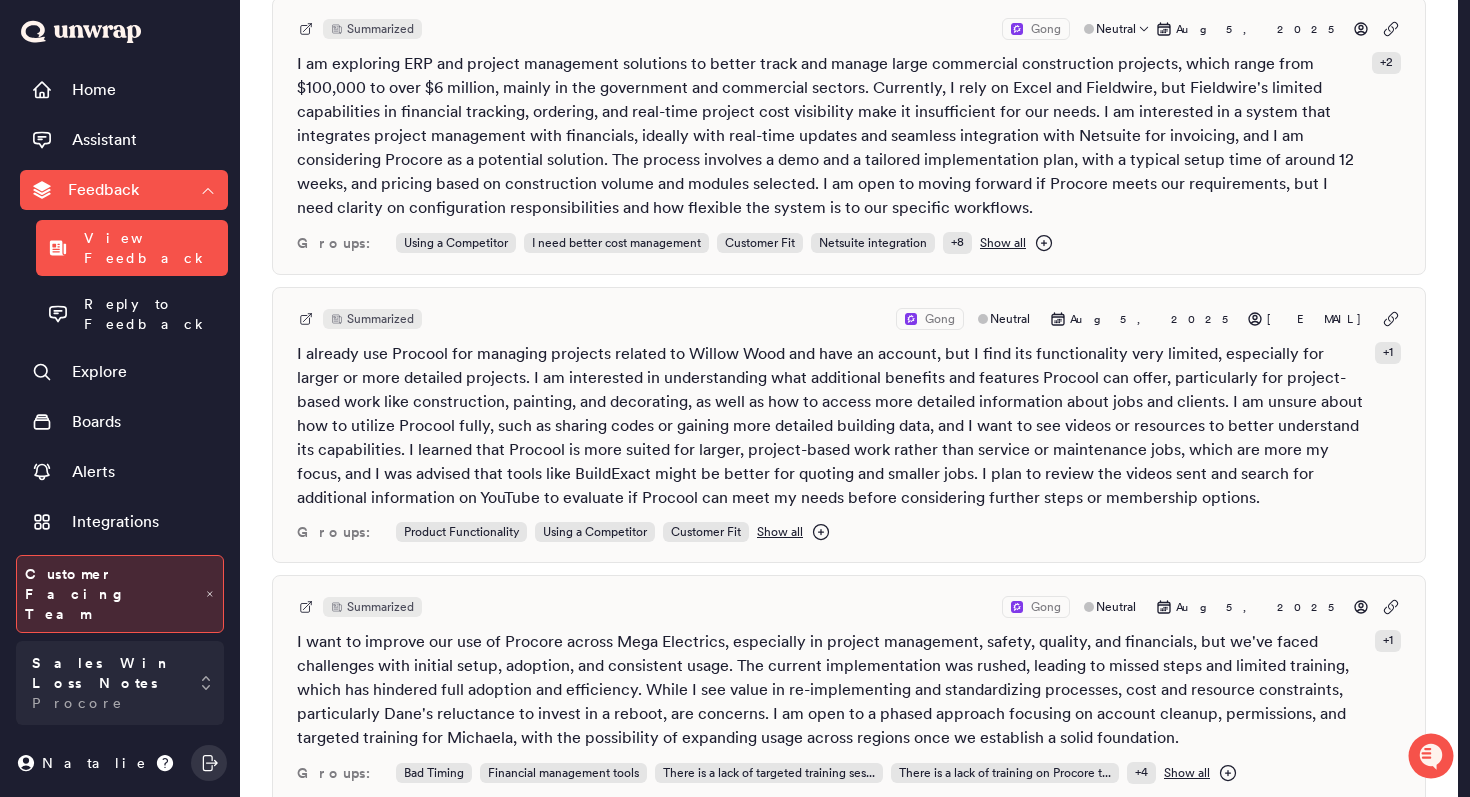 scroll, scrollTop: 320, scrollLeft: 0, axis: vertical 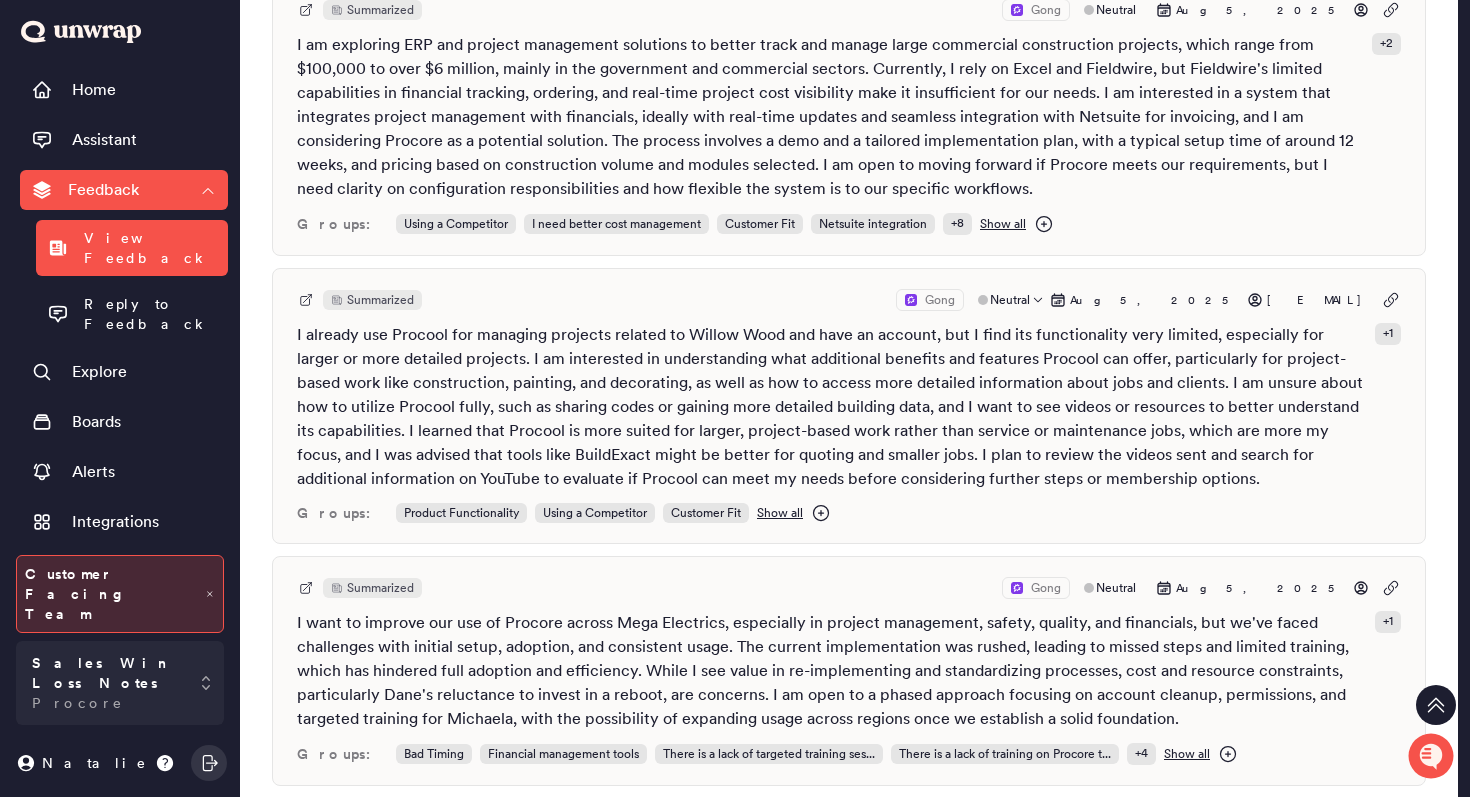 click on "Summarized Gong Neutral Aug 5, 2025 [EMAIL]    + 1 Groups: Product Functionality Using a Competitor Customer Fit Show all" at bounding box center [849, 406] 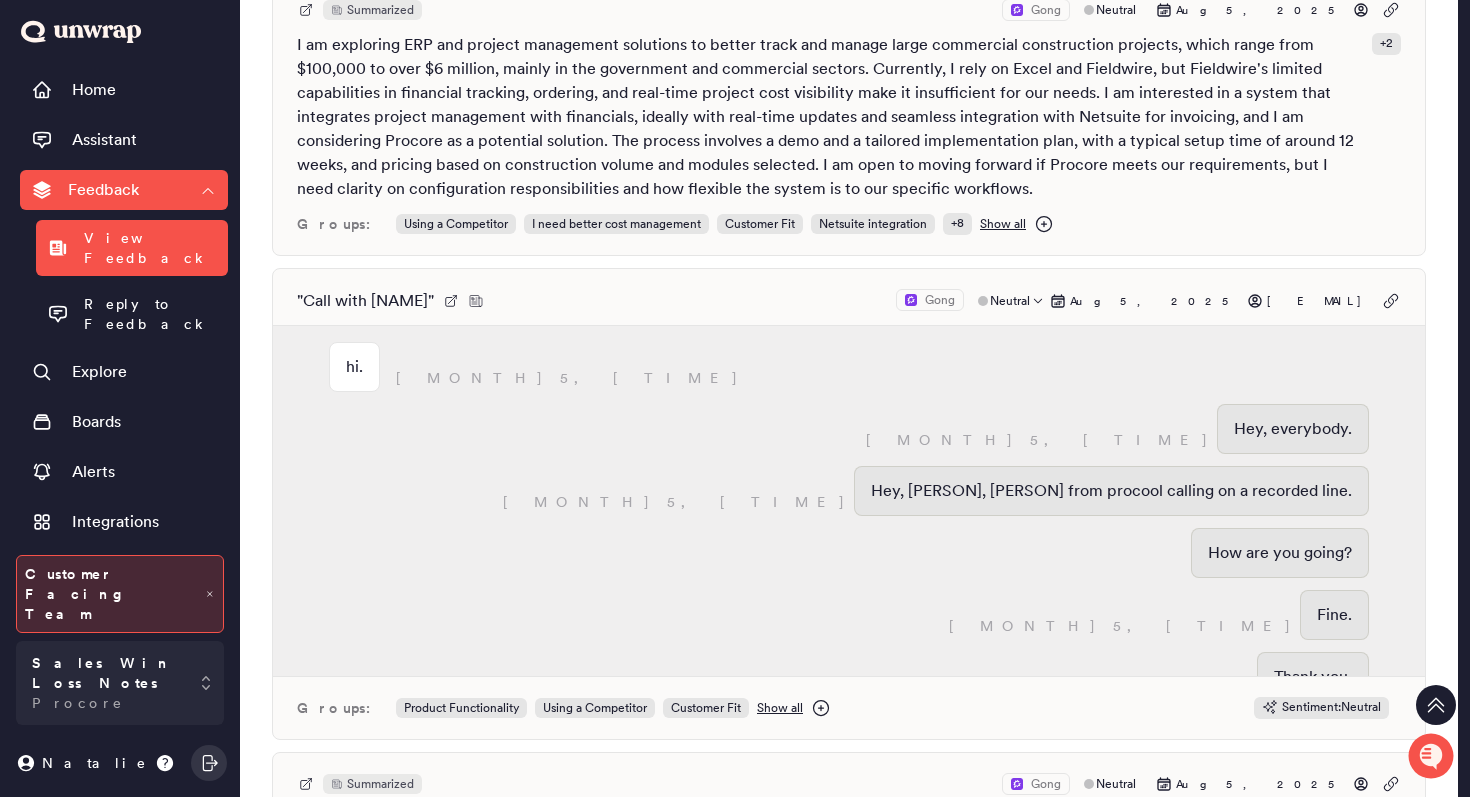 click on "" Call with [NAME] " Gong Neutral Aug 5, 2025 [EMAIL] hi. August 5, 3:31pm August 5, 3:31pm Hey, everybody. August 5, 3:31pm Hey, [NAME], Aaron from procool calling on a recorded line. How are you going? August 5, 3:31pm Fine. Thank you. August 5, 3:31pm That's good to hear. August 5, 3:31pm I was calling regarding your demonstration request. August 5, 3:31pm This is now a good time for a quick chat. August 5, 3:32pm Yeah, actually, we have joined it to poco, but, you know, already, I using I'm using an application for what's the name? August 5, 3:32pm For what sir? August 5, 3:32pm For willow world company? August 5, 3:32pm Oh, right. August 5, 3:32pm Okay. August 5, 3:32pm So you're already using procool? August 5, 3:32pm Yeah, already, I'm using this one, I have an account, but there was a name that gem life. August 5, 3:32pm Also, I founded this one, but I don't know how, what else we can do with this one with poco? August 5, 3:32pm What are you looking to do with procool? Okay." at bounding box center (849, 504) 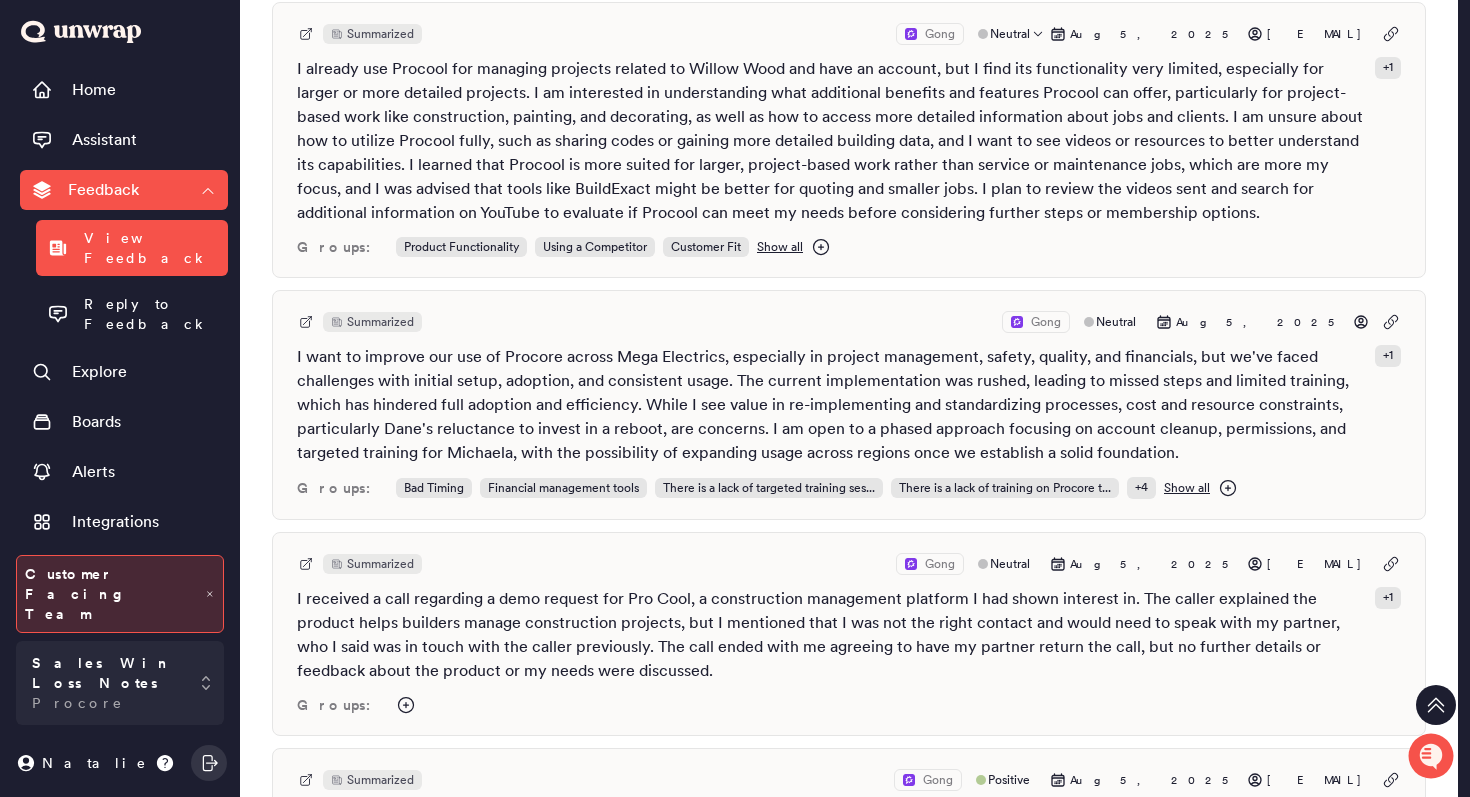 scroll, scrollTop: 587, scrollLeft: 0, axis: vertical 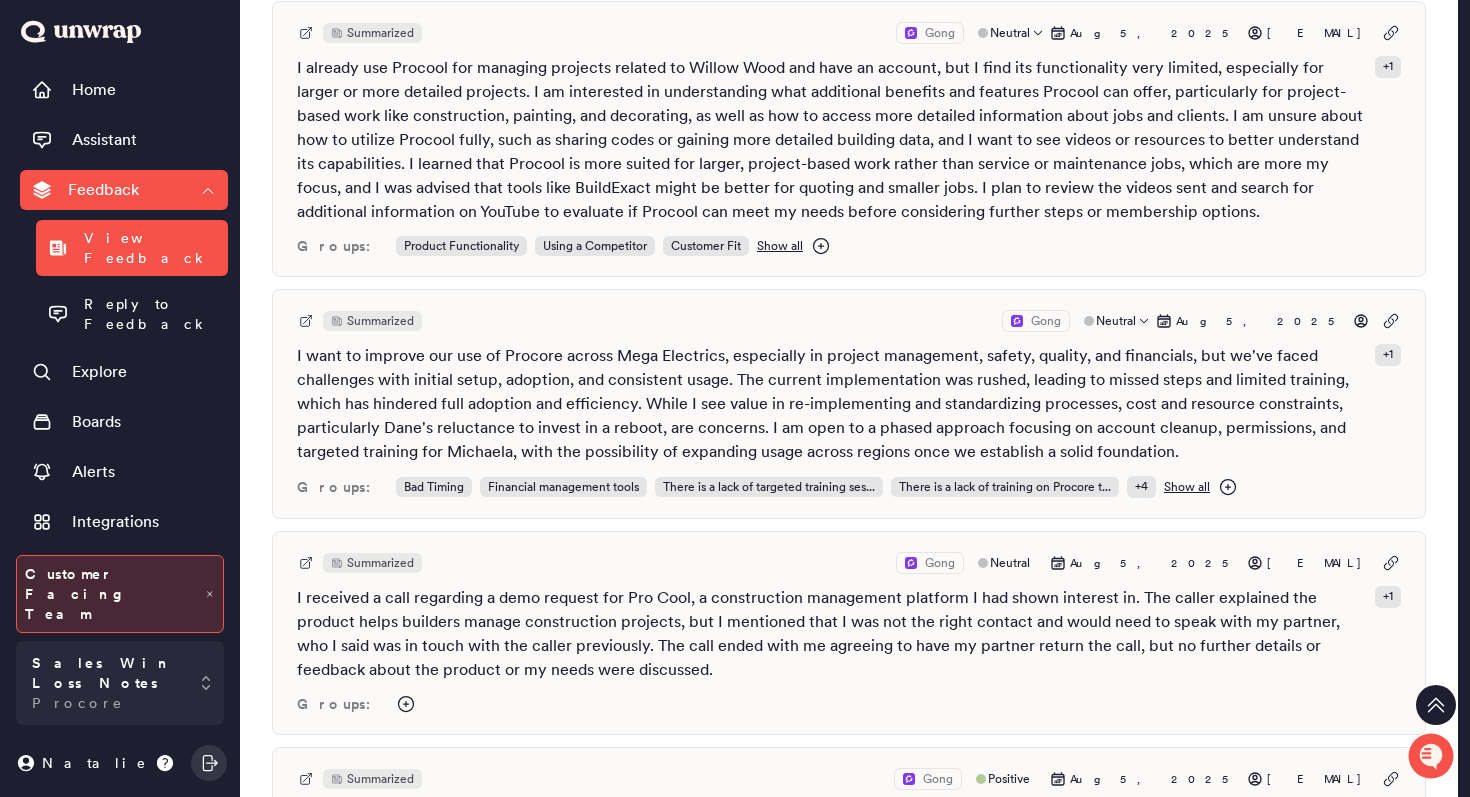 click on "Summarized Gong Neutral Aug 5, 2025 I want to improve our use of Procore across Mega Electrics, especially in project management, safety, quality, and financials, but we've faced challenges with initial setup, adoption, and consistent usage. The current implementation was rushed, leading to missed steps and limited training, which has hindered full adoption and efficiency. While I see value in re-implementing and standardizing processes, cost and resource constraints, particularly Dane's reluctance to invest in a reboot, are concerns. I am open to a phased approach focusing on account cleanup, permissions, and targeted training for Michaela, with the possibility of expanding usage across regions once we establish a solid foundation. + 1 Groups: Bad Timing Financial management tools There is a lack of targeted training ses... There is a lack of training on Procore t... + 4 Show all" at bounding box center [849, 404] 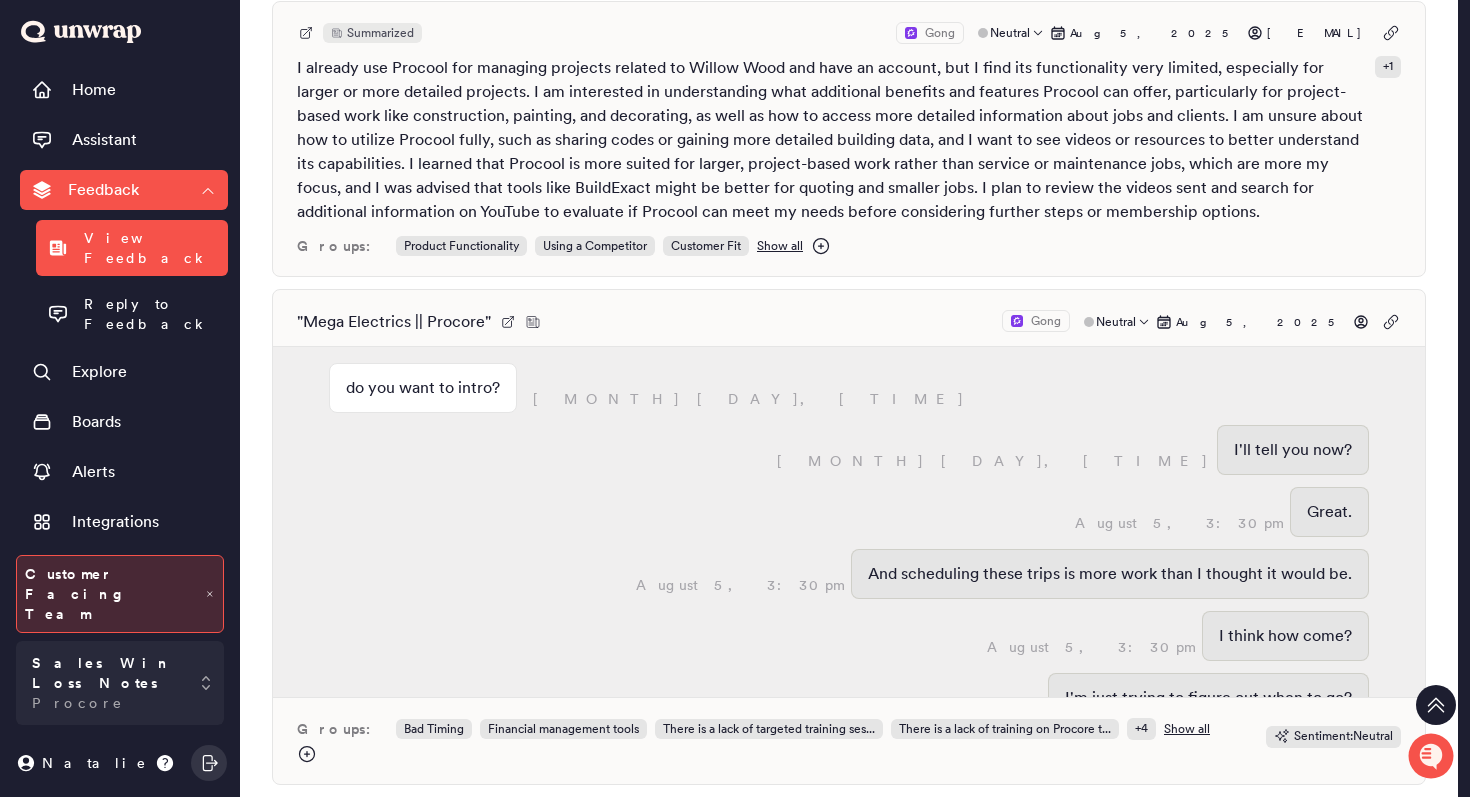 click on "" Mega Electrics || Procore " Gong Neutral Aug 5, [YEAR]" at bounding box center [849, 322] 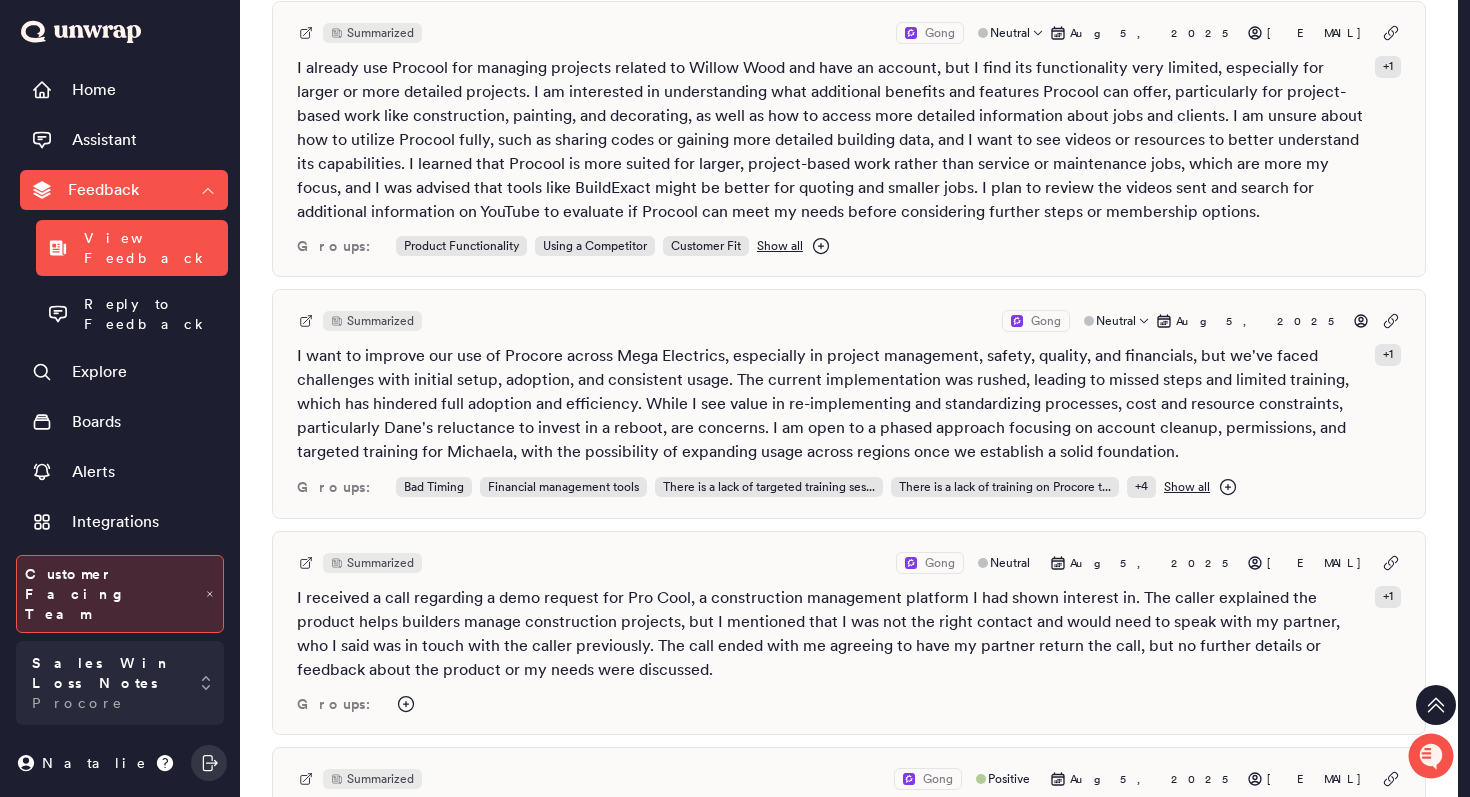 click on "Summarized Gong Neutral Aug 5, 2025" at bounding box center [849, 321] 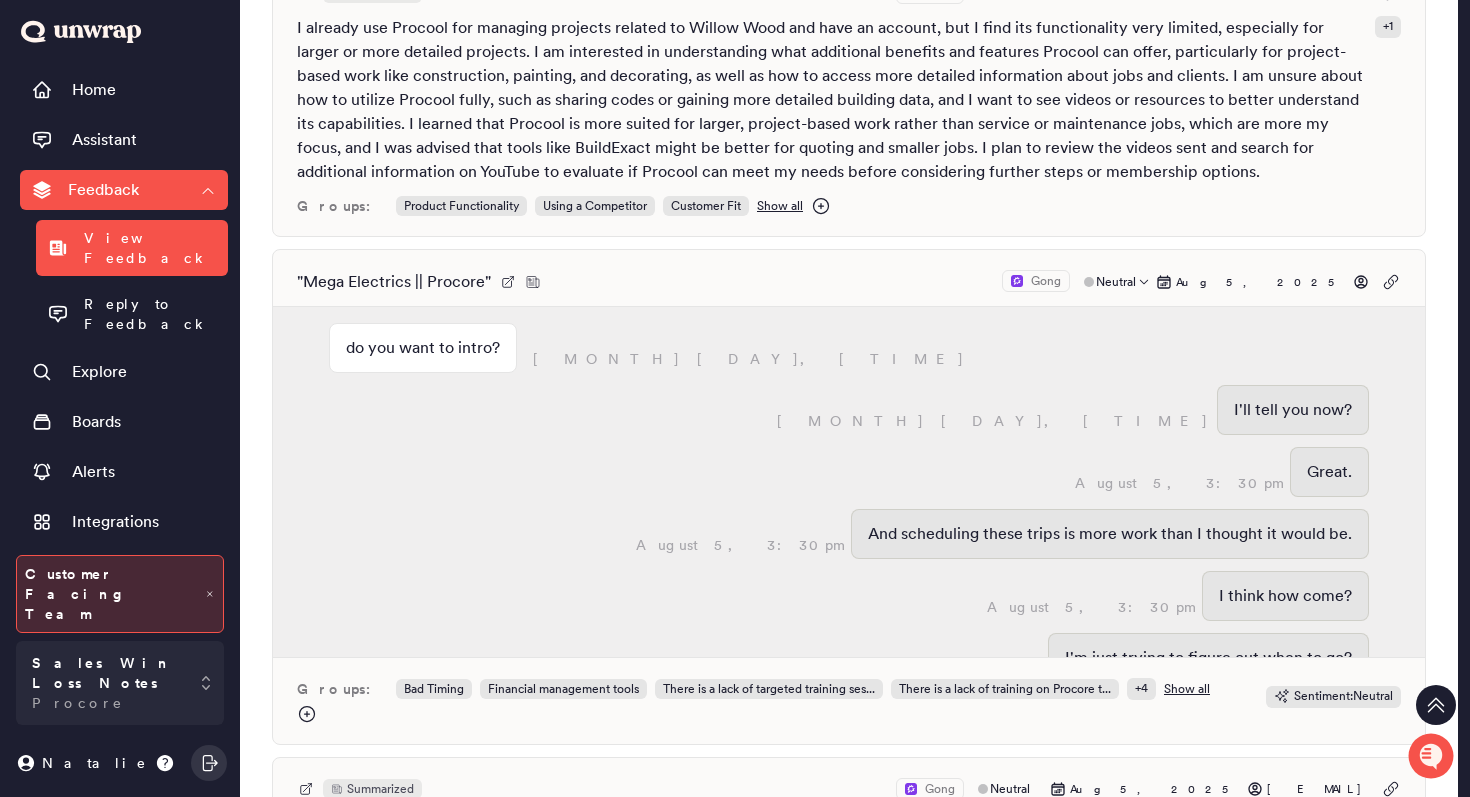 scroll, scrollTop: 633, scrollLeft: 0, axis: vertical 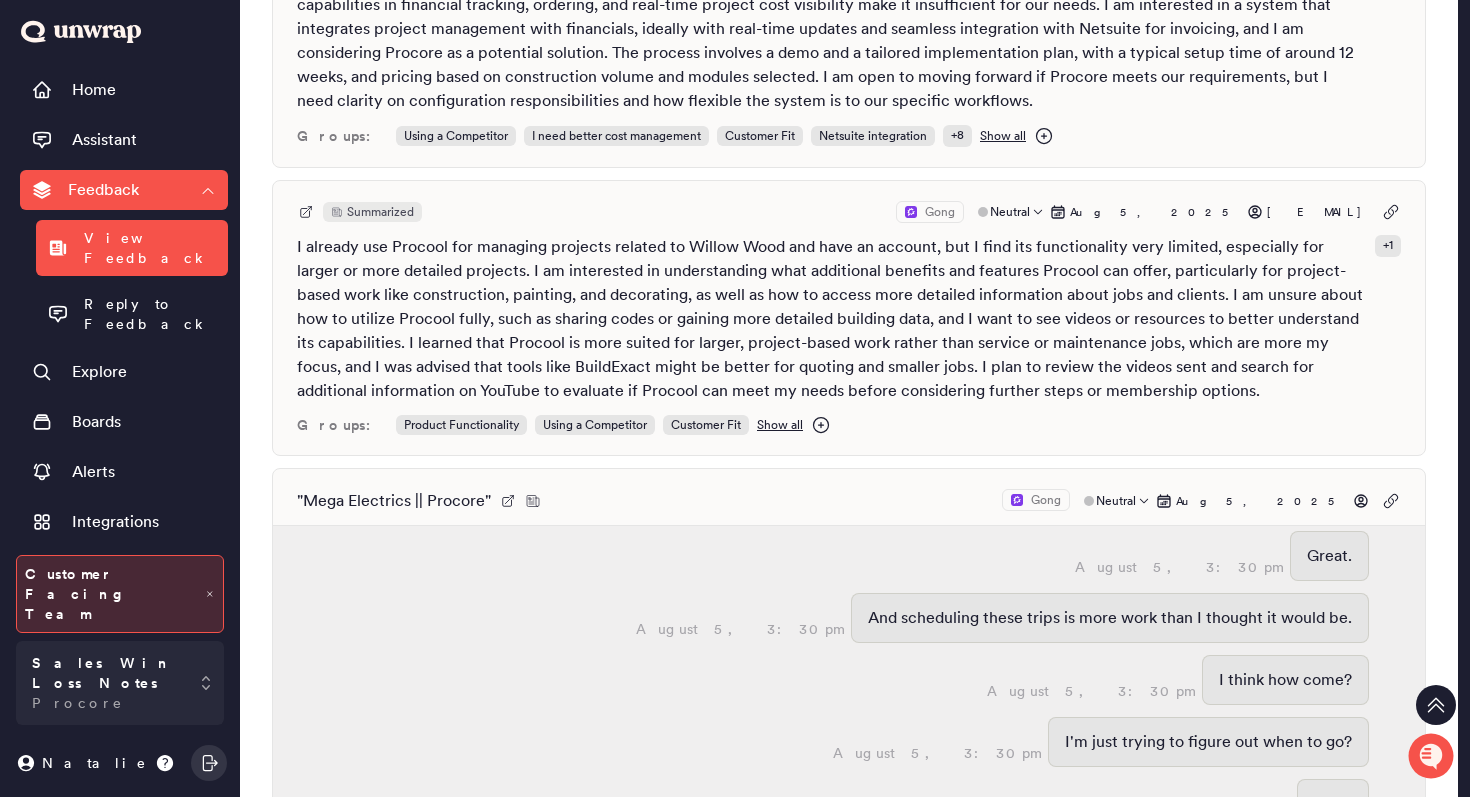 click on "" Mega Electrics || Procore " Gong Neutral Aug 5, [YEAR]" at bounding box center (849, 501) 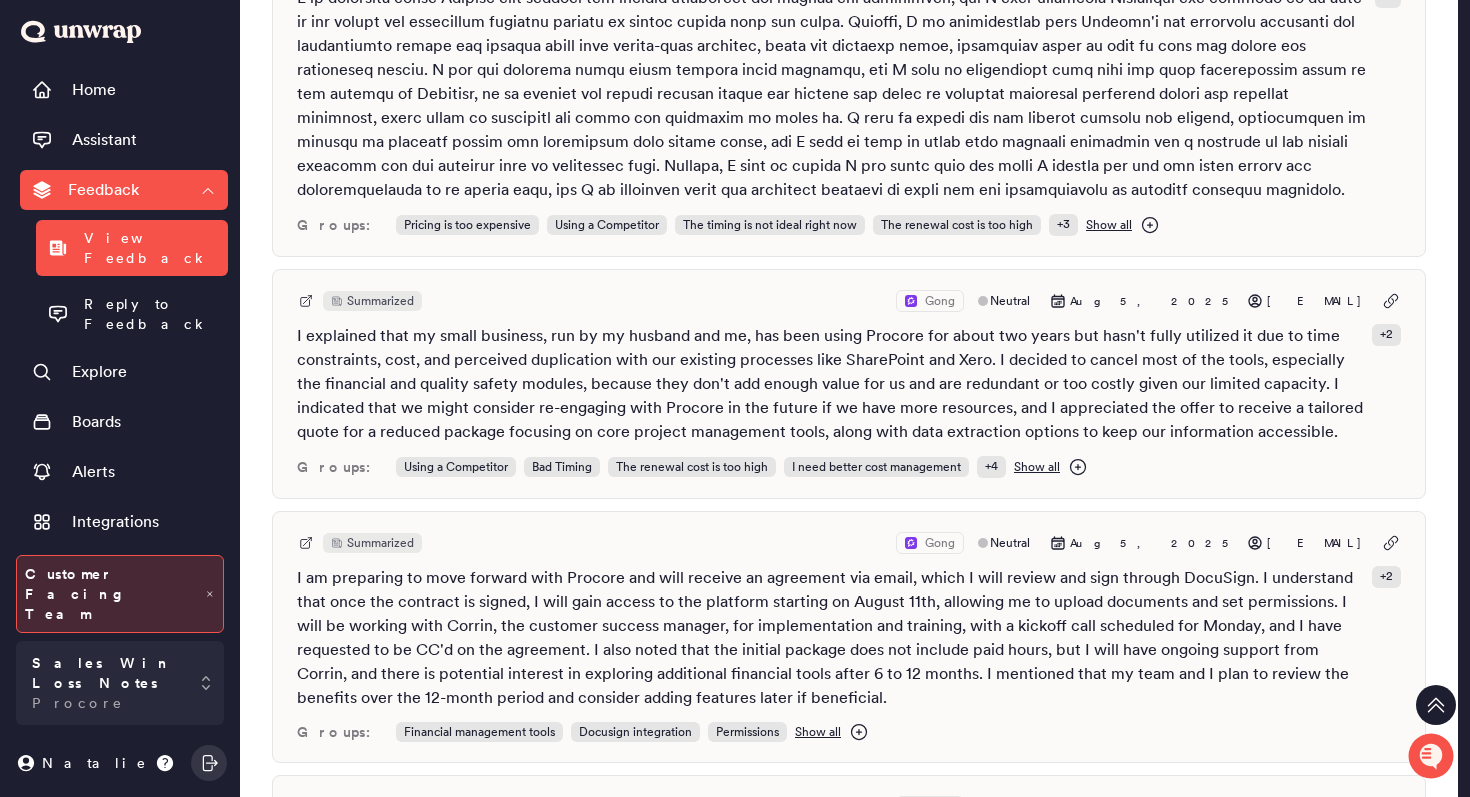 scroll, scrollTop: 2905, scrollLeft: 0, axis: vertical 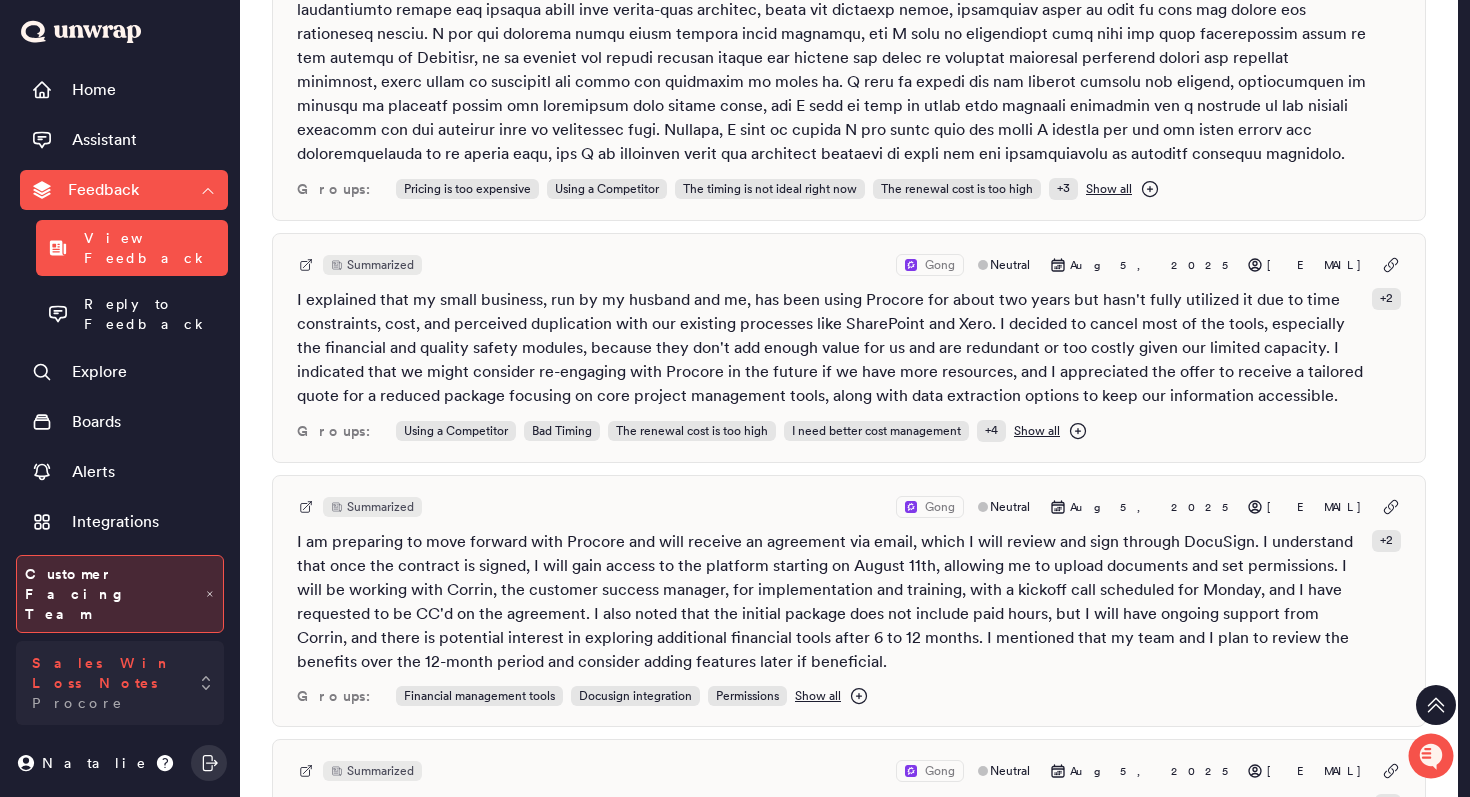 click on "Sales Win Loss Notes Procore" at bounding box center (120, 683) 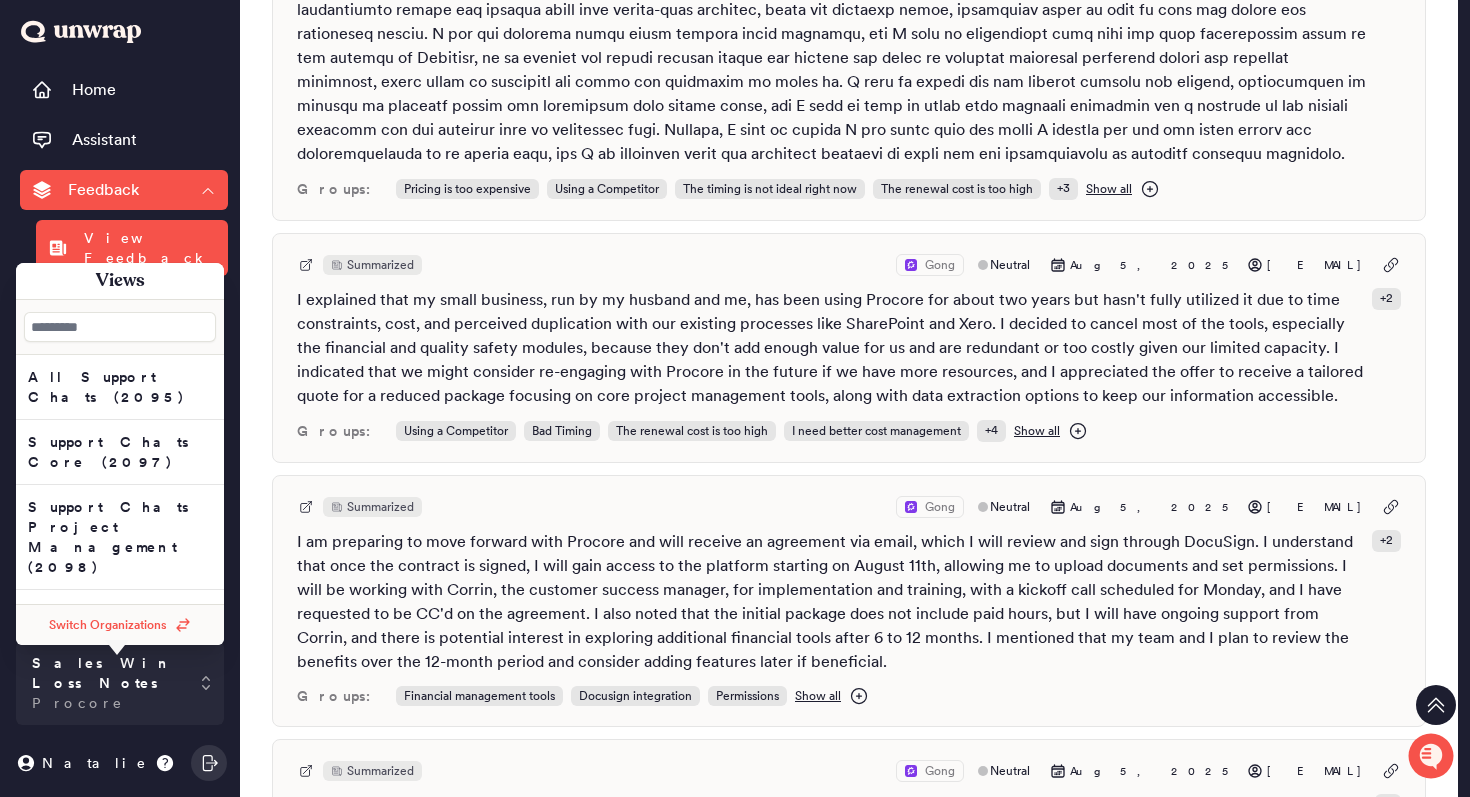 click on "Switch Organizations" at bounding box center [108, 625] 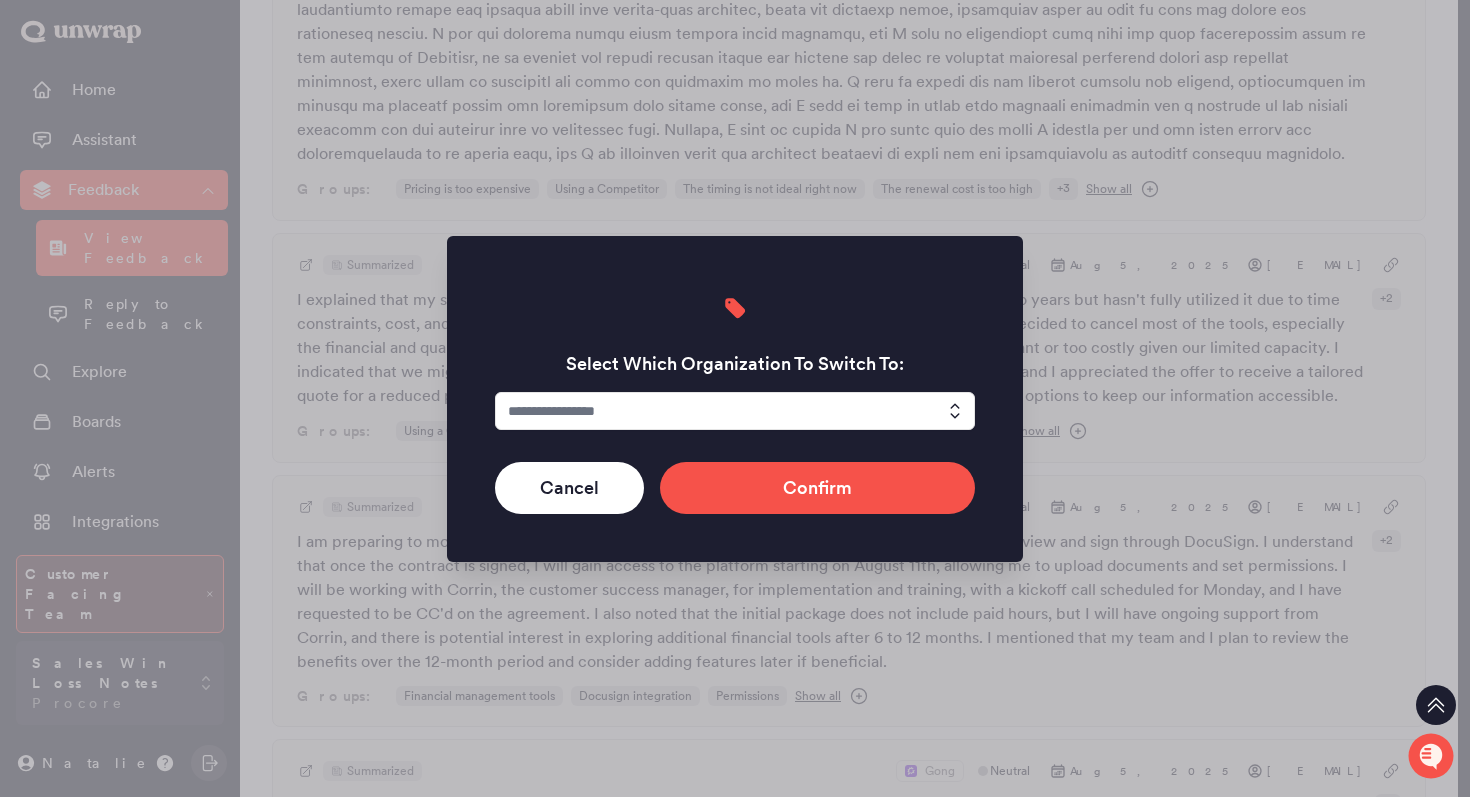 click at bounding box center (735, 411) 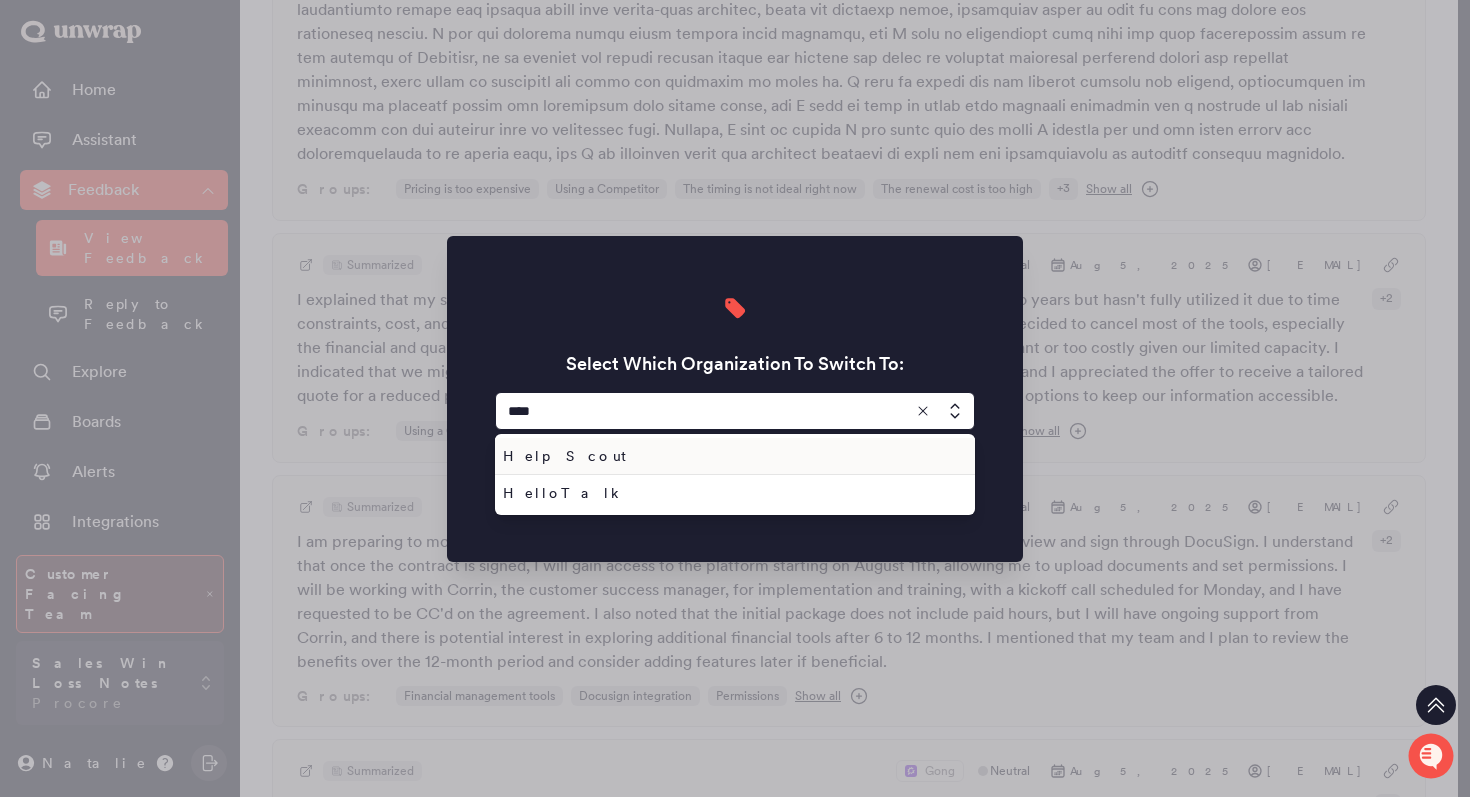 type on "****" 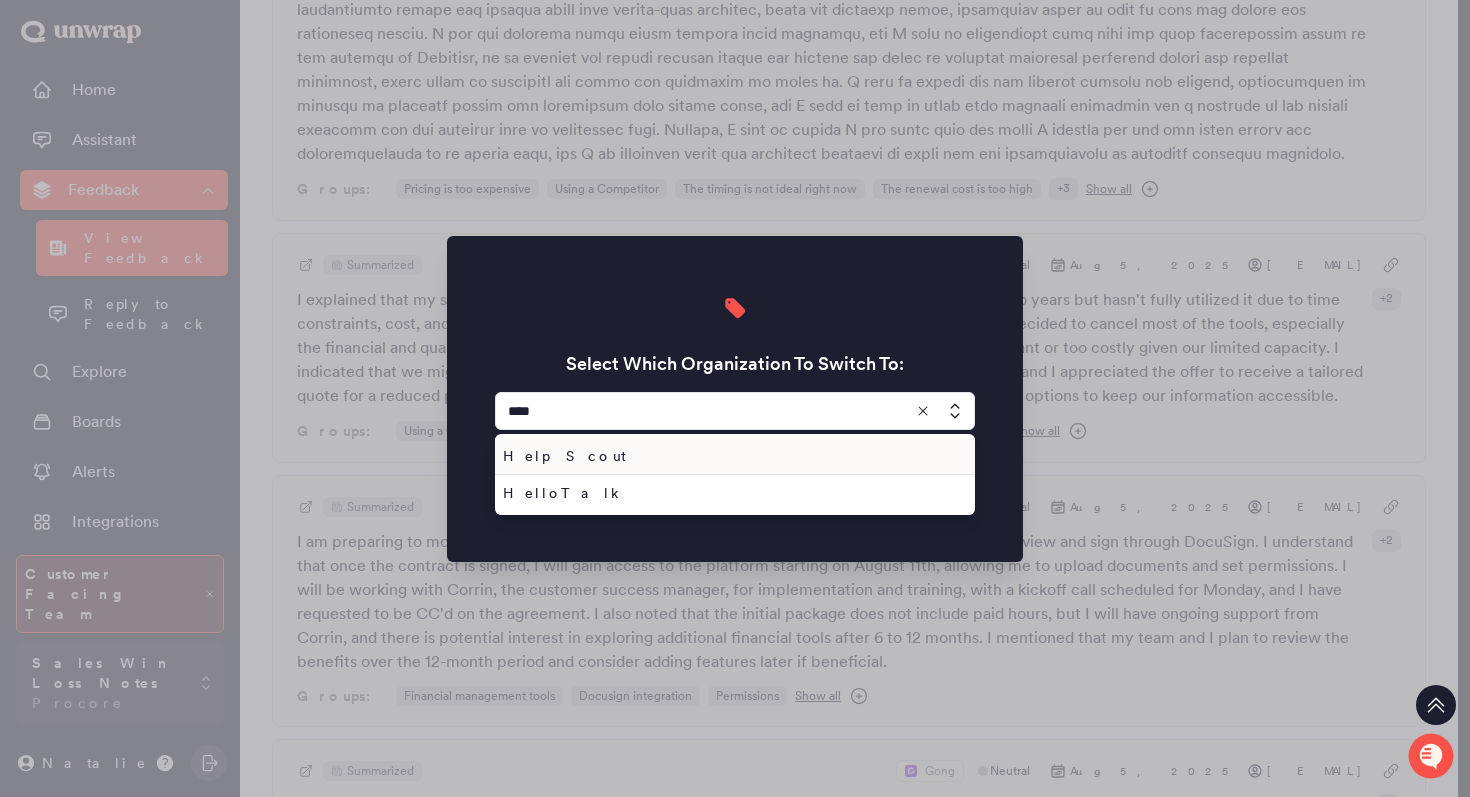 click on "Help Scout" at bounding box center [731, 456] 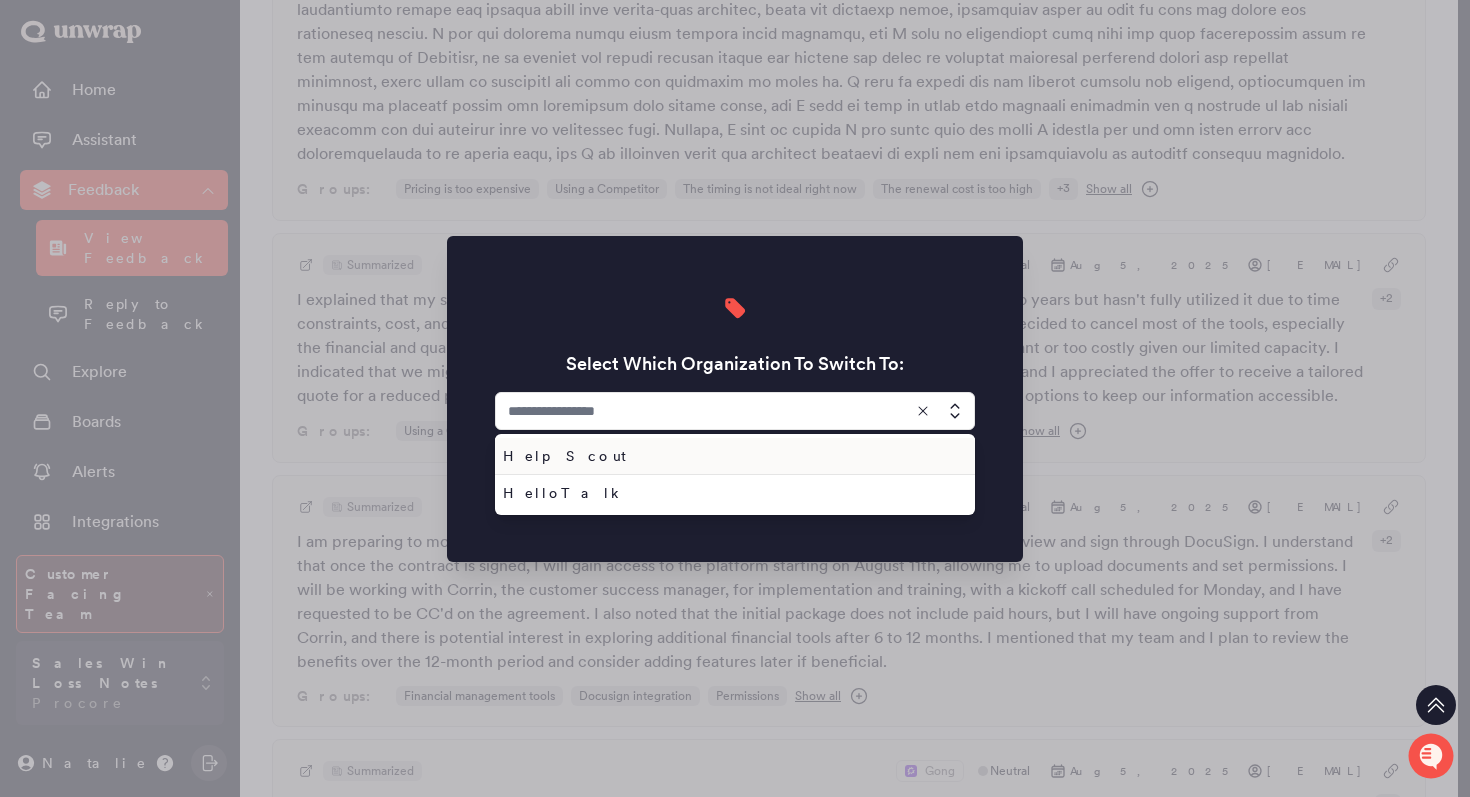 type on "**********" 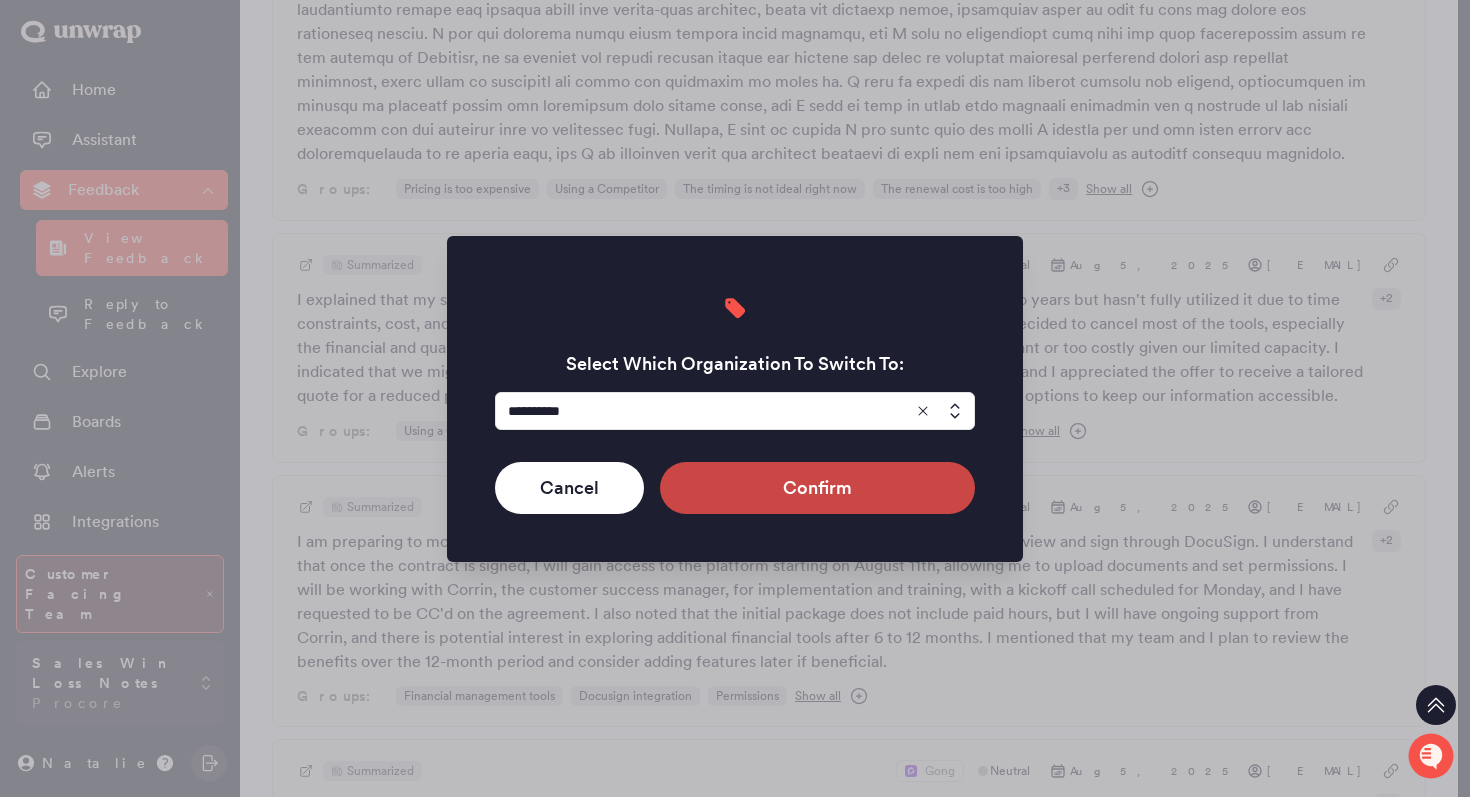 click on "Confirm" at bounding box center [817, 488] 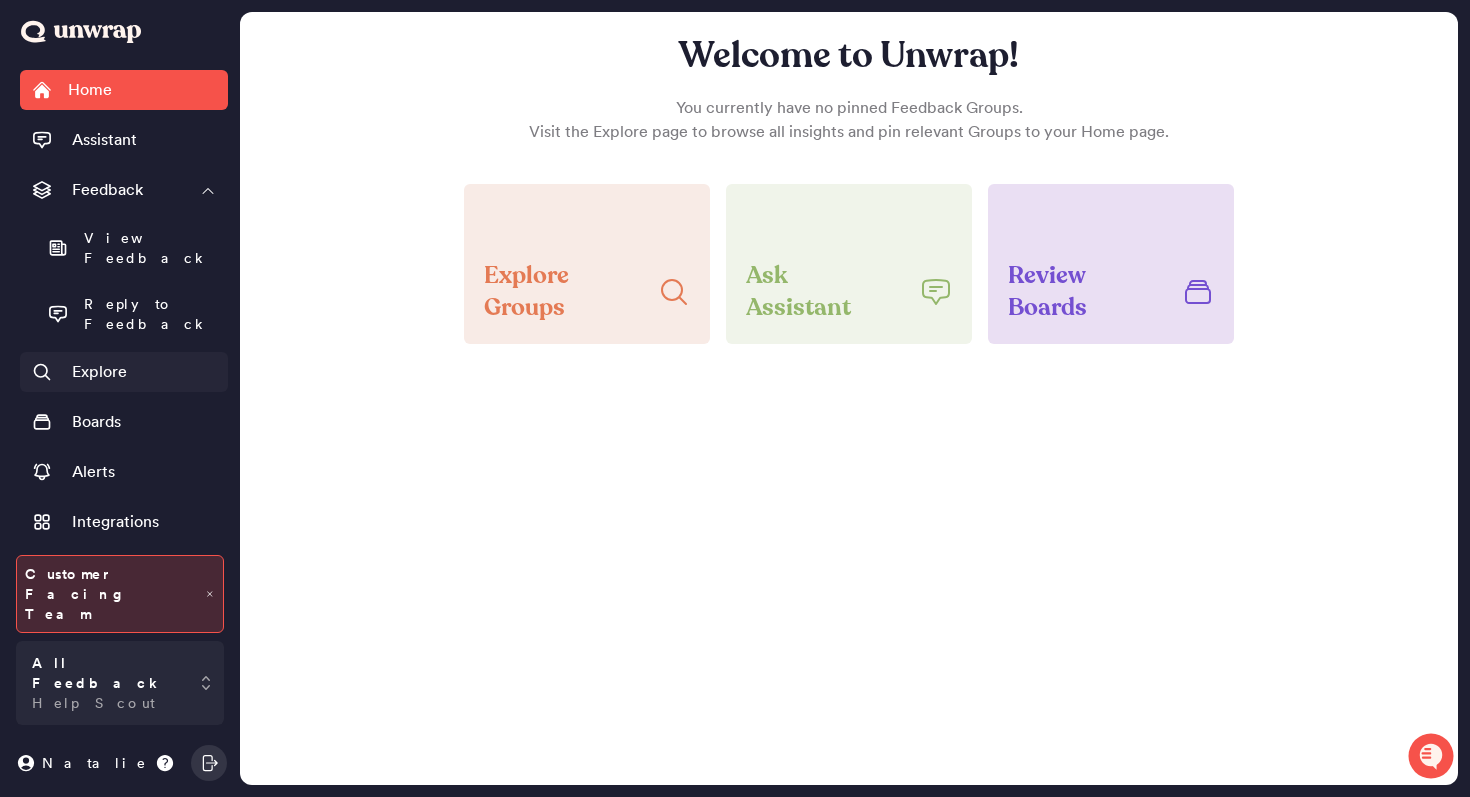 click on "Explore" at bounding box center (124, 372) 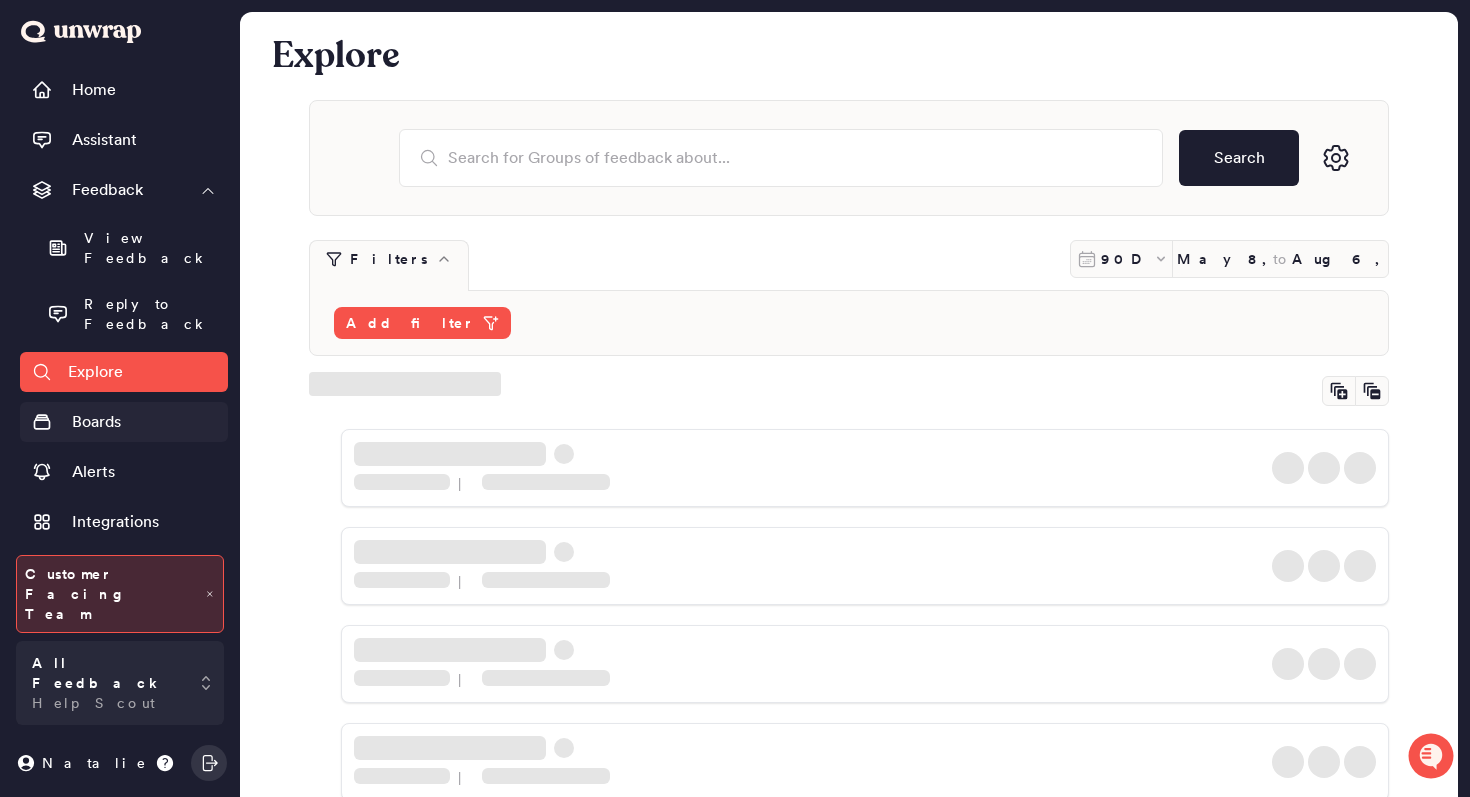 click on "Boards" at bounding box center [124, 422] 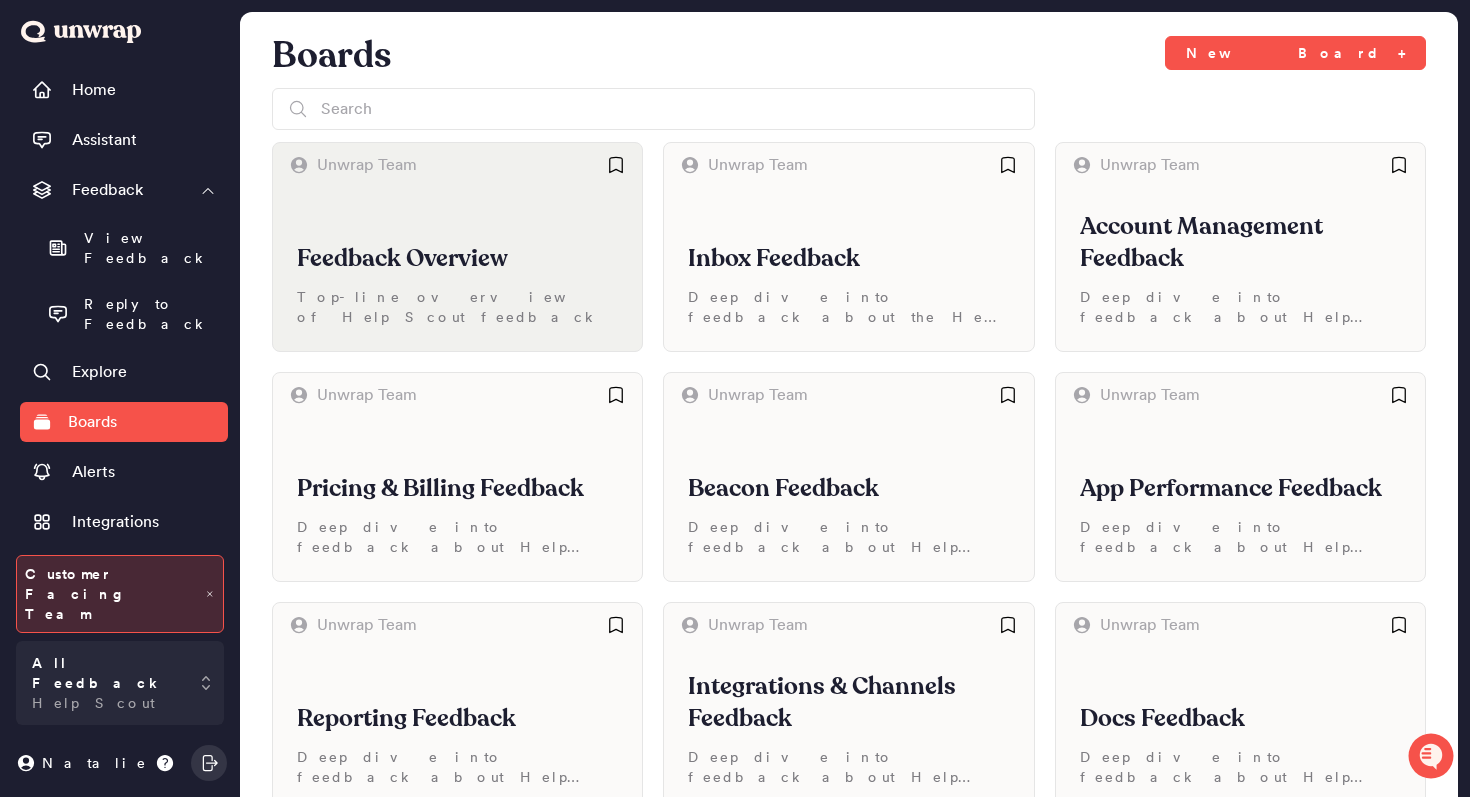 click on "Feedback Overview Top-line overview of Help Scout feedback" at bounding box center (457, 269) 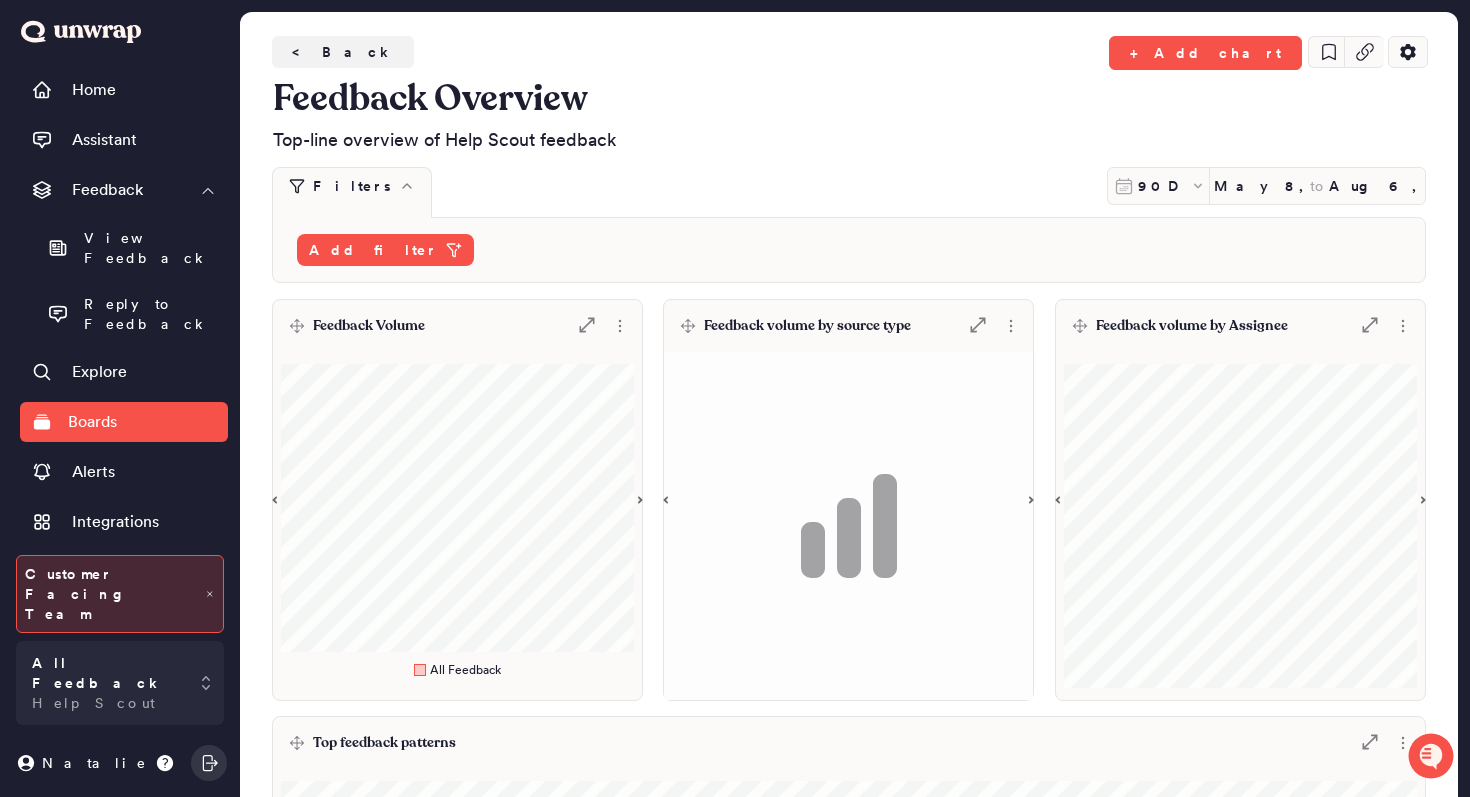 click on "Feedback Volume
.st0 {
fill: #7e7d82;
}" at bounding box center (457, 326) 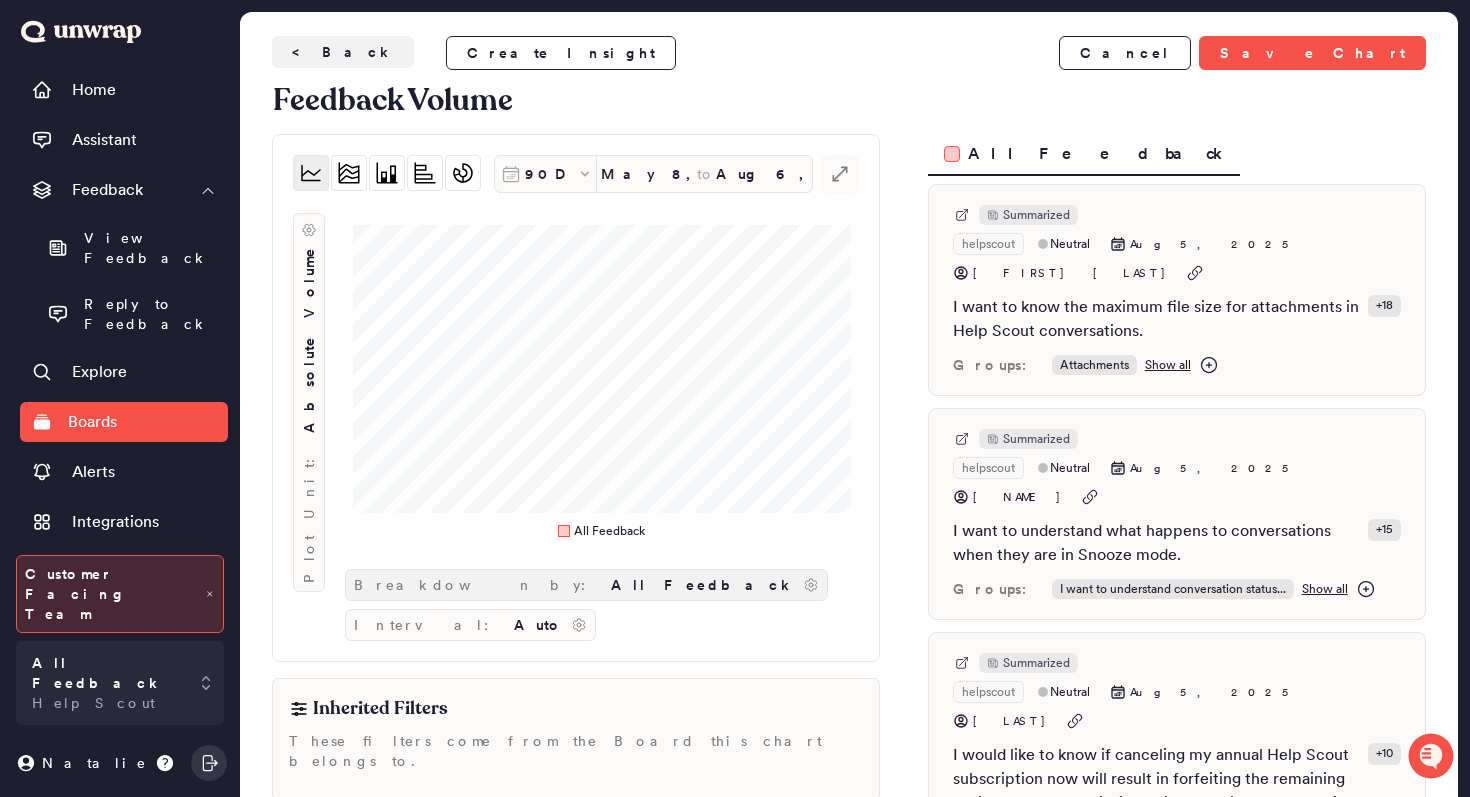 click on "All Feedback" at bounding box center (703, 585) 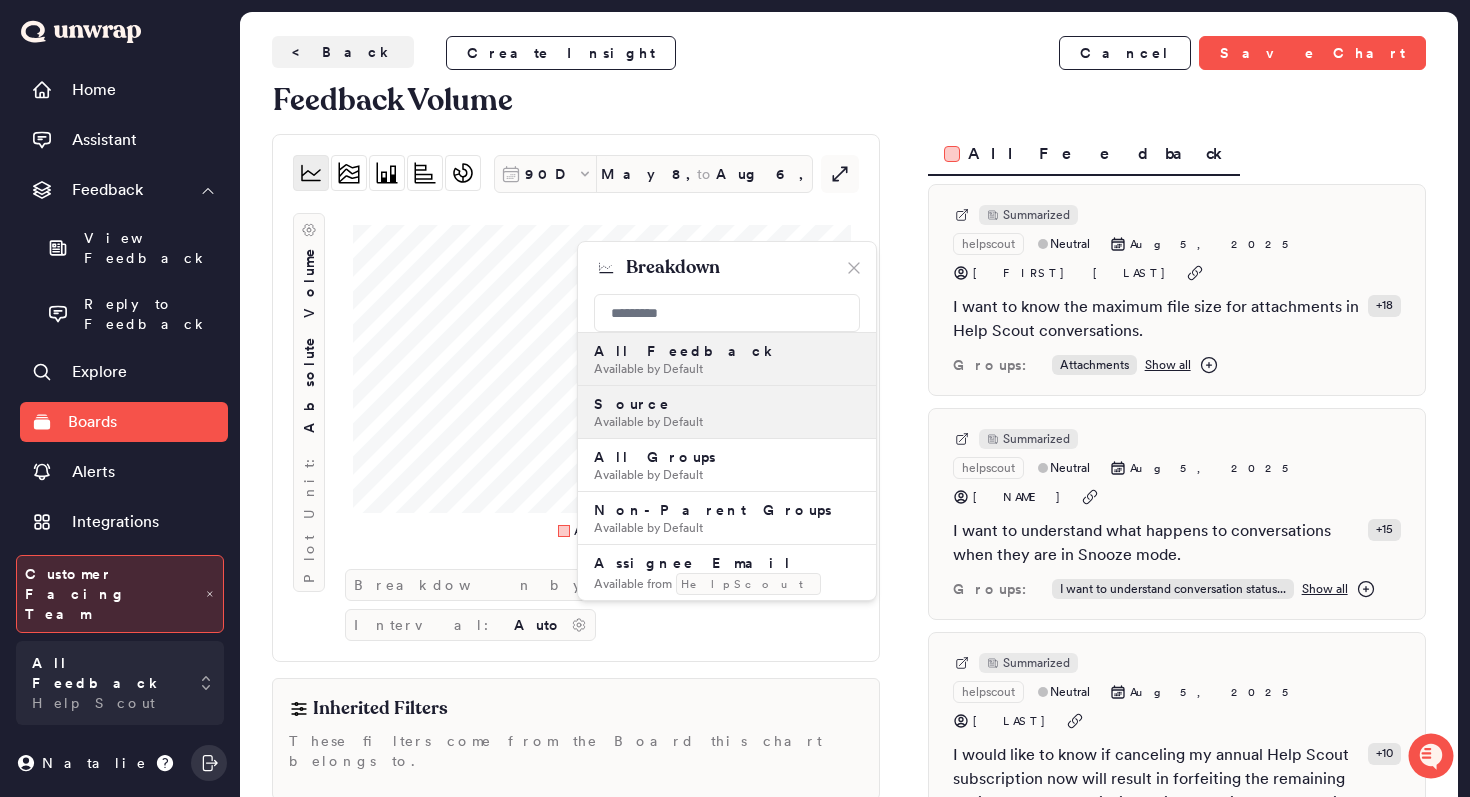 click on "Source Available by Default" at bounding box center (727, 412) 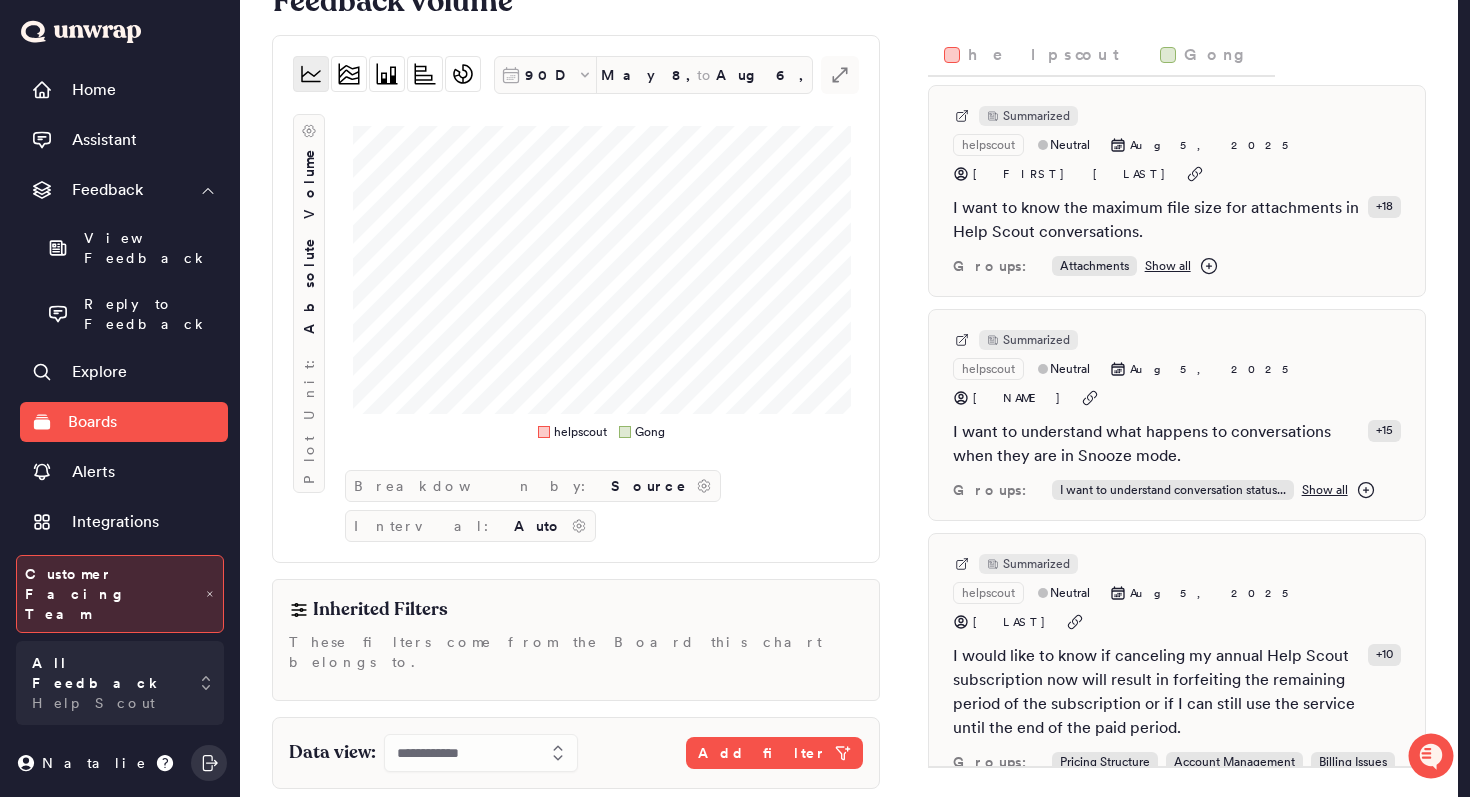 scroll, scrollTop: 0, scrollLeft: 0, axis: both 